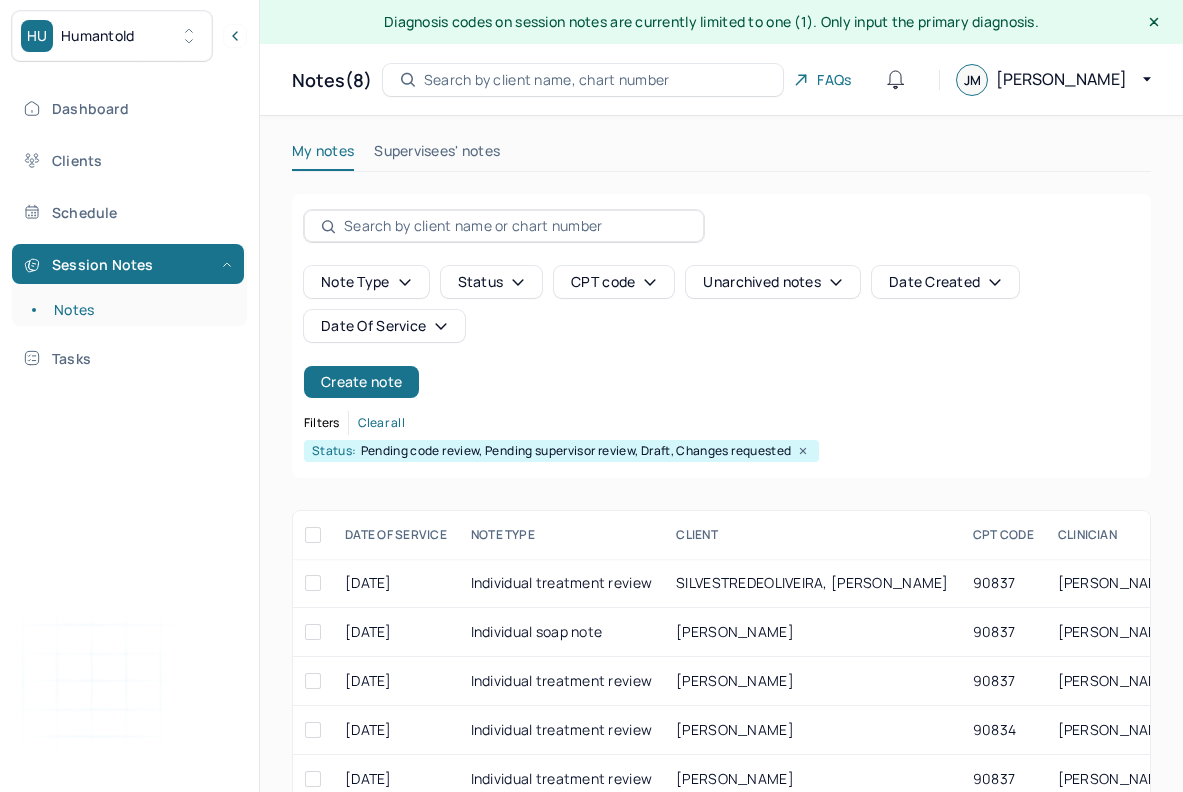 scroll, scrollTop: 0, scrollLeft: 0, axis: both 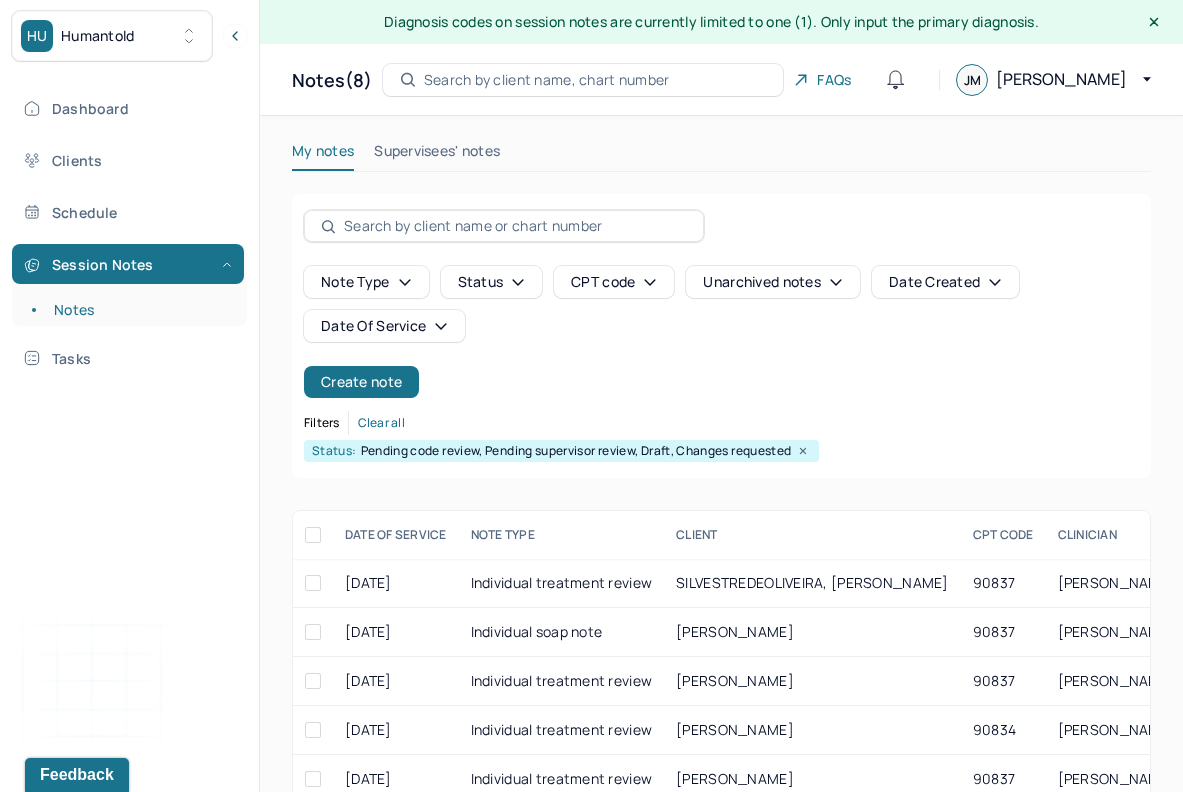 click on "Supervisees' notes" at bounding box center [437, 155] 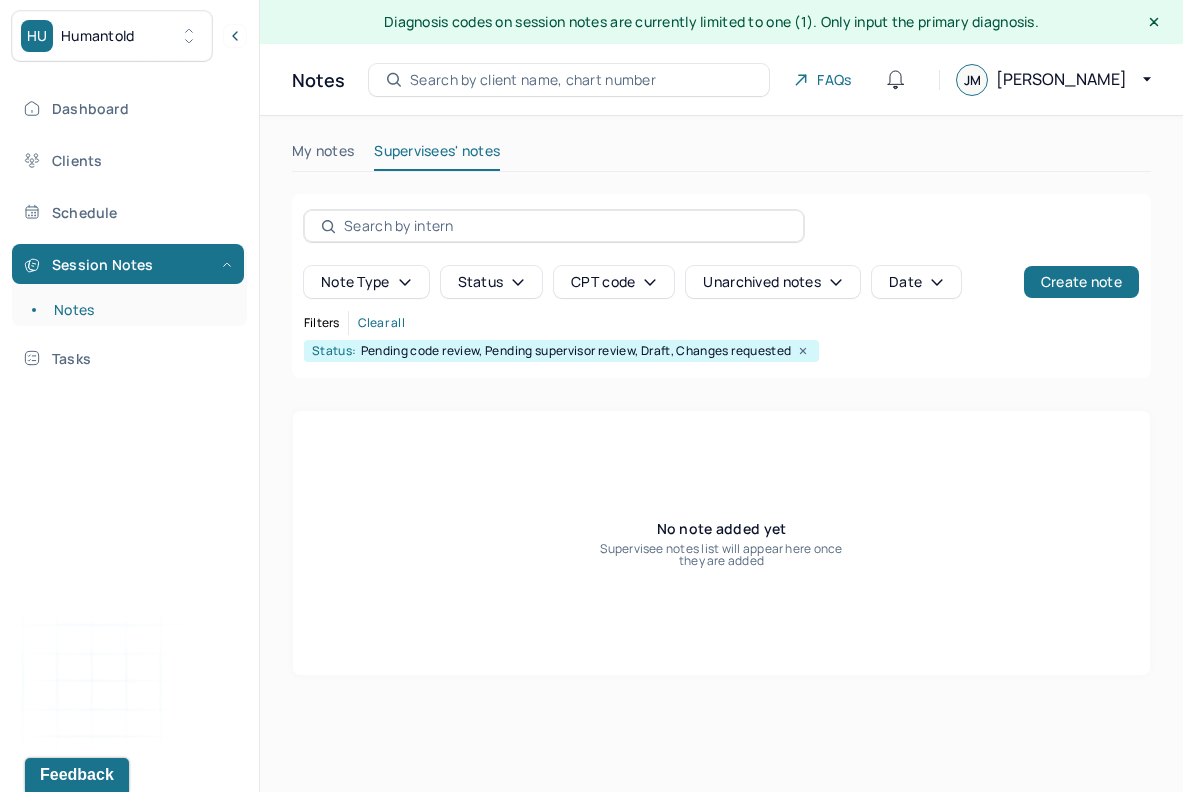 click on "My notes" at bounding box center [323, 155] 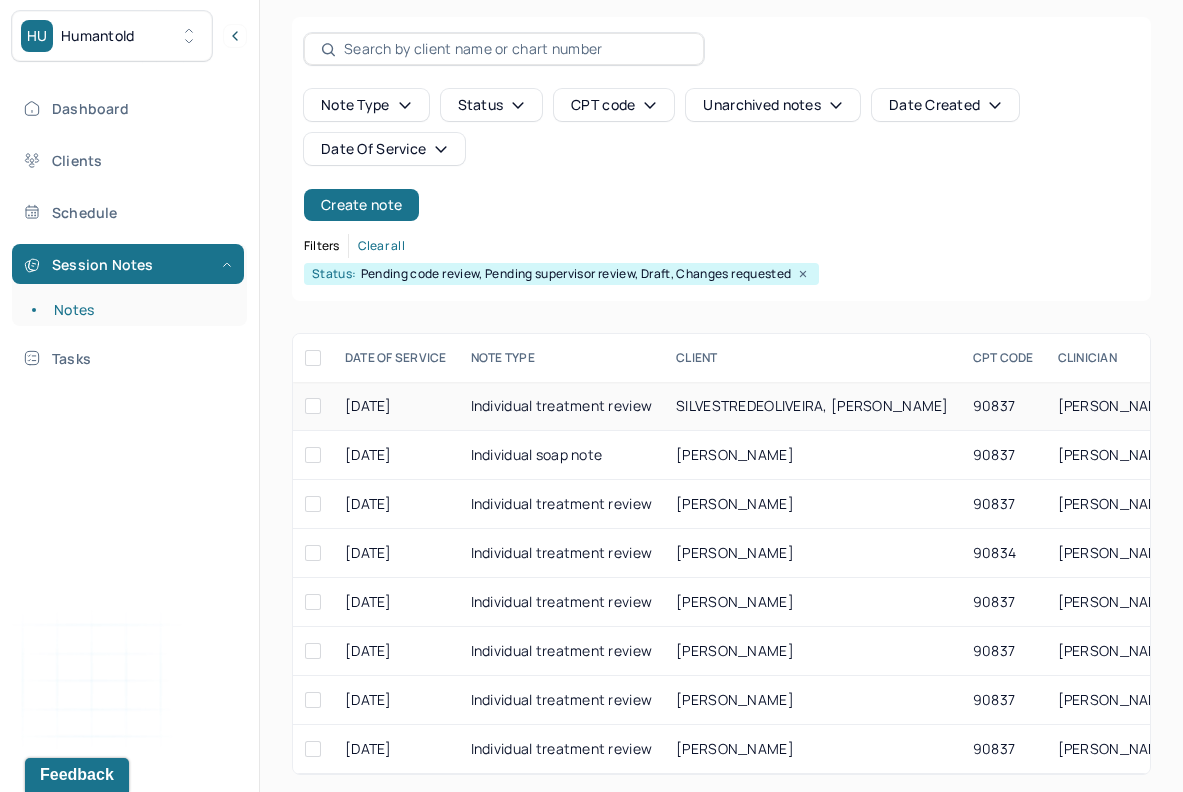 scroll, scrollTop: 185, scrollLeft: 0, axis: vertical 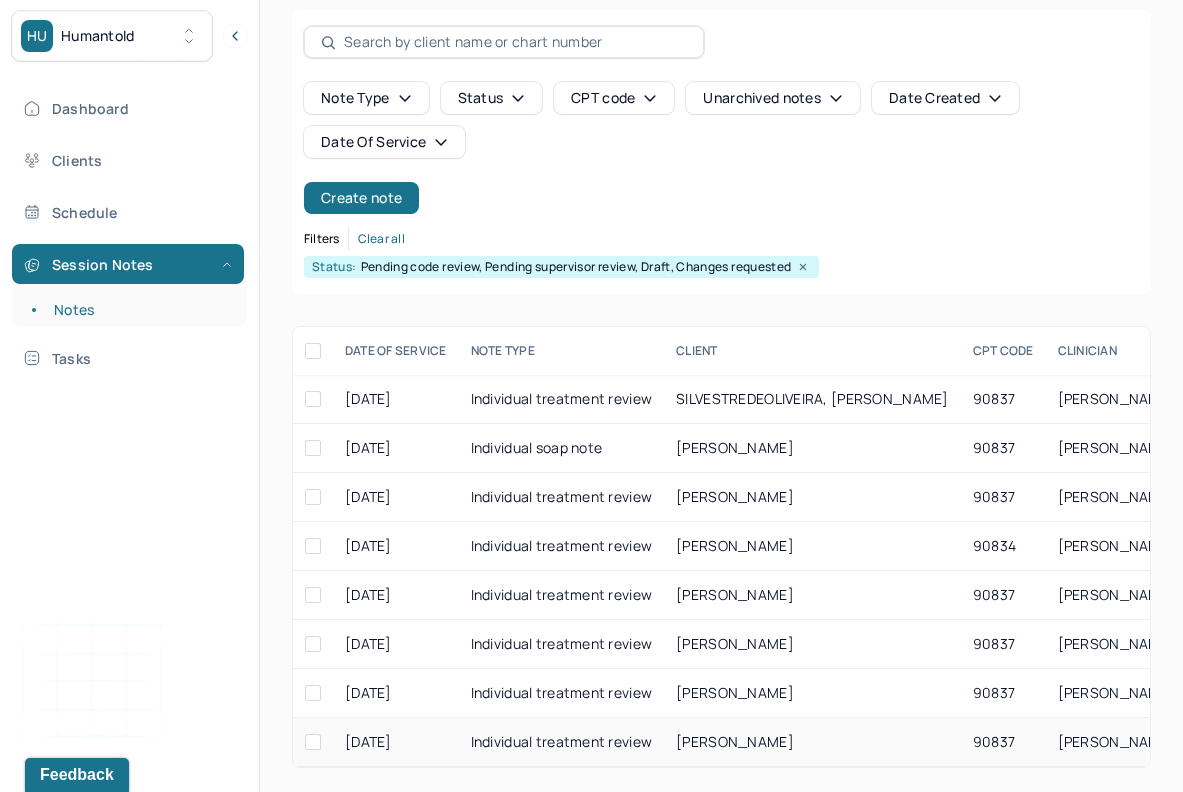 click on "[PERSON_NAME]" at bounding box center (812, 742) 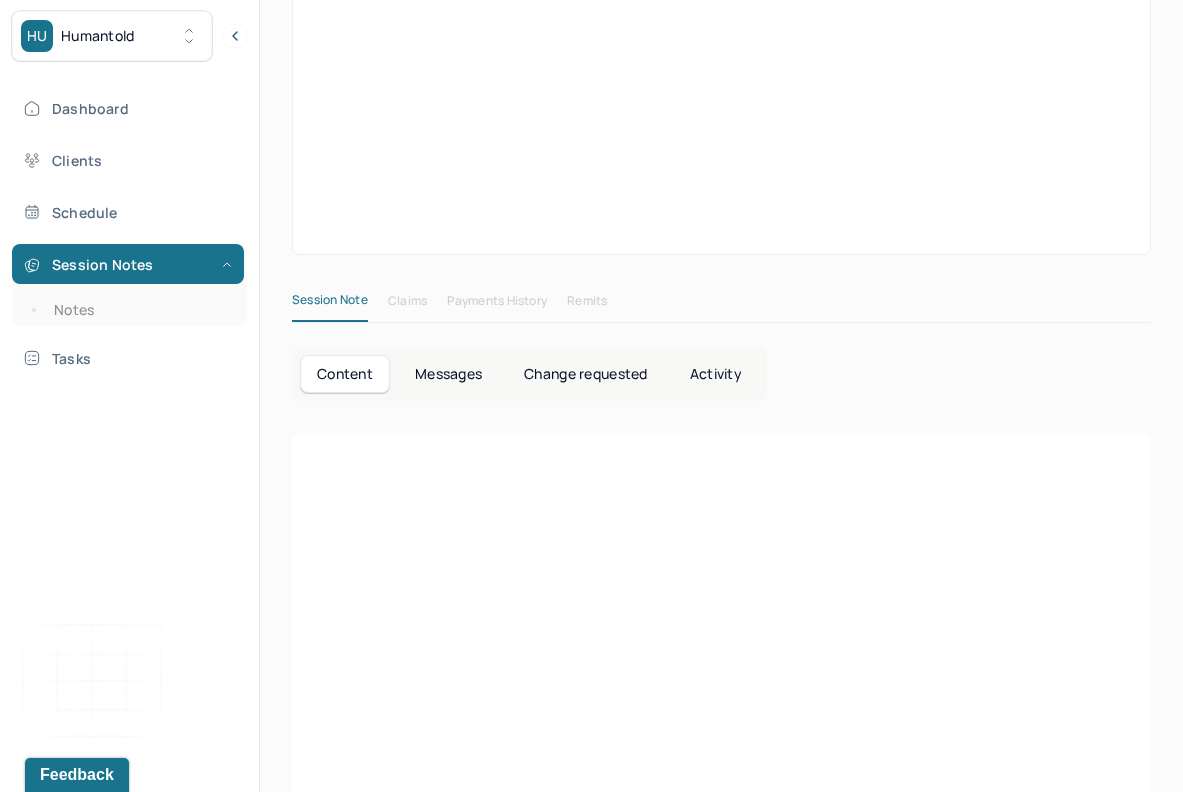 click at bounding box center [721, 757] 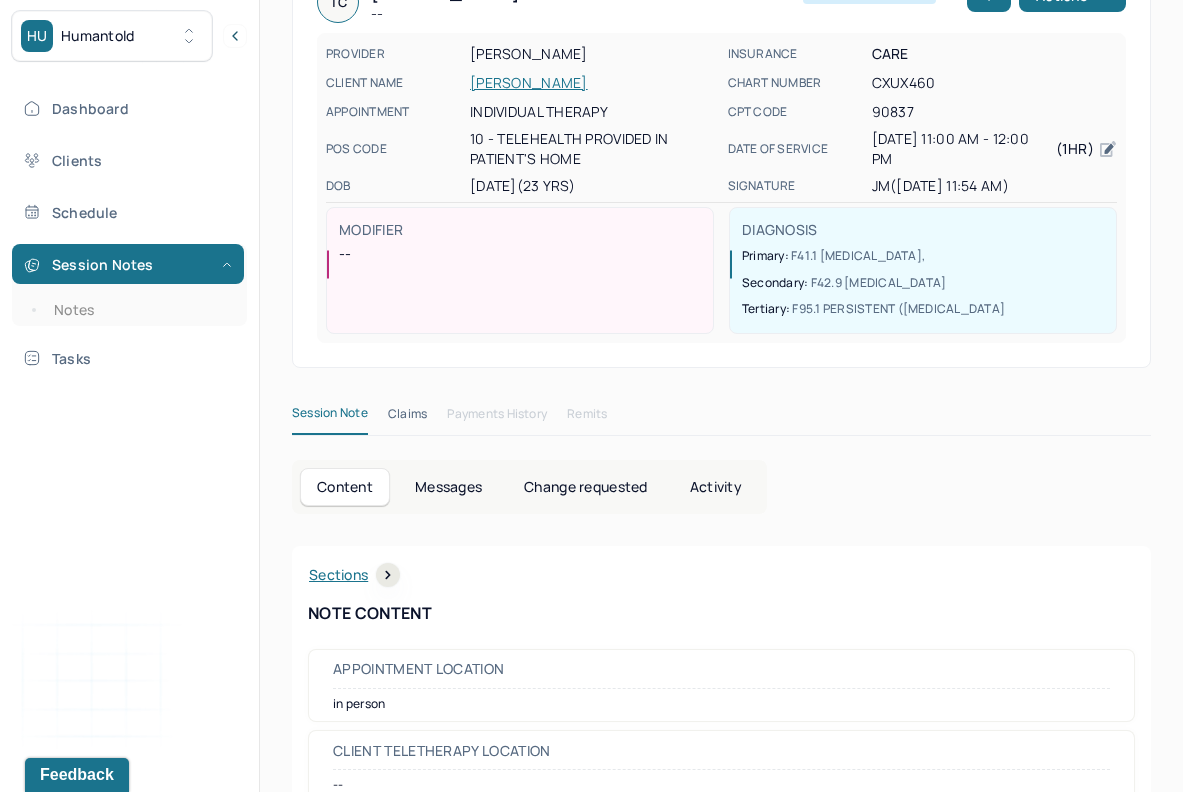 click on "Change requested" at bounding box center (585, 487) 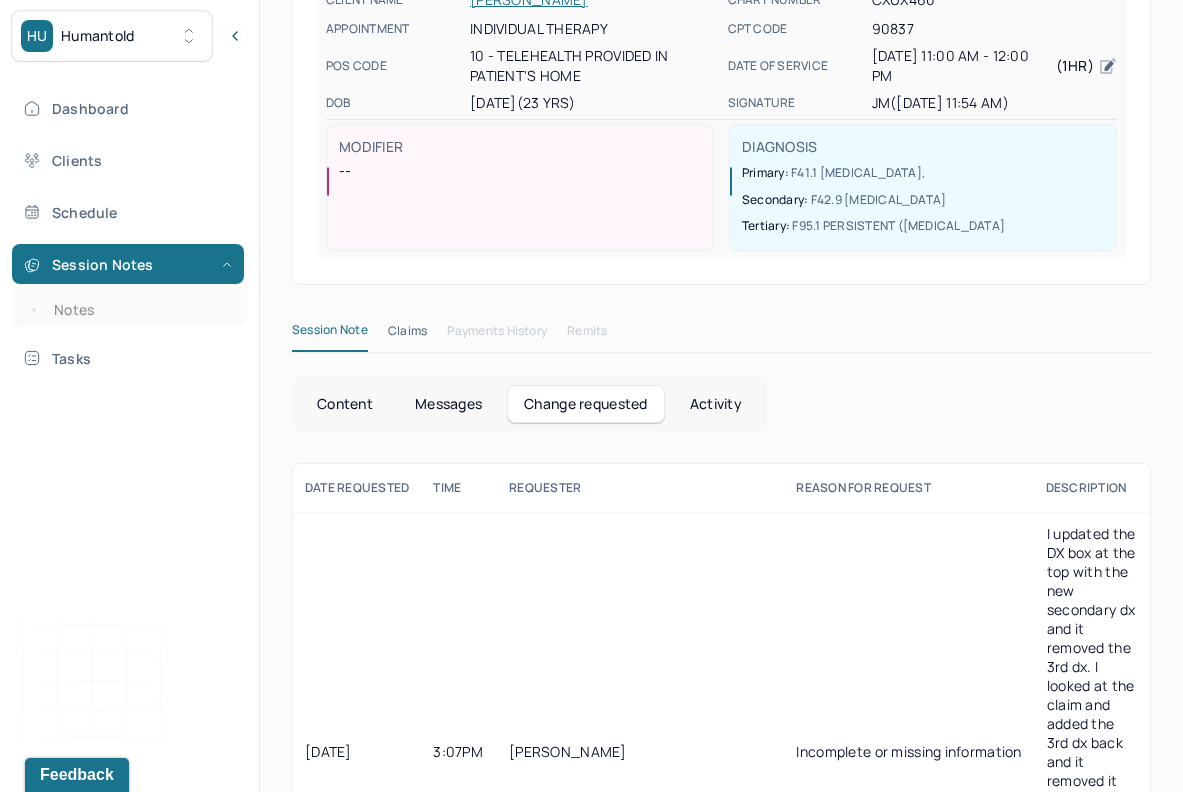 scroll, scrollTop: 378, scrollLeft: 0, axis: vertical 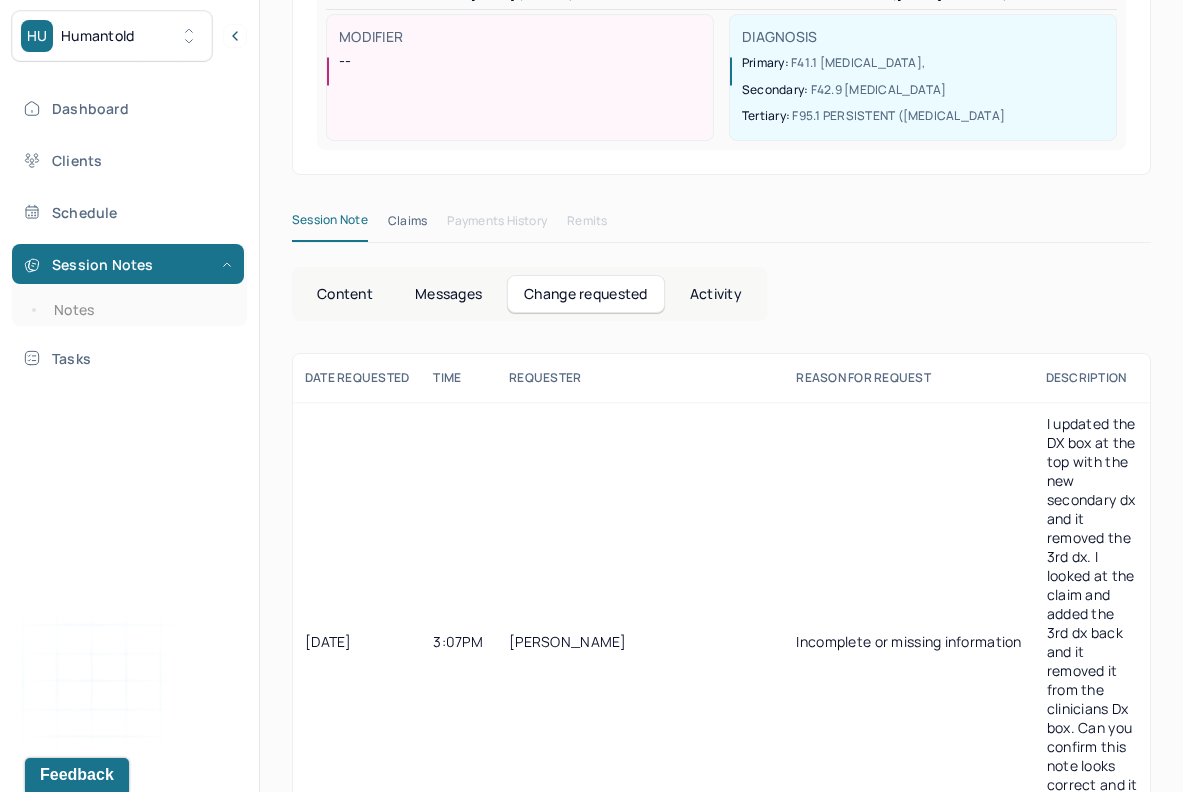 click on "Content" at bounding box center [345, 294] 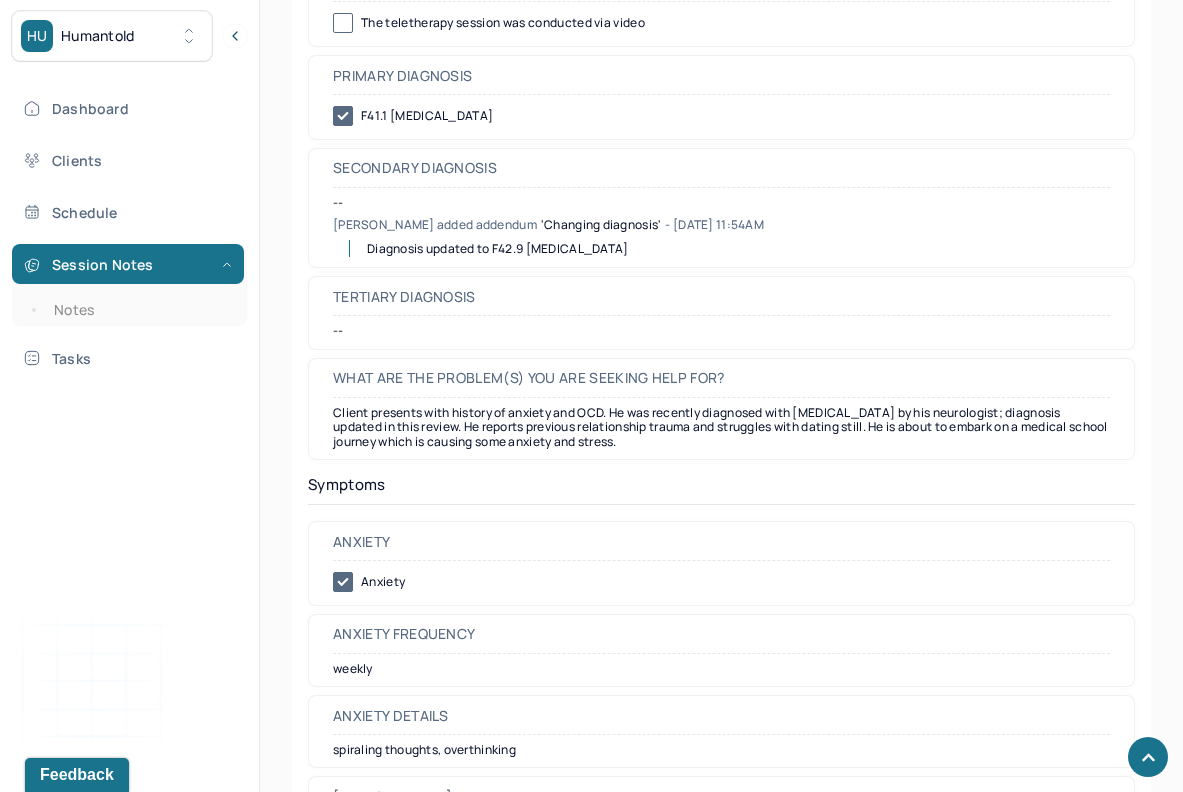 scroll, scrollTop: 1233, scrollLeft: 0, axis: vertical 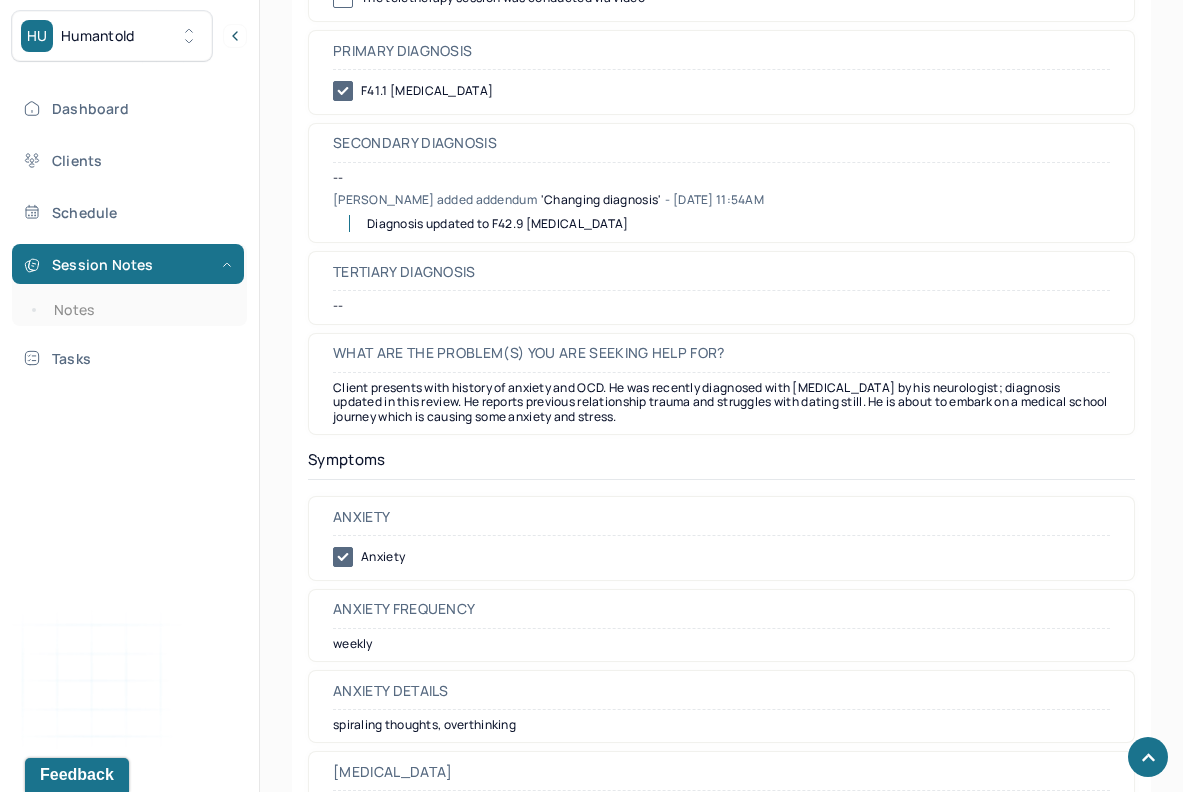 click on "Diagnosis updated to F42.9 [MEDICAL_DATA]" at bounding box center [497, 223] 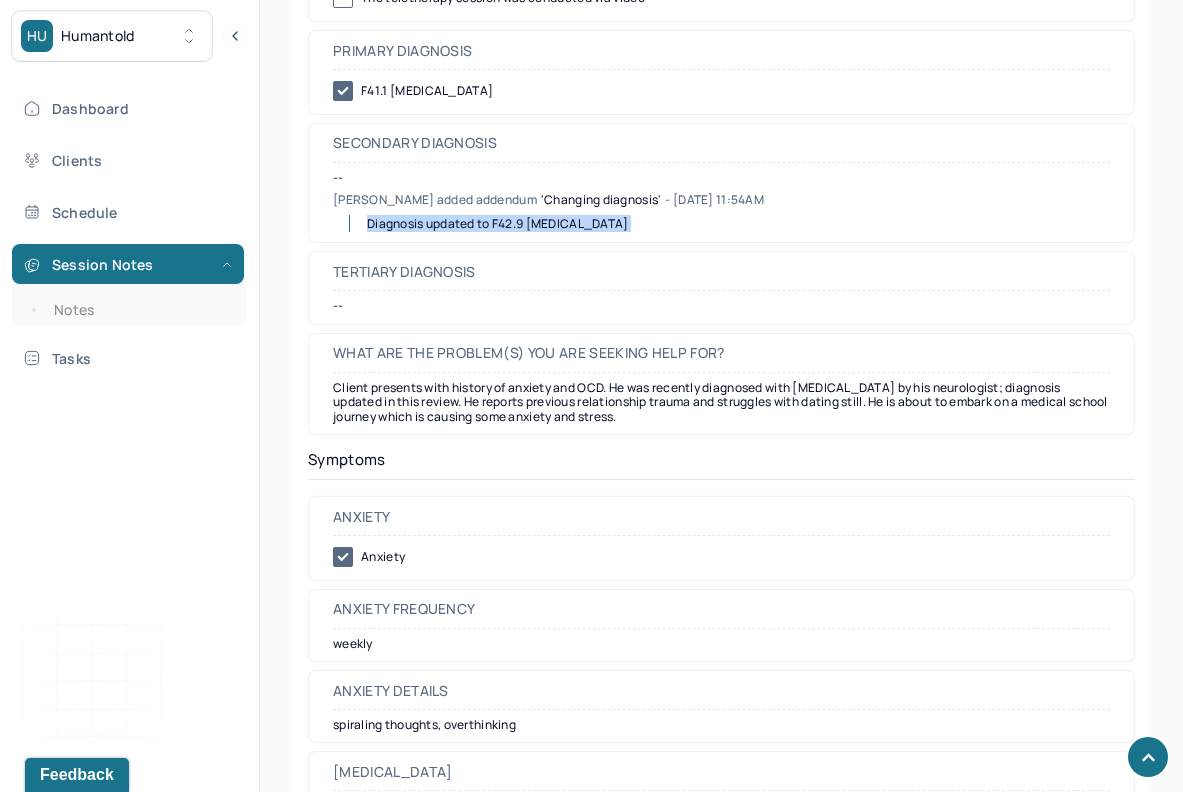 click on "Diagnosis updated to F42.9 [MEDICAL_DATA]" at bounding box center (497, 223) 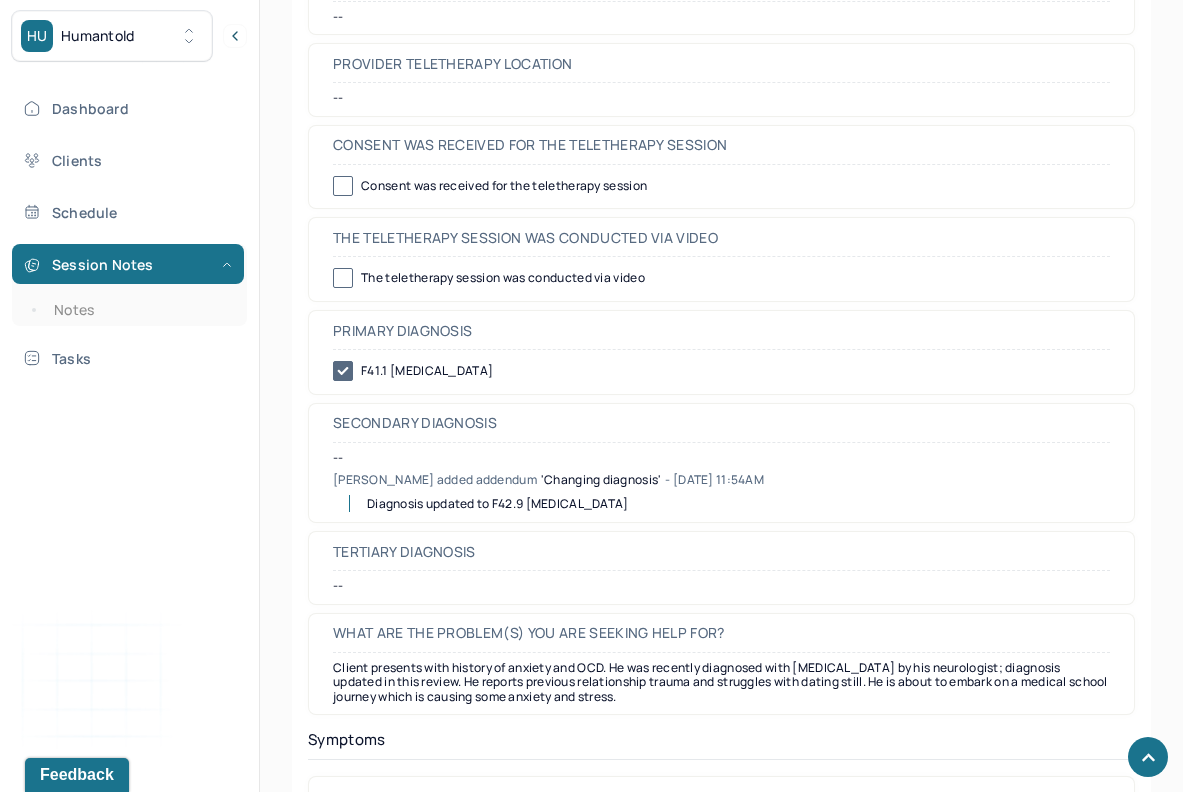 scroll, scrollTop: 0, scrollLeft: 0, axis: both 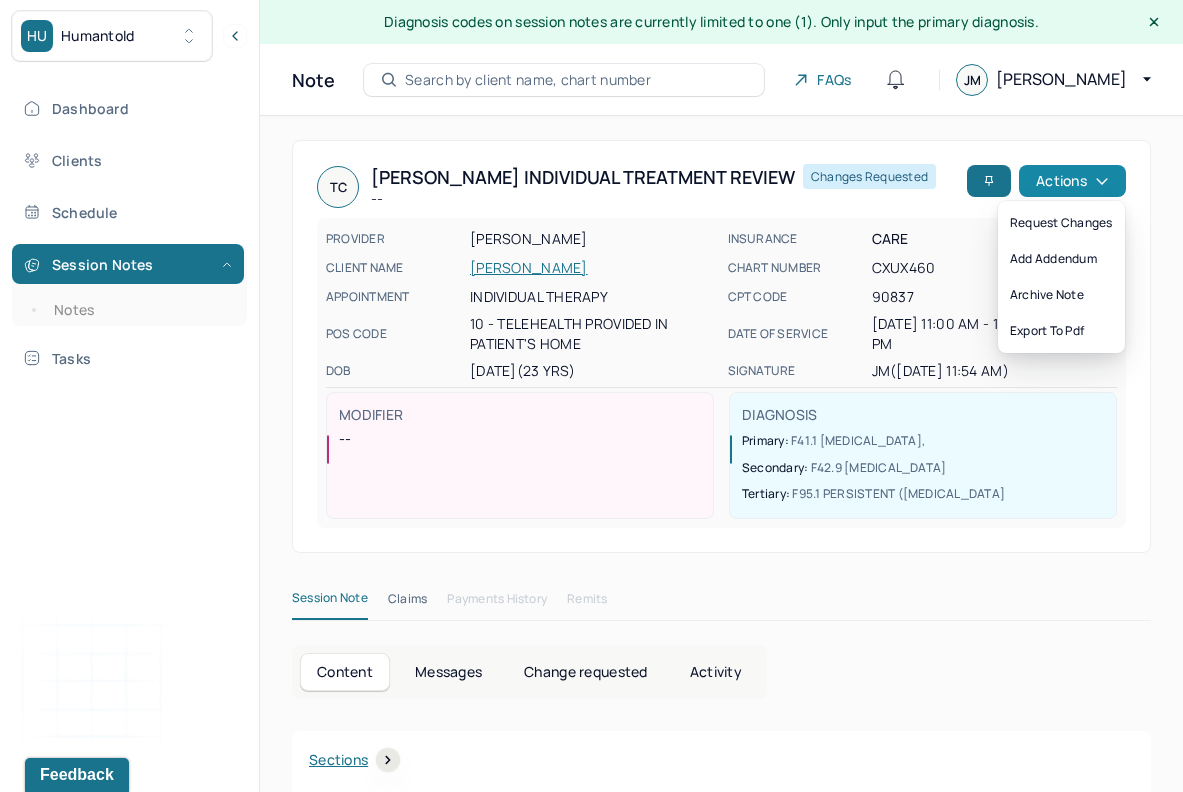 click 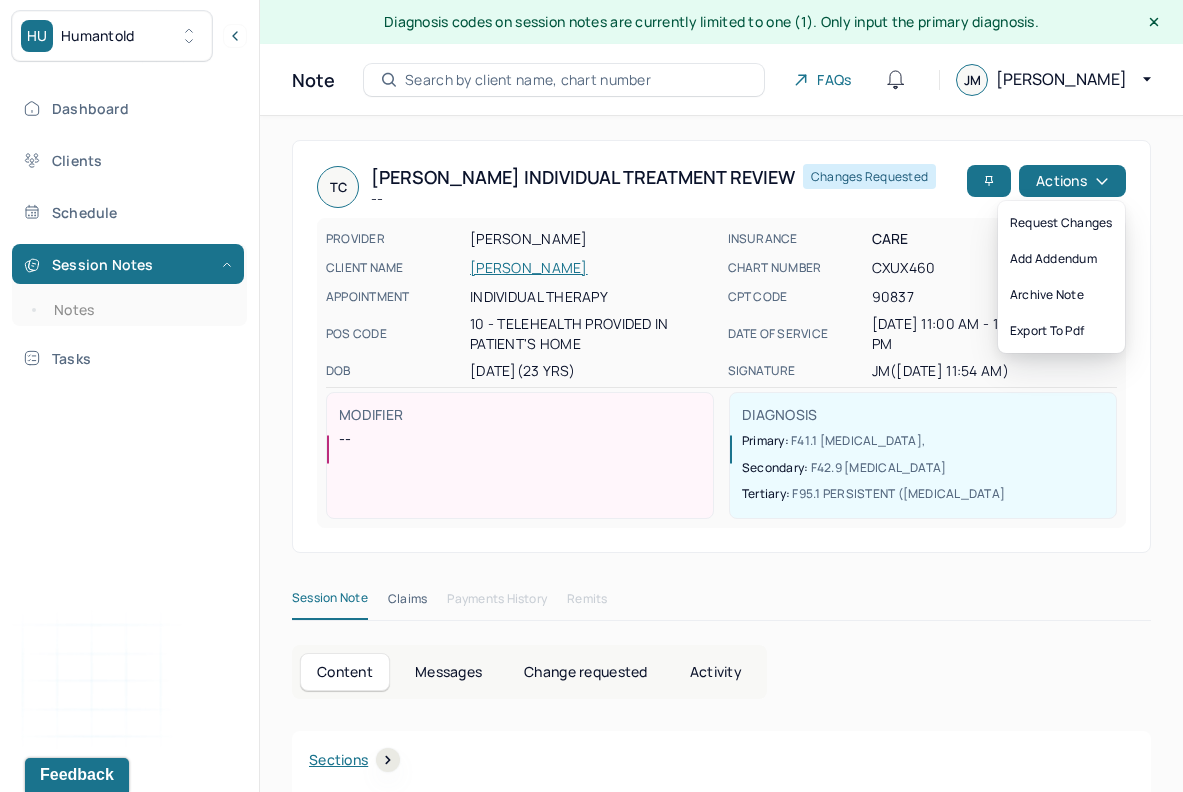 click on "TC Tyler's   Individual treatment review -- Changes requested       Actions   PROVIDER MOREIRA, JAVIER CLIENT NAME CHIMENTO, TYLER APPOINTMENT Individual therapy POS CODE 10 - Telehealth Provided in Patient's Home DOB 03/05/2002  (23 Yrs) INSURANCE CARE CHART NUMBER CXUX460 CPT CODE 90837 DATE OF SERVICE 06/27/2025   11:00 AM   -   12:00 PM ( 1hr )     SIGNATURE jm  (07/01/2025, 11:54 AM) MODIFIER -- DIAGNOSIS Primary:   F41.1 GENERALIZED ANXIETY DISORDER ,  Secondary:   F42.9 OBSESSIVE-COMPULSIVE DISORDER, UNSPECIFIED  Tertiary:   F95.1 PERSISTENT (CHRONIC) MOTOR OR VOCAL TIC DISORDER    Session Note     Claims     Payments History     Remits     Content     Messages     Change requested     Activity       Sections Symptoms Suicide risk assessment Summary Treatment goals   Sections   NOTE CONTENT Appointment location in person Client Teletherapy Location -- Provider Teletherapy Location -- Consent was received for the teletherapy session   Consent was received for the teletherapy session   Primary diagnosis" at bounding box center (721, 3239) 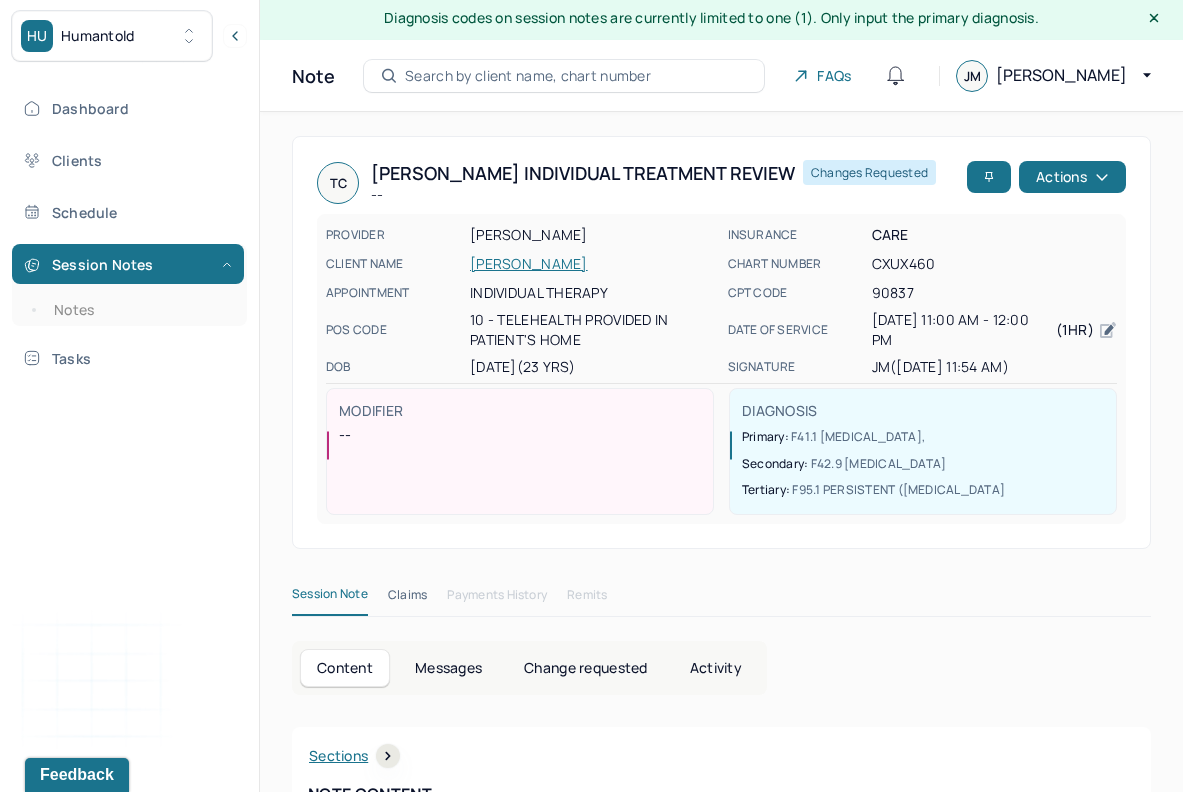 scroll, scrollTop: 71, scrollLeft: 0, axis: vertical 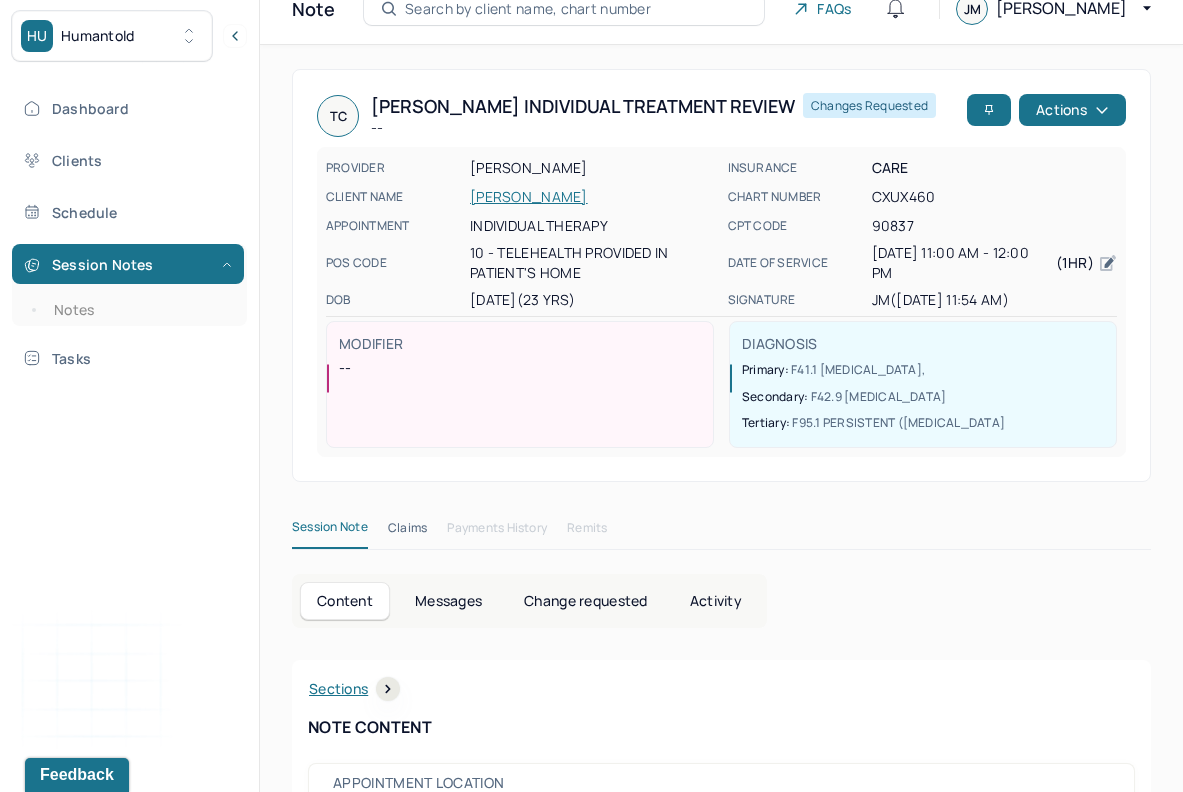 click on "Change requested" at bounding box center [585, 601] 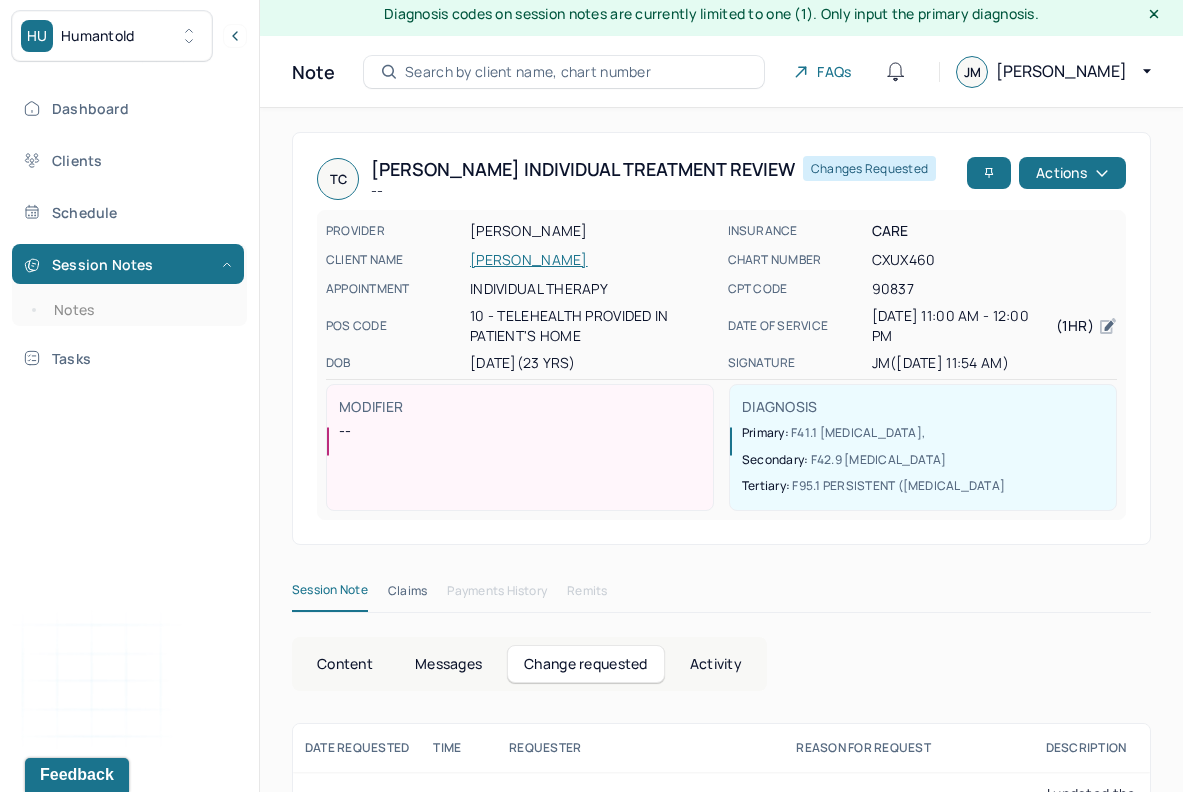 scroll, scrollTop: 0, scrollLeft: 0, axis: both 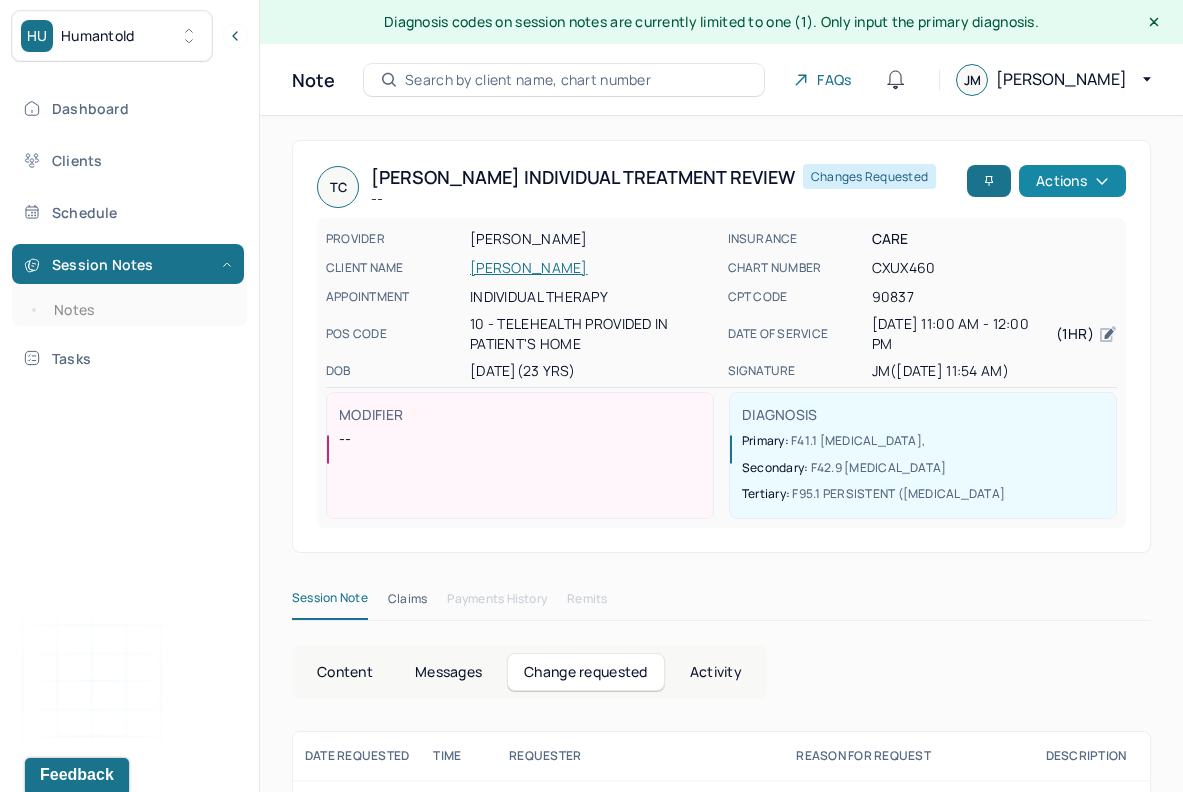 click on "Actions" at bounding box center (1072, 181) 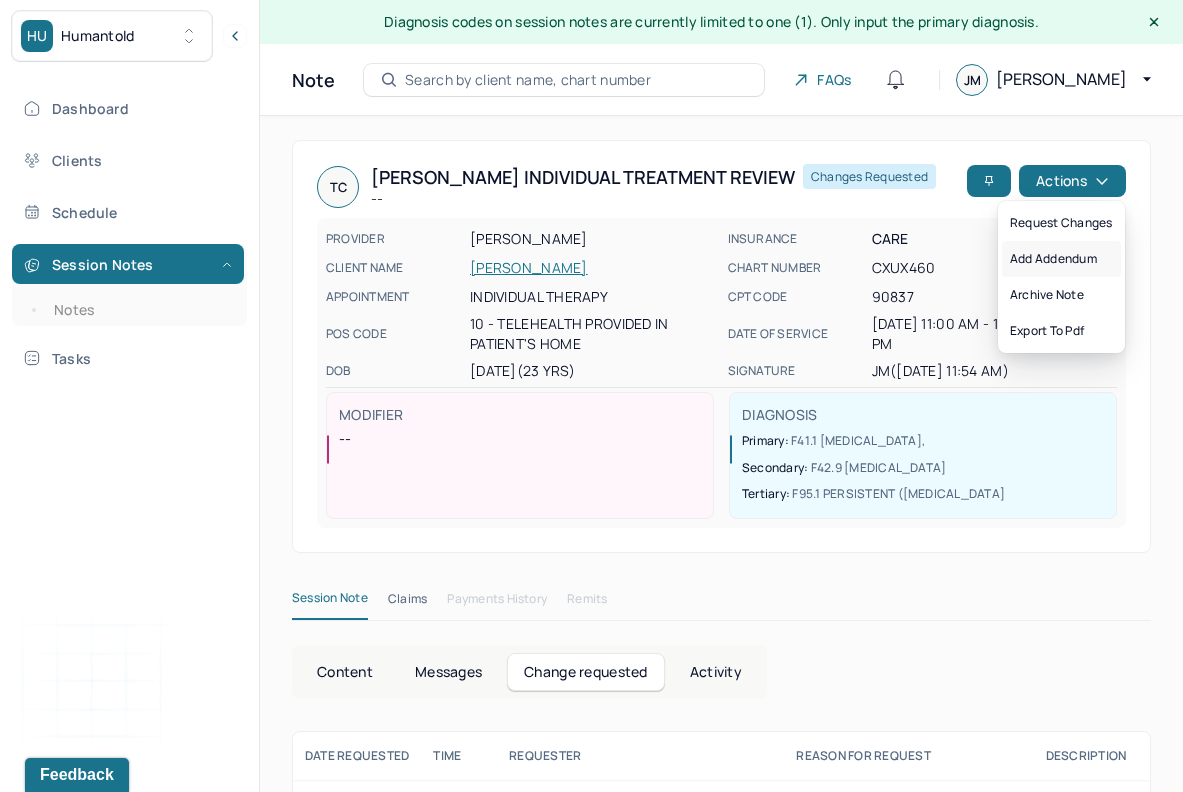 click on "Add addendum" at bounding box center [1061, 259] 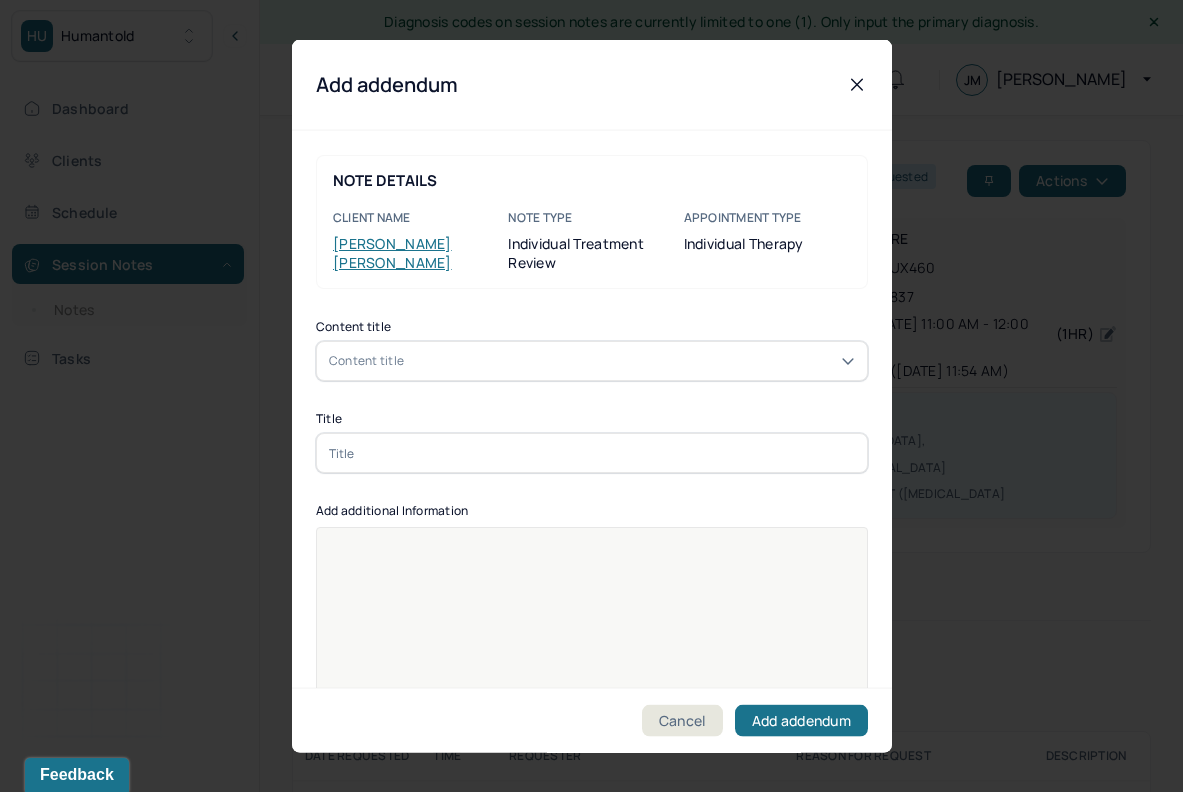 click on "Content title" at bounding box center (592, 361) 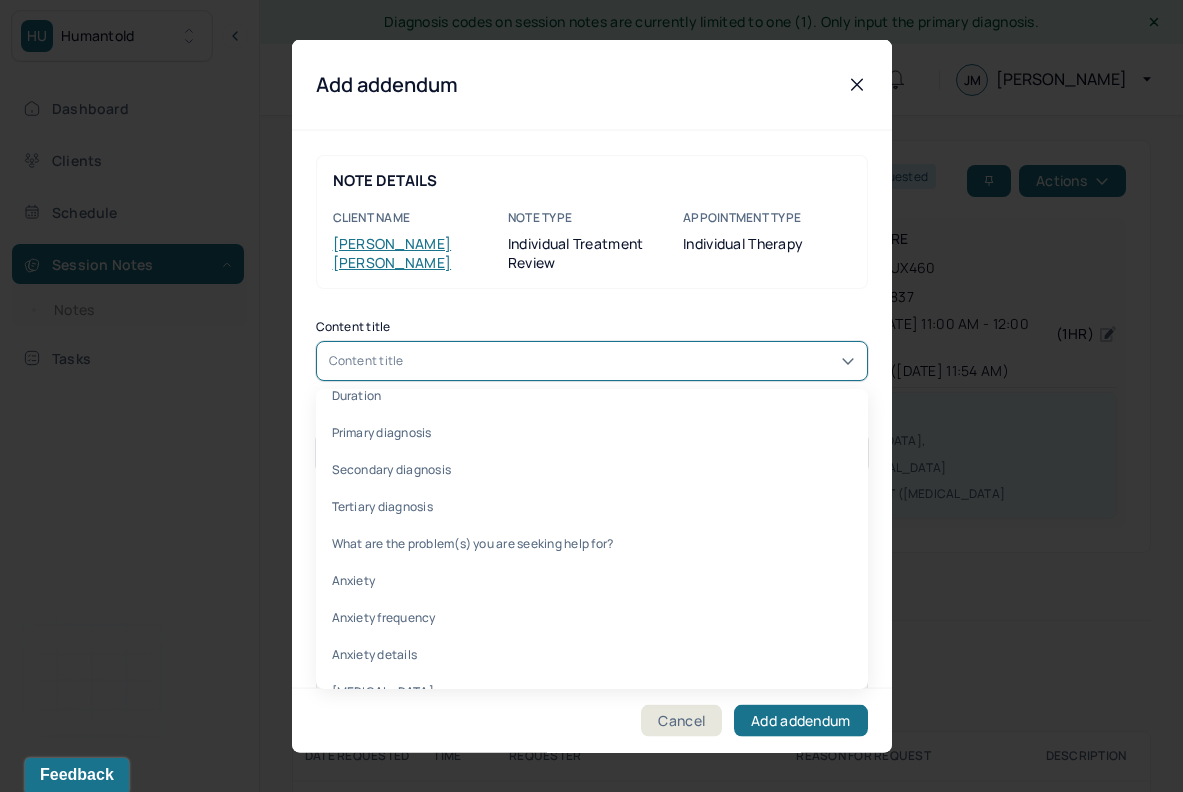 scroll, scrollTop: 314, scrollLeft: 0, axis: vertical 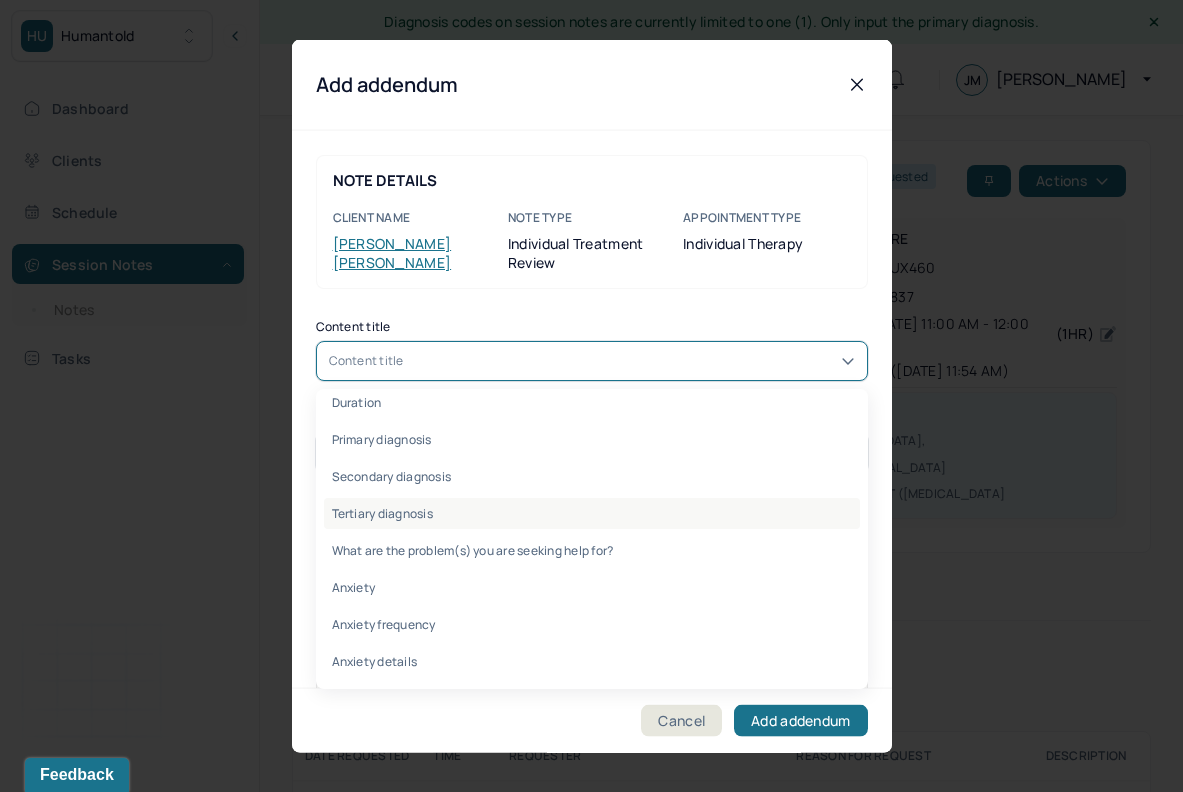 click on "Tertiary diagnosis" at bounding box center [592, 513] 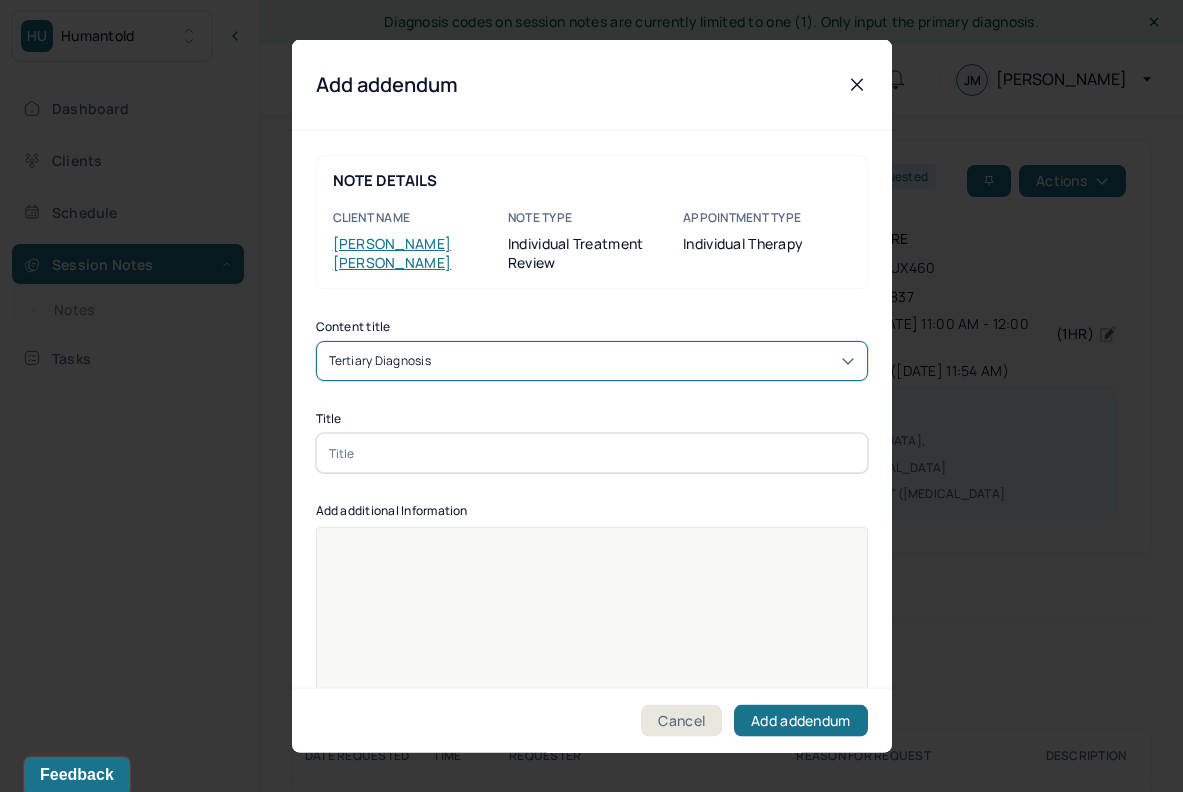 click at bounding box center [592, 453] 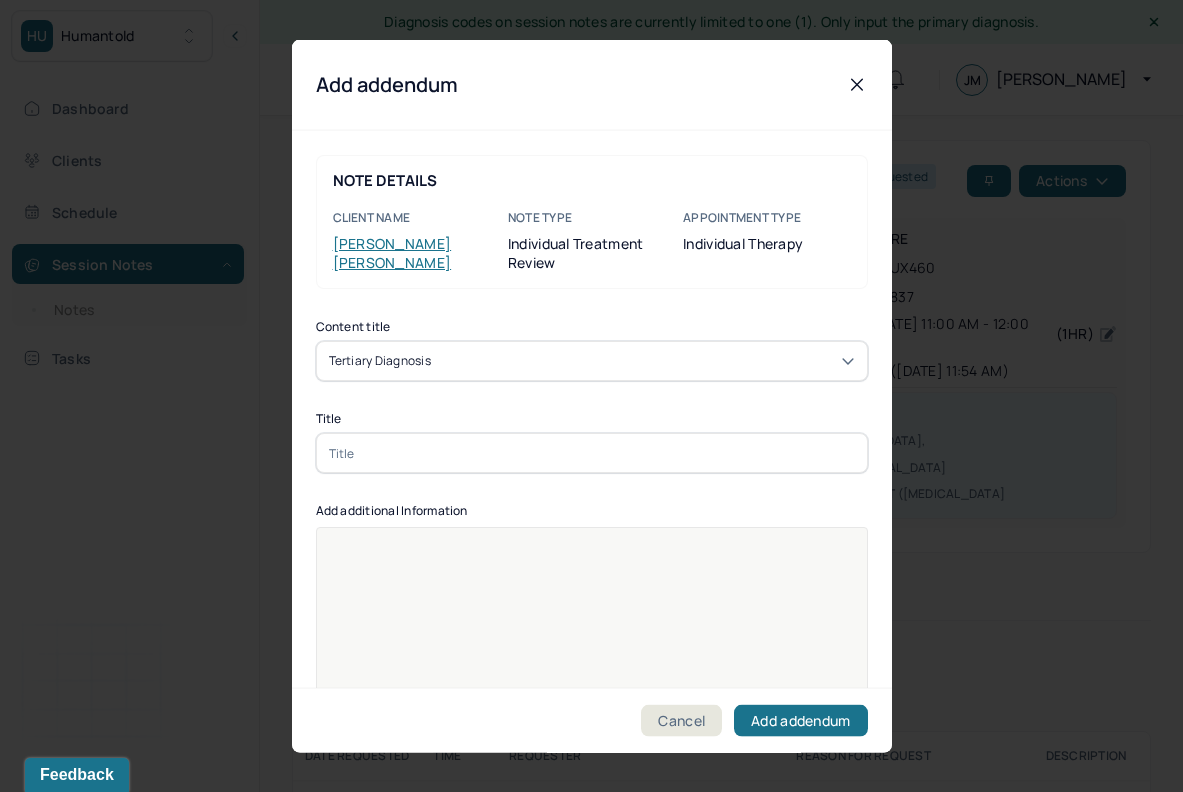 click at bounding box center (592, 453) 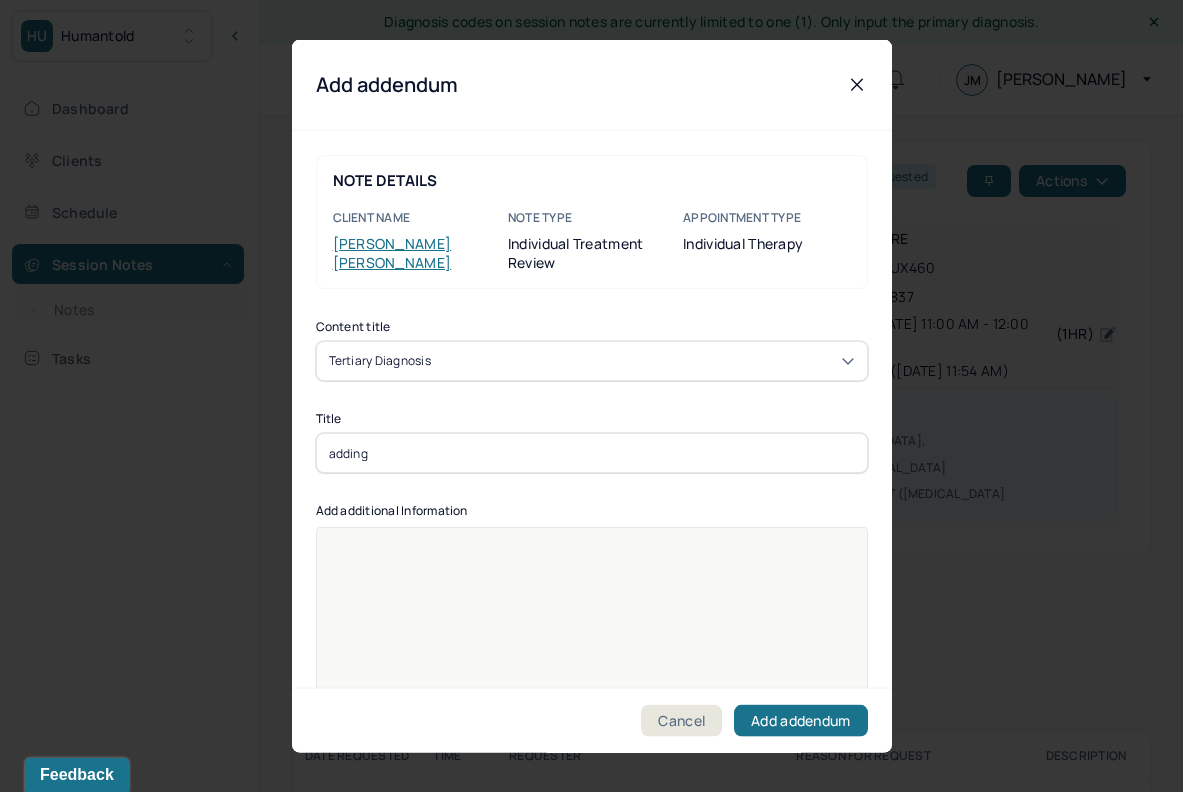 type on "adding" 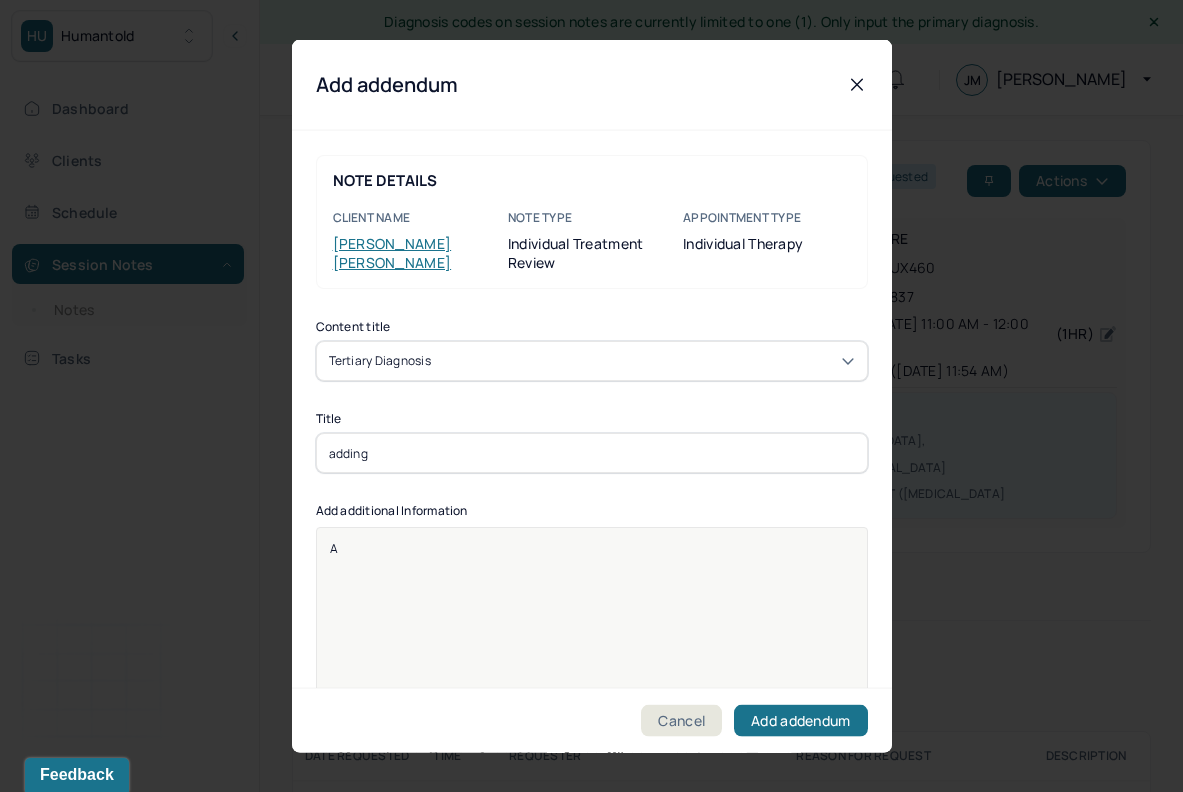 type 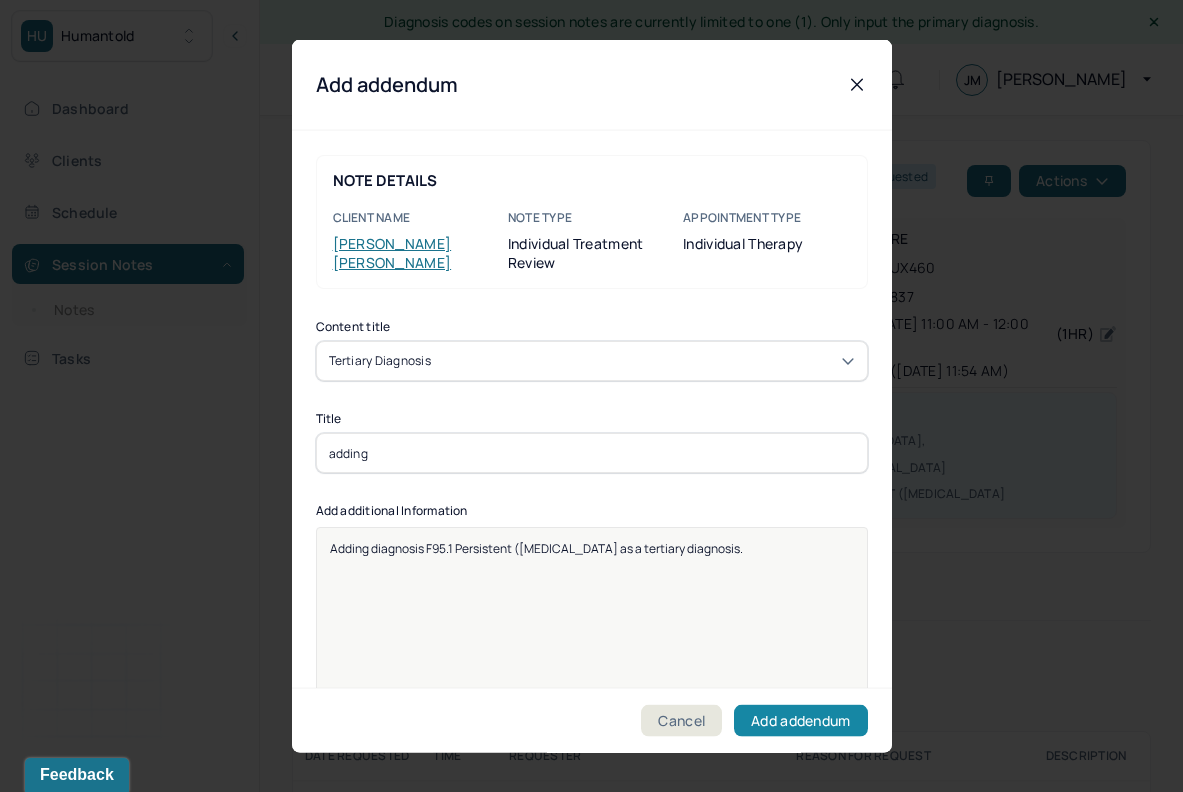 click on "Add addendum" at bounding box center [800, 720] 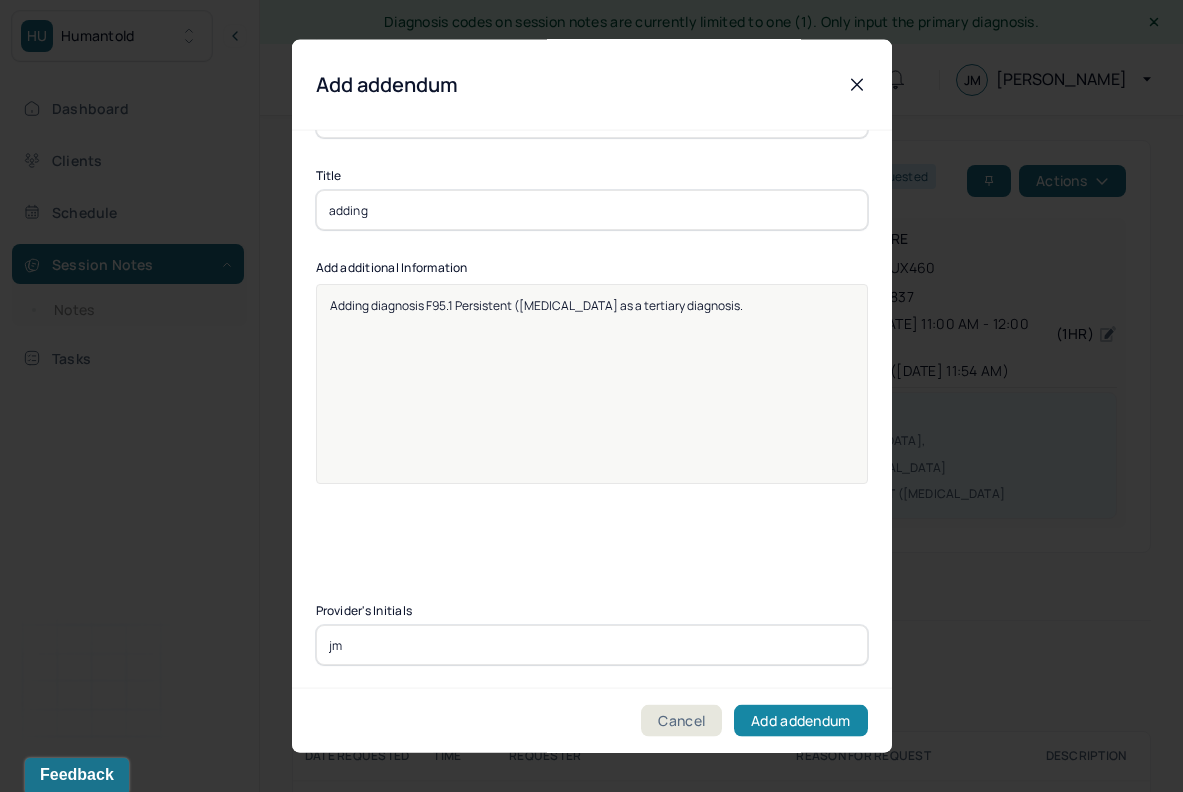 type on "jm" 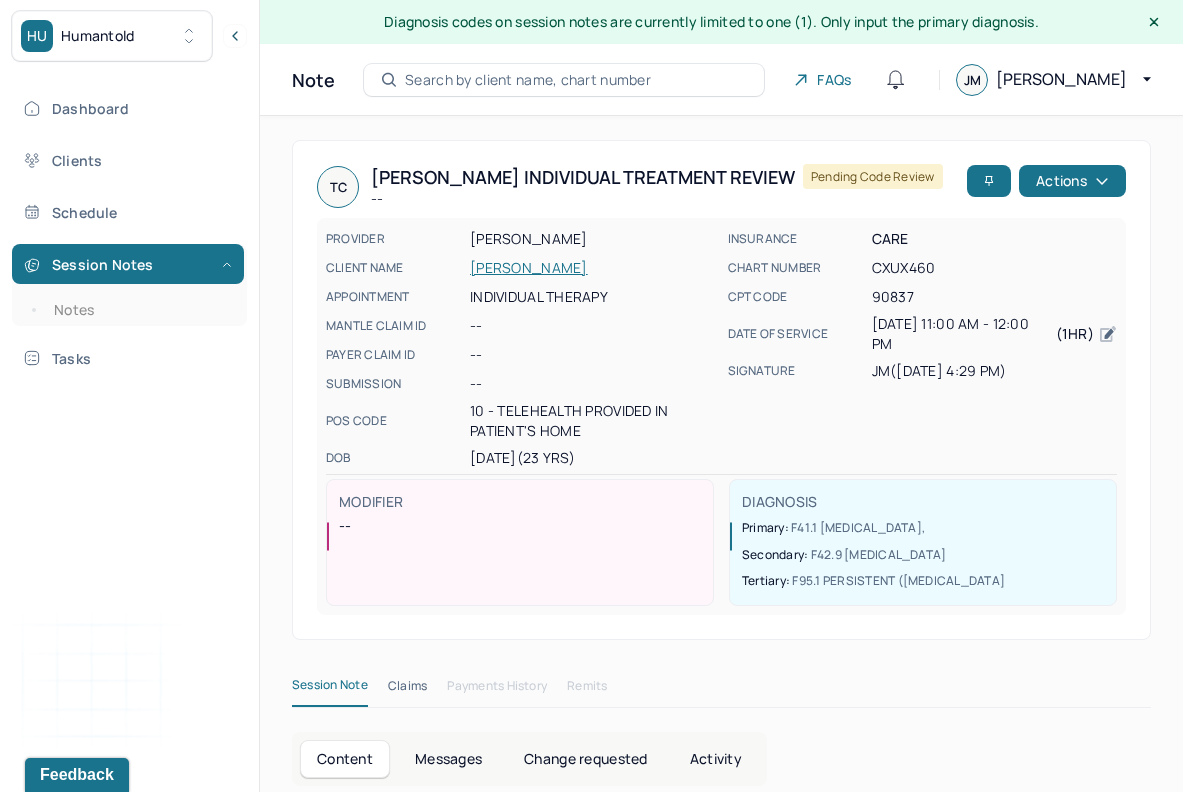 click on "TC Tyler's   Individual treatment review -- Pending code review       Actions   PROVIDER MOREIRA, JAVIER CLIENT NAME CHIMENTO, TYLER APPOINTMENT Individual therapy   MANTLE CLAIM ID -- PAYER CLAIM ID -- SUBMISSION -- POS CODE 10 - Telehealth Provided in Patient's Home DOB 03/05/2002  (23 Yrs) INSURANCE CARE CHART NUMBER CXUX460 CPT CODE 90837 DATE OF SERVICE 06/27/2025   11:00 AM   -   12:00 PM ( 1hr )     SIGNATURE jm  (07/01/2025, 4:29 PM) MODIFIER -- DIAGNOSIS Primary:   F41.1 GENERALIZED ANXIETY DISORDER ,  Secondary:   F42.9 OBSESSIVE-COMPULSIVE DISORDER, UNSPECIFIED  Tertiary:   F95.1 PERSISTENT (CHRONIC) MOTOR OR VOCAL TIC DISORDER" at bounding box center (721, 390) 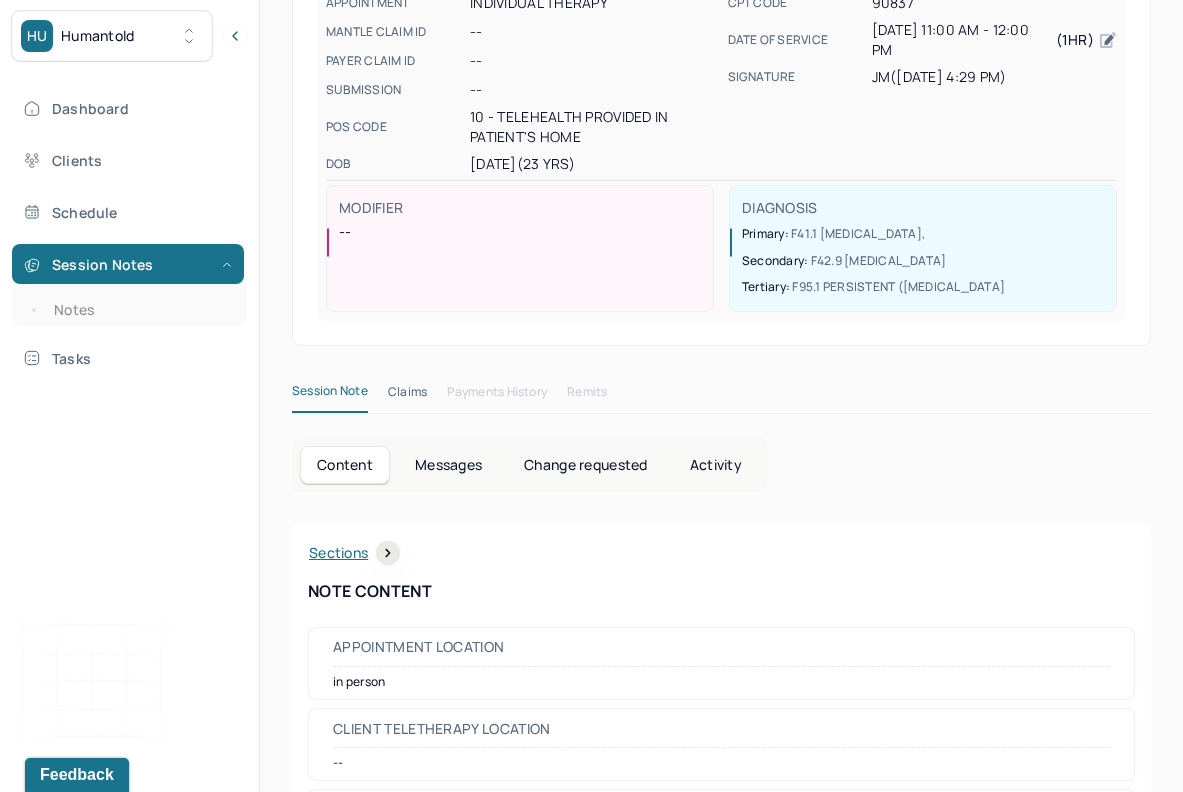 scroll, scrollTop: 291, scrollLeft: 0, axis: vertical 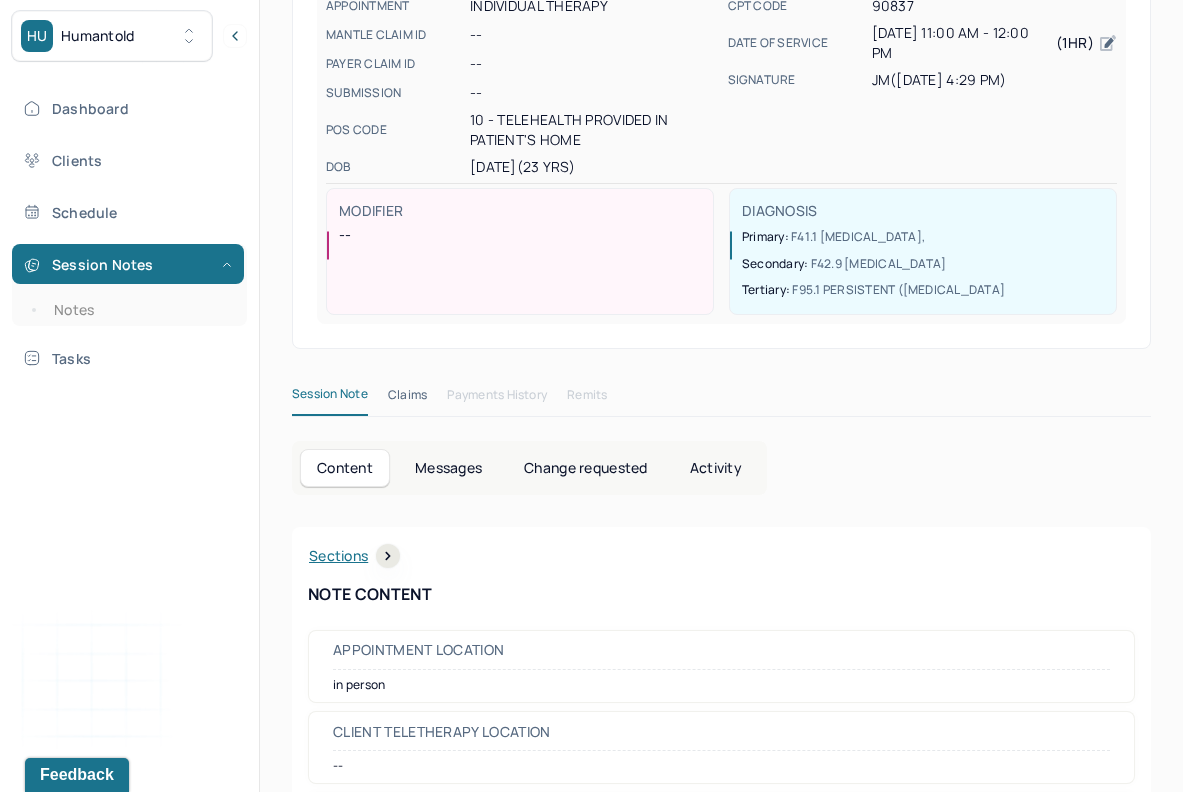 click on "Session Note     Claims     Payments History     Remits" at bounding box center [721, 399] 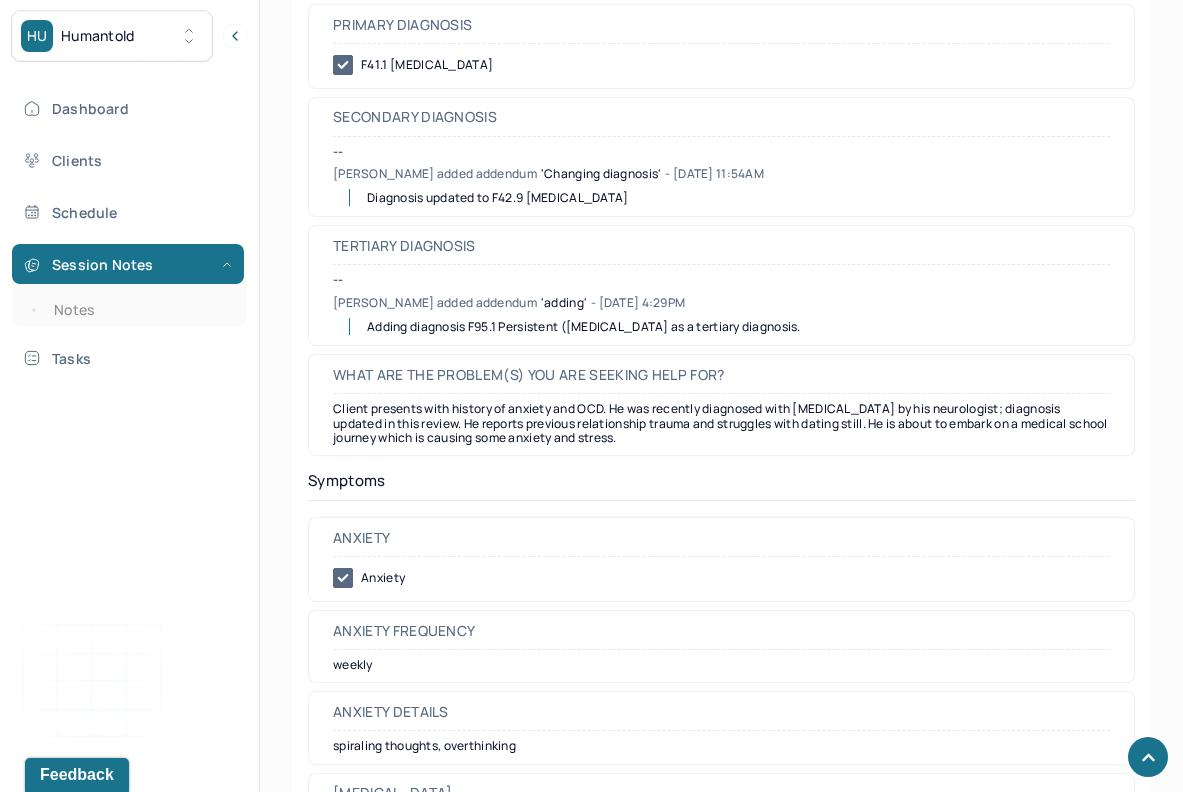 scroll, scrollTop: 1356, scrollLeft: 0, axis: vertical 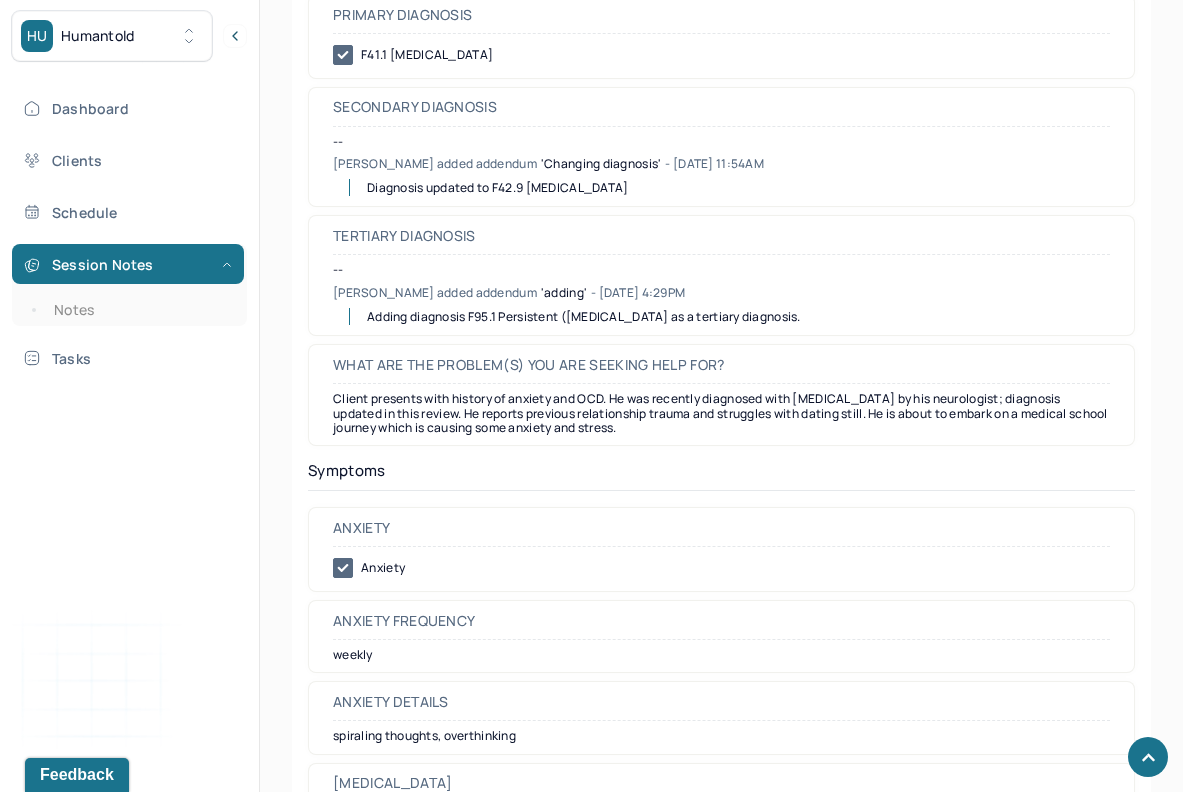 click on "Client presents with history of anxiety and OCD. He was recently diagnosed with [MEDICAL_DATA] by his neurologist; diagnosis updated in this review. He reports previous relationship trauma and struggles with dating still. He is about to embark on a medical school journey which is causing some anxiety and stress." at bounding box center (721, 413) 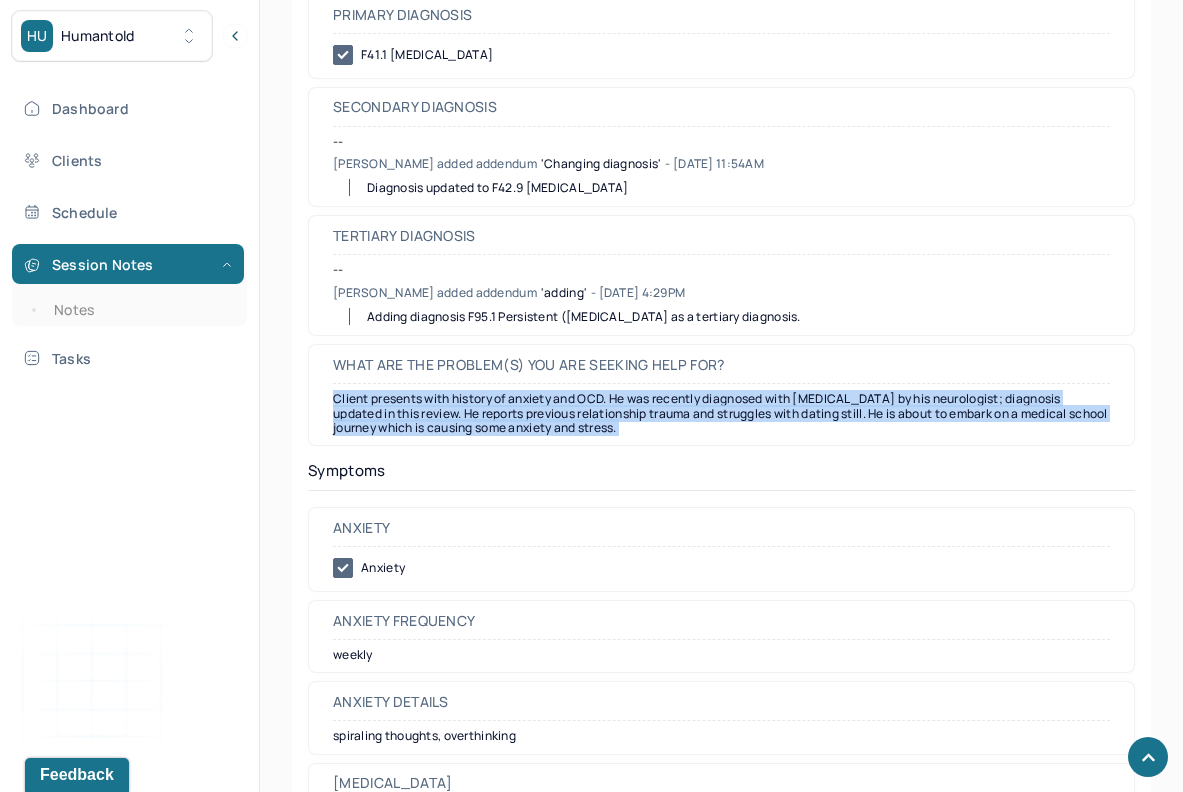 click on "Client presents with history of anxiety and OCD. He was recently diagnosed with [MEDICAL_DATA] by his neurologist; diagnosis updated in this review. He reports previous relationship trauma and struggles with dating still. He is about to embark on a medical school journey which is causing some anxiety and stress." at bounding box center (721, 413) 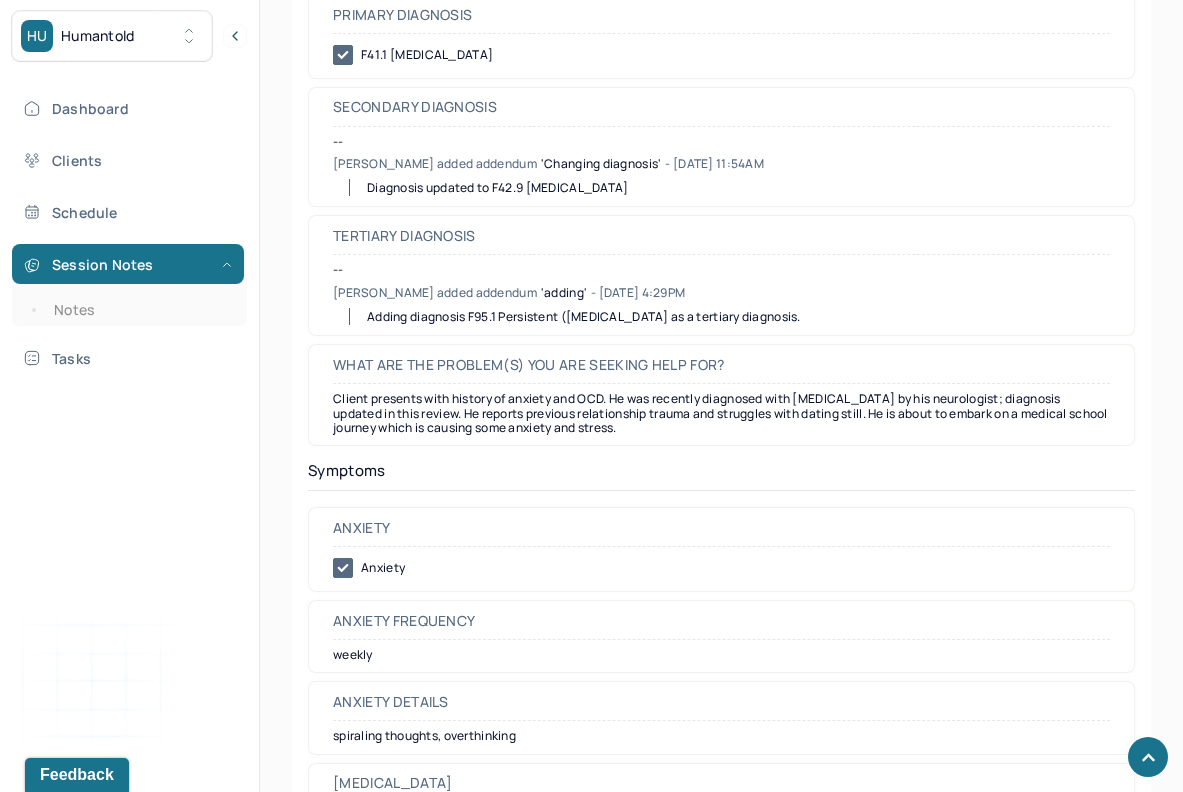 click on "Client presents with history of anxiety and OCD. He was recently diagnosed with [MEDICAL_DATA] by his neurologist; diagnosis updated in this review. He reports previous relationship trauma and struggles with dating still. He is about to embark on a medical school journey which is causing some anxiety and stress." at bounding box center [721, 413] 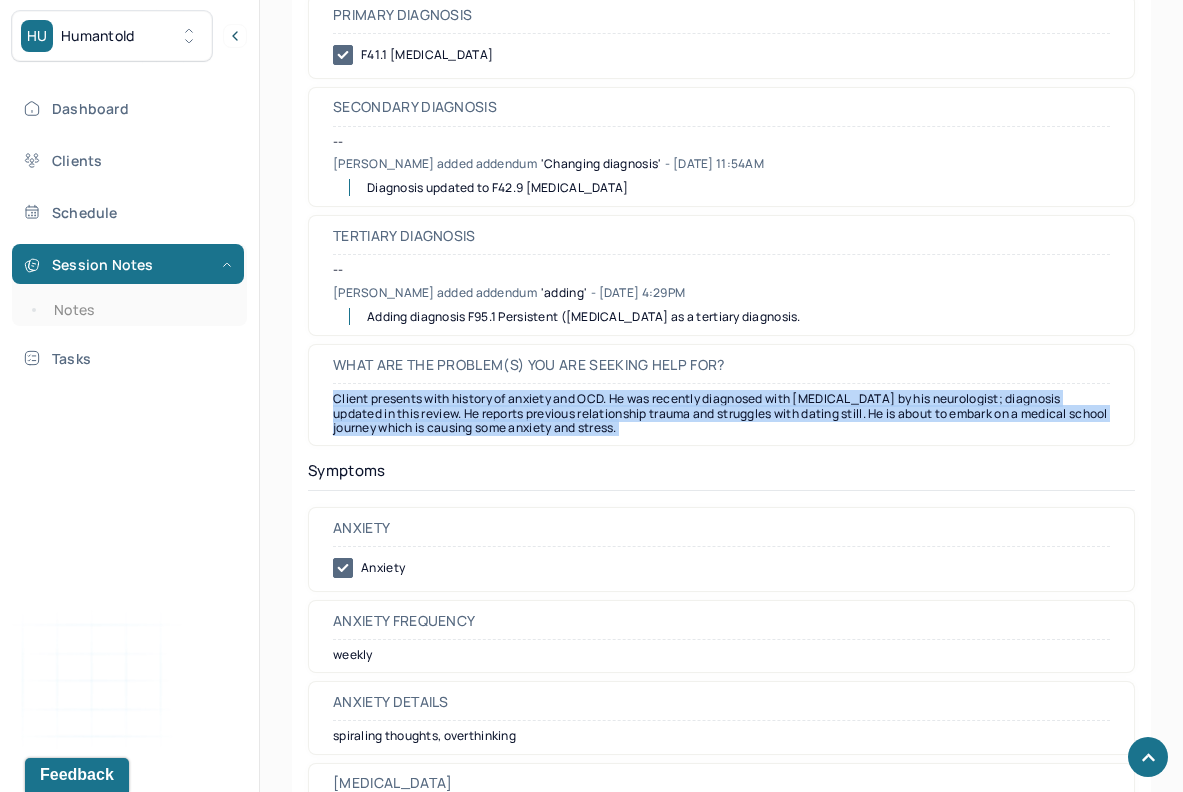 click on "Client presents with history of anxiety and OCD. He was recently diagnosed with [MEDICAL_DATA] by his neurologist; diagnosis updated in this review. He reports previous relationship trauma and struggles with dating still. He is about to embark on a medical school journey which is causing some anxiety and stress." at bounding box center [721, 413] 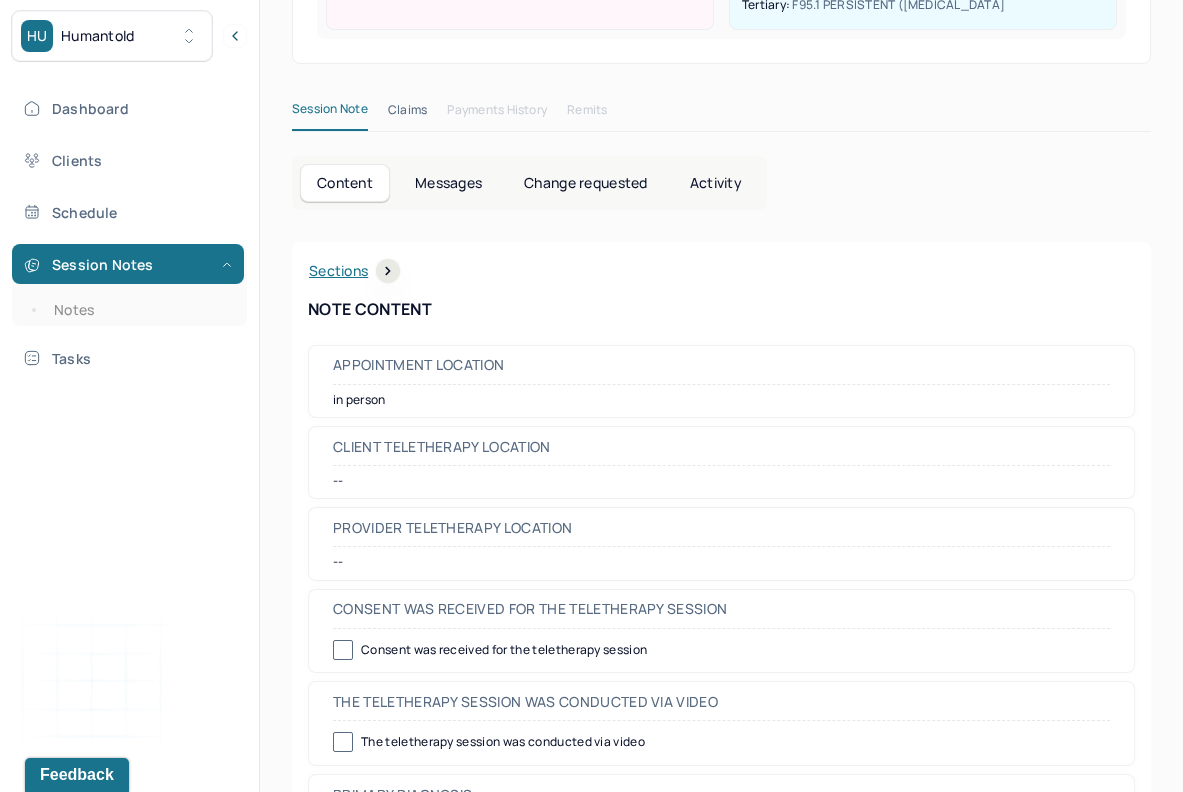 scroll, scrollTop: 0, scrollLeft: 0, axis: both 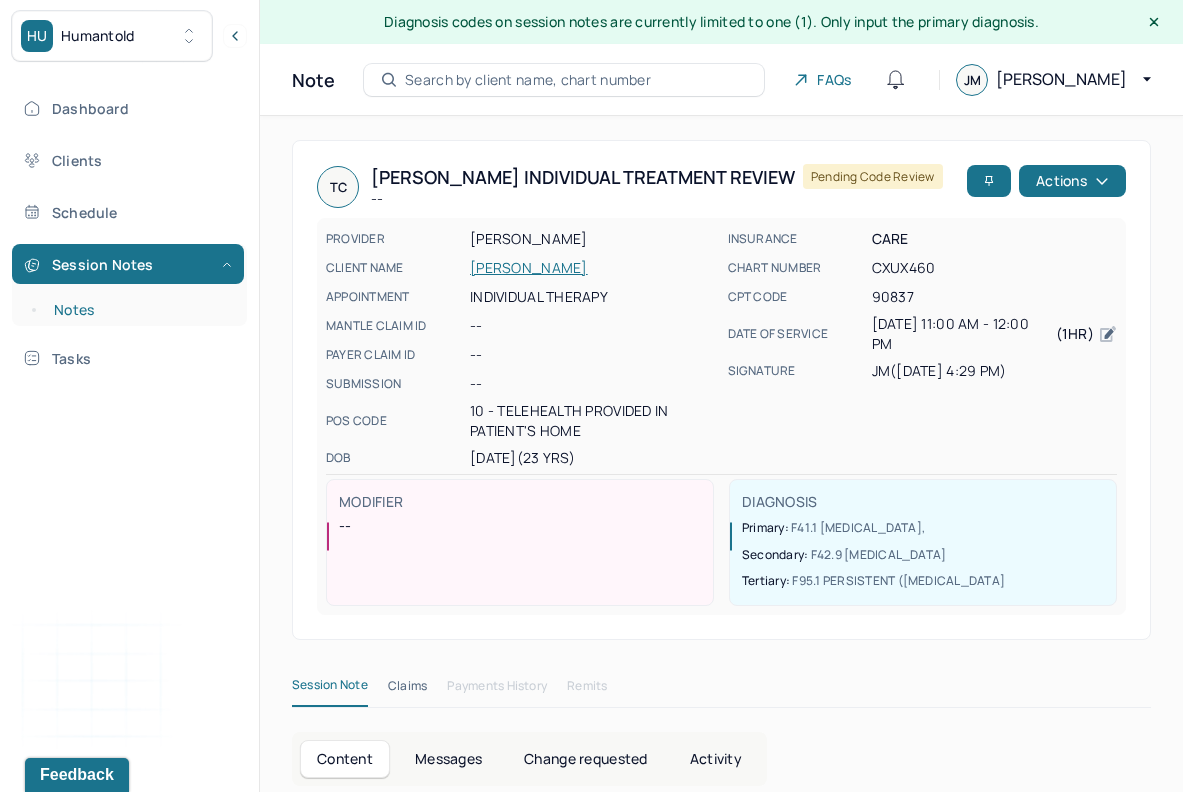 click on "Notes" at bounding box center [139, 310] 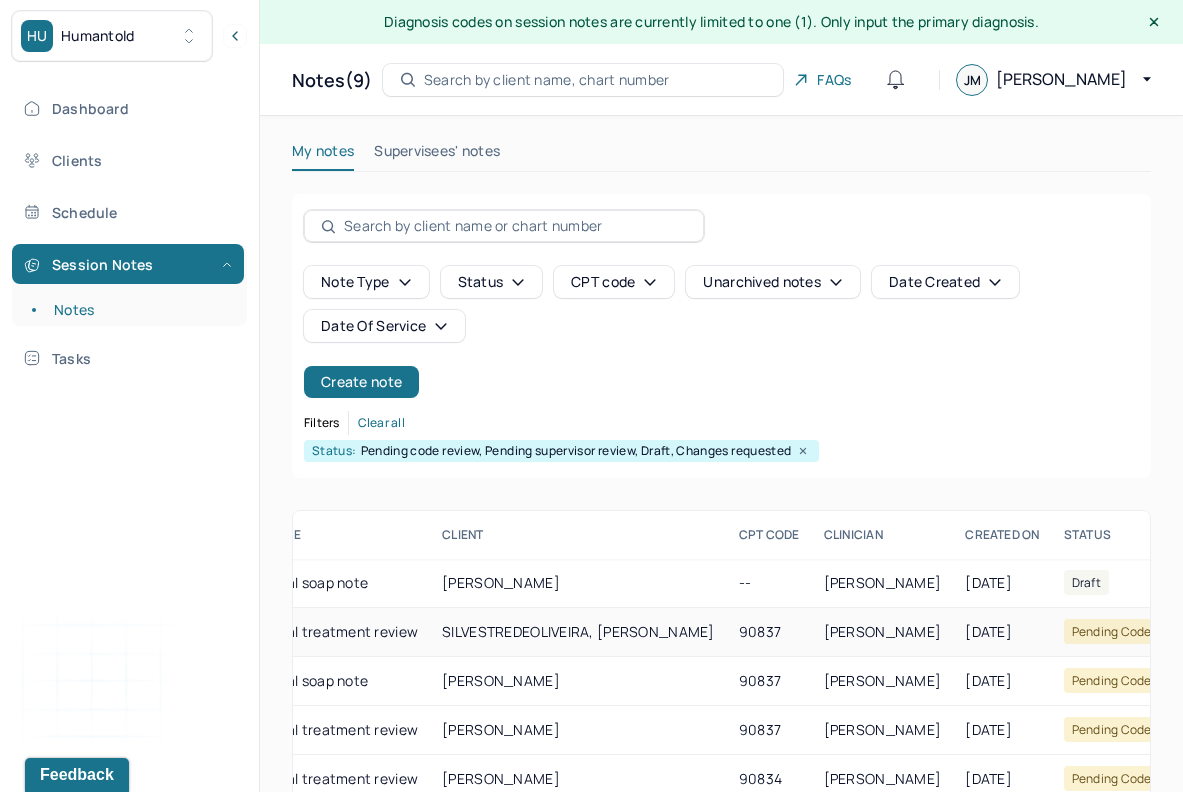 scroll, scrollTop: 0, scrollLeft: 0, axis: both 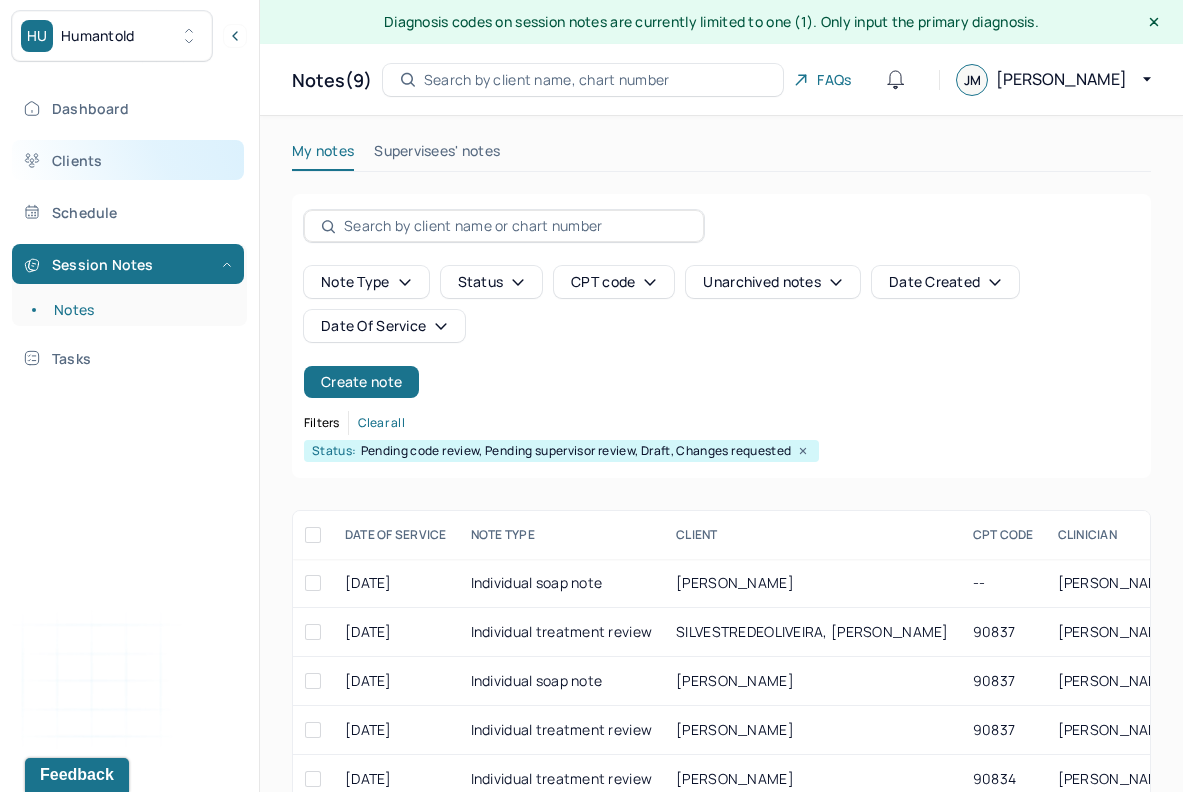 click on "Clients" at bounding box center (128, 160) 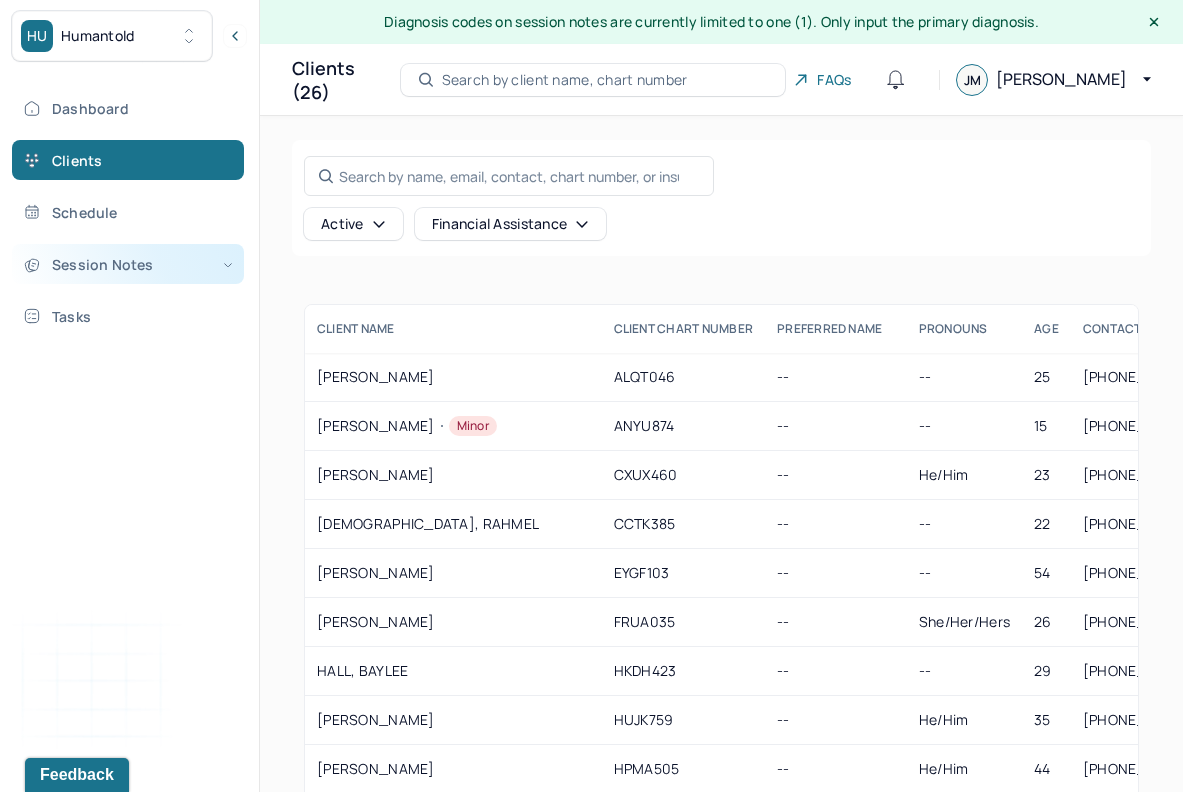 click on "Session Notes" at bounding box center [128, 264] 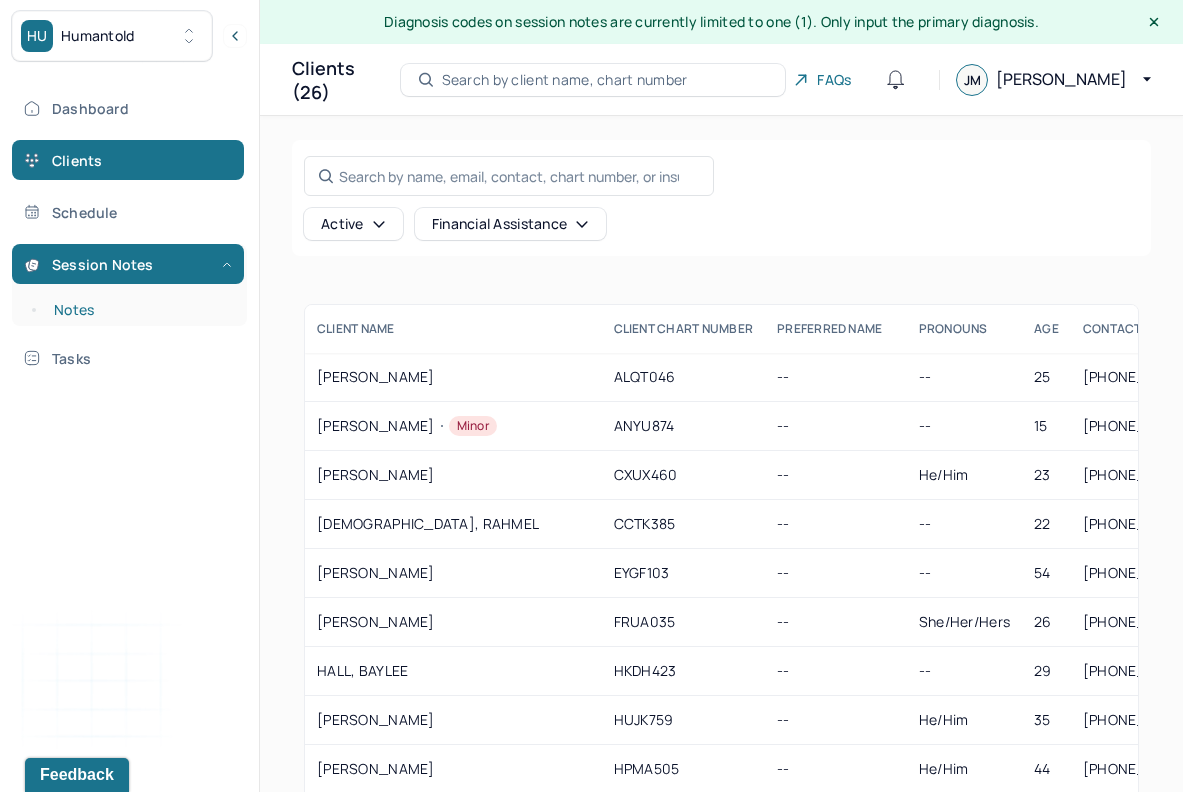 click on "Notes" at bounding box center [139, 310] 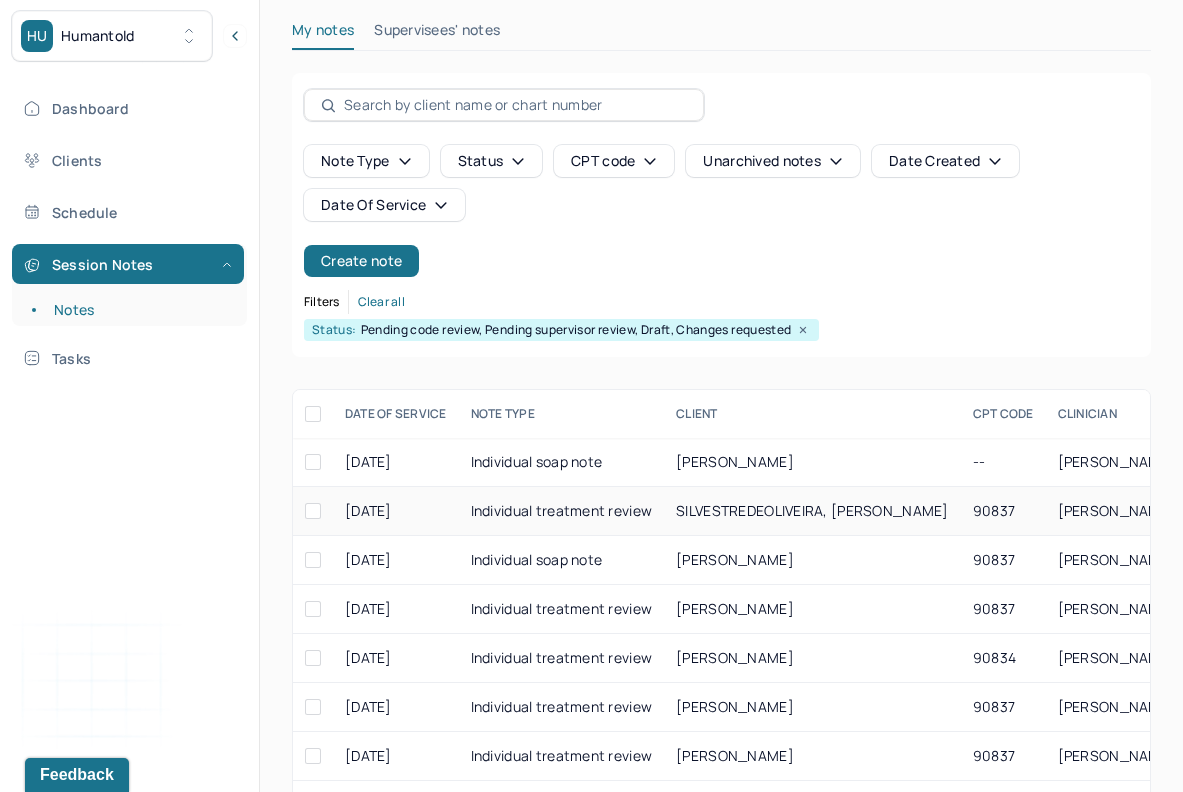 scroll, scrollTop: 234, scrollLeft: 0, axis: vertical 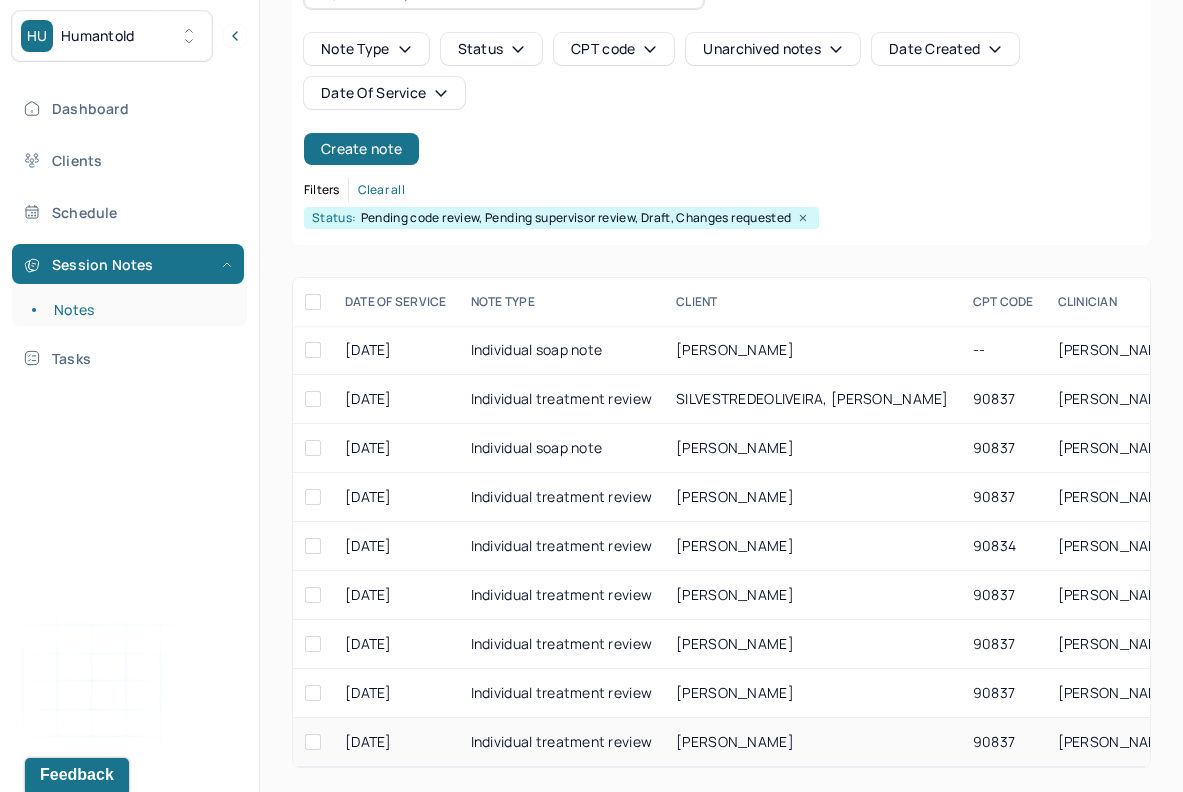 click on "[PERSON_NAME]" at bounding box center [735, 741] 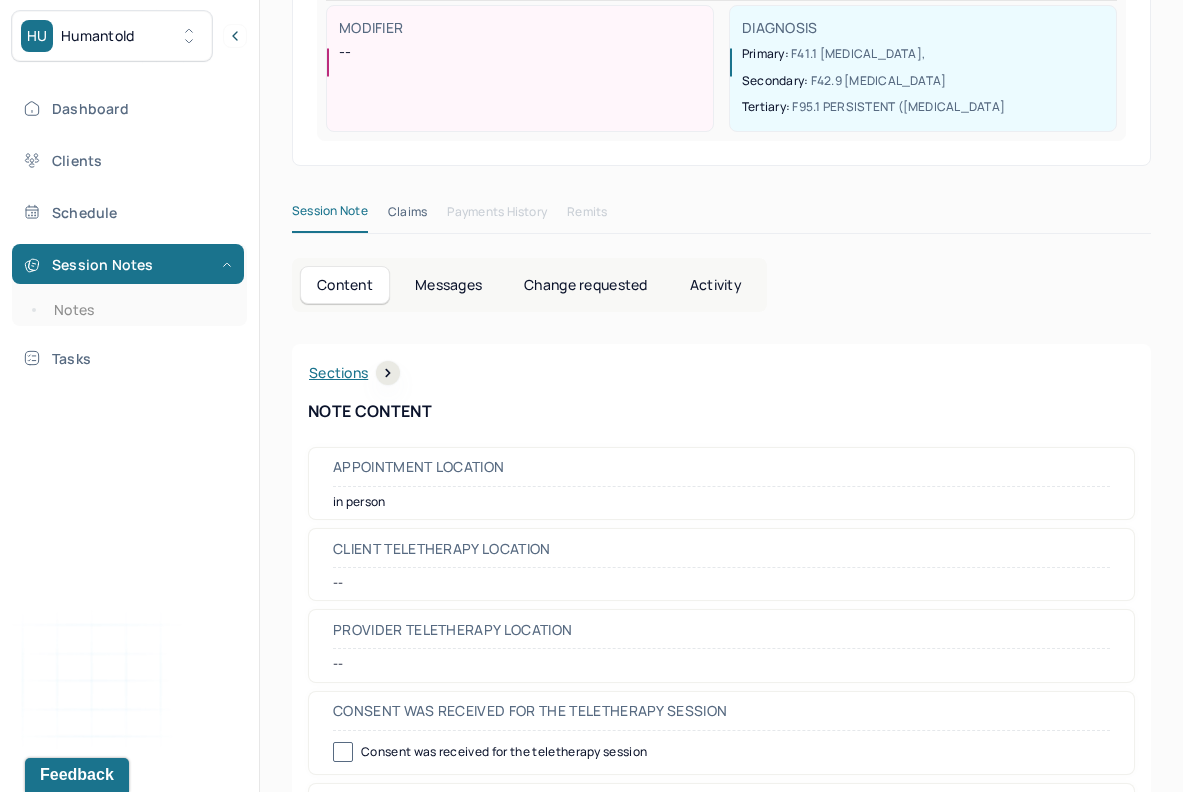 scroll, scrollTop: 262, scrollLeft: 0, axis: vertical 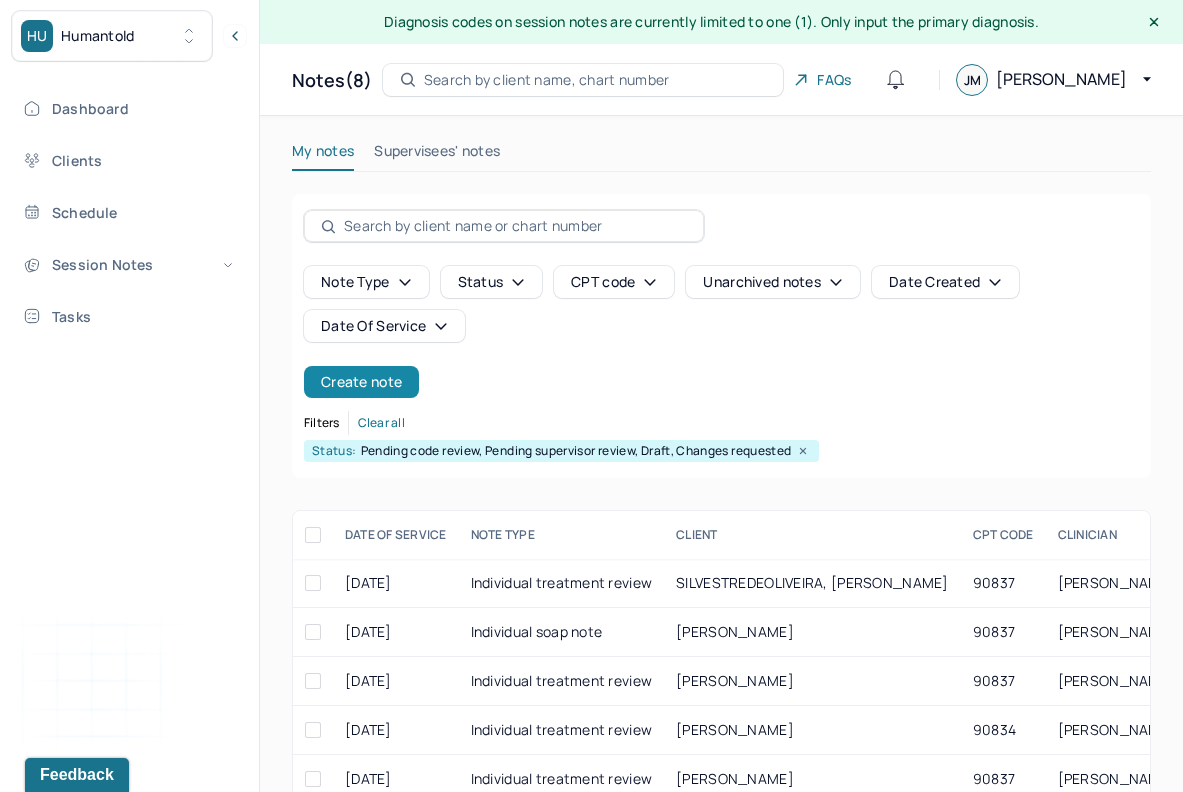 click on "Create note" at bounding box center [361, 382] 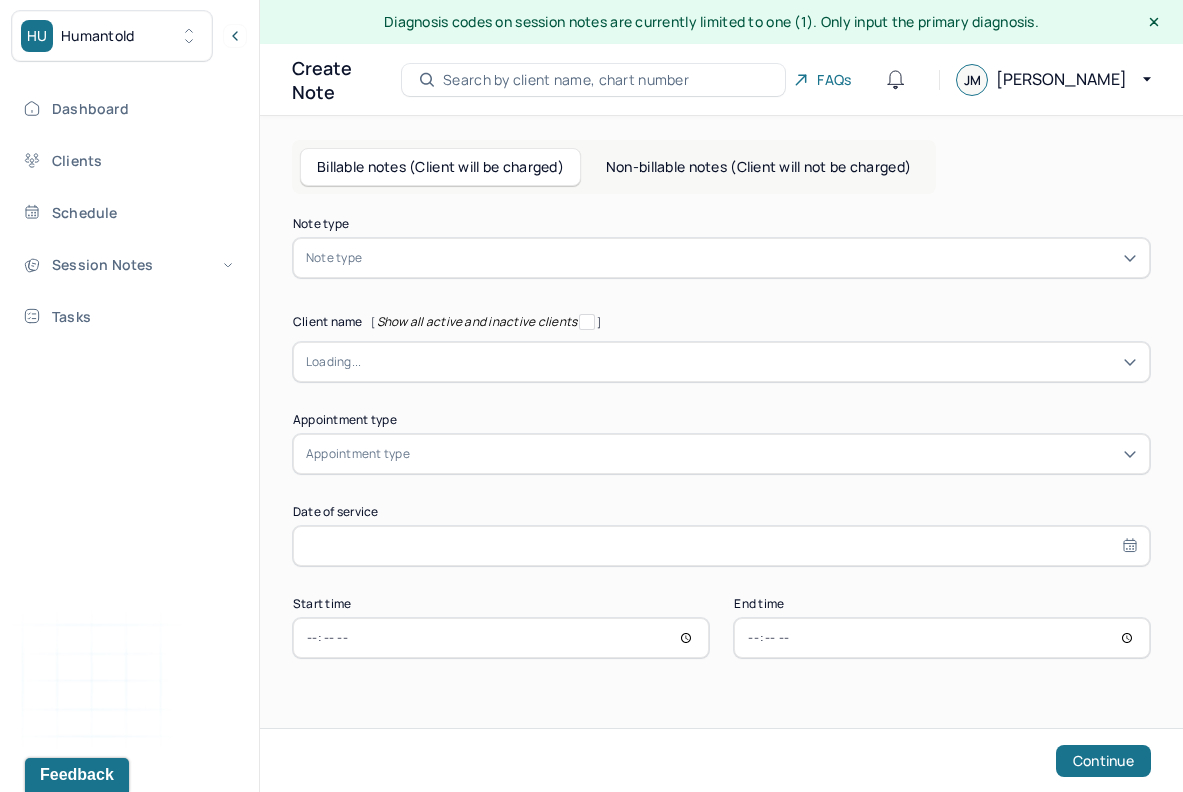 click at bounding box center [751, 258] 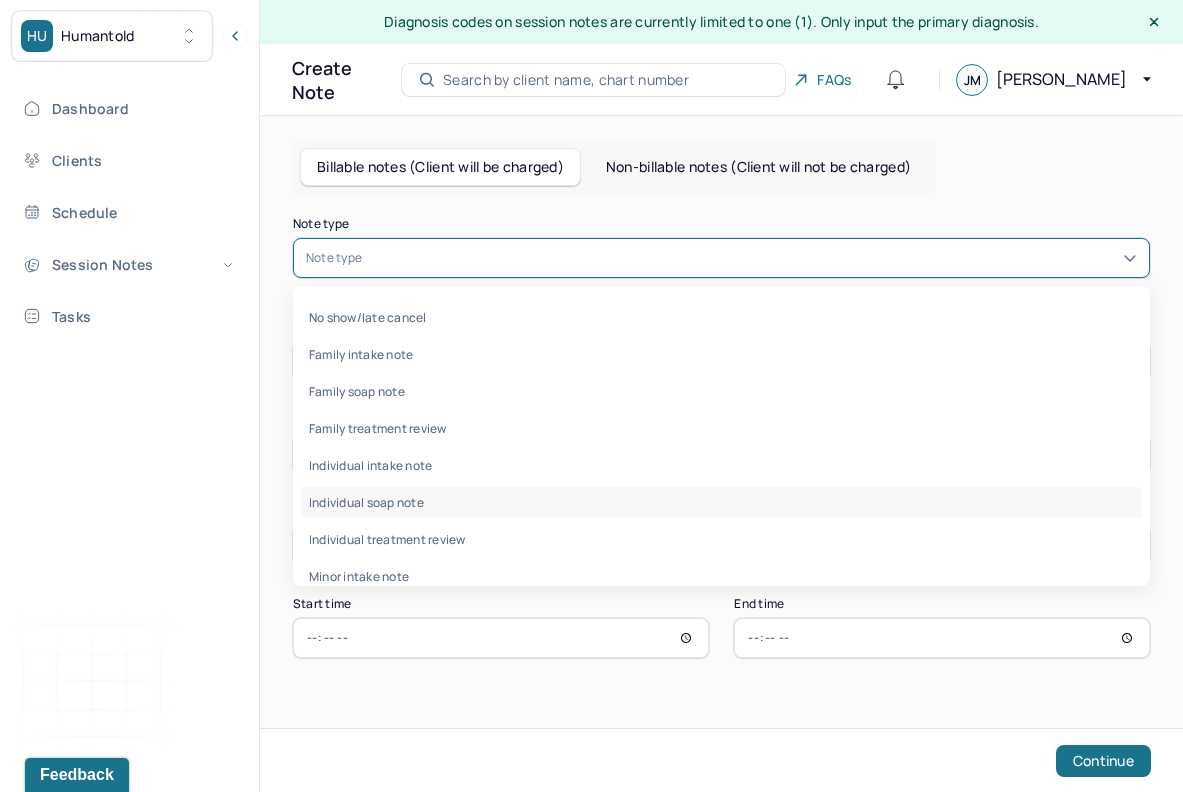 click on "Individual soap note" at bounding box center [721, 502] 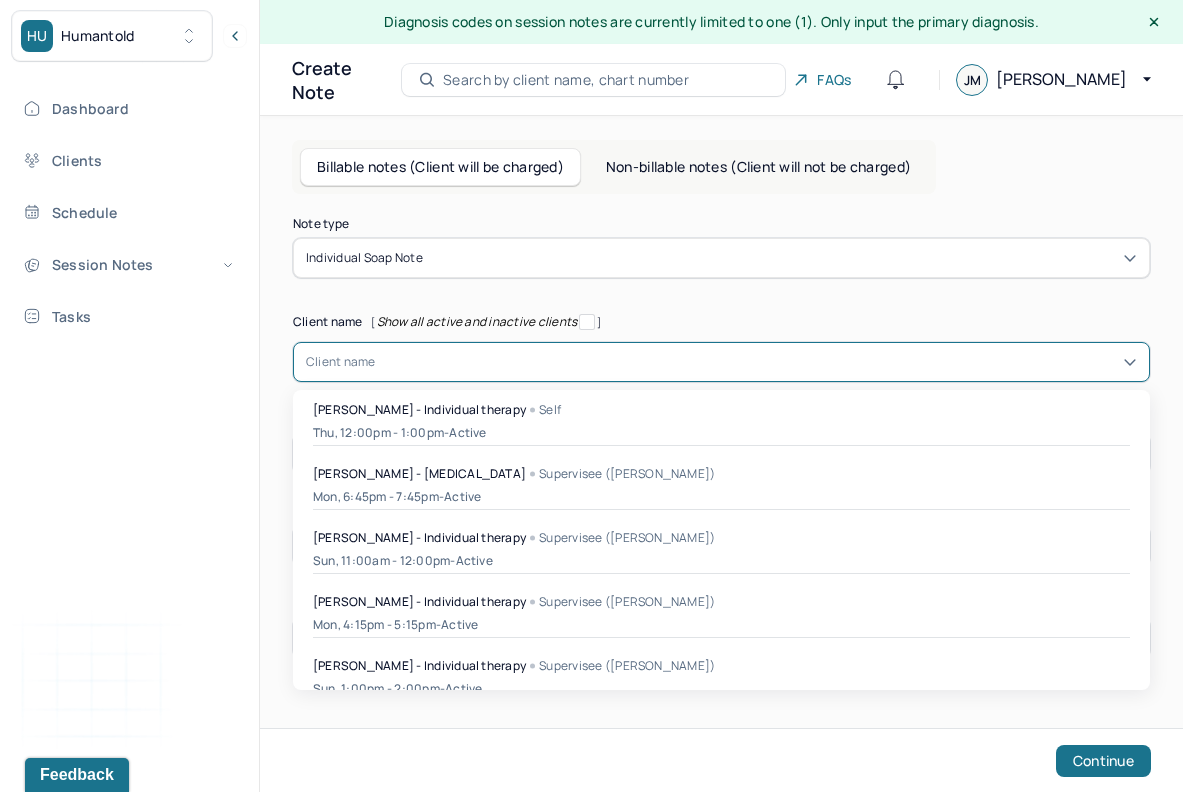 click at bounding box center (756, 362) 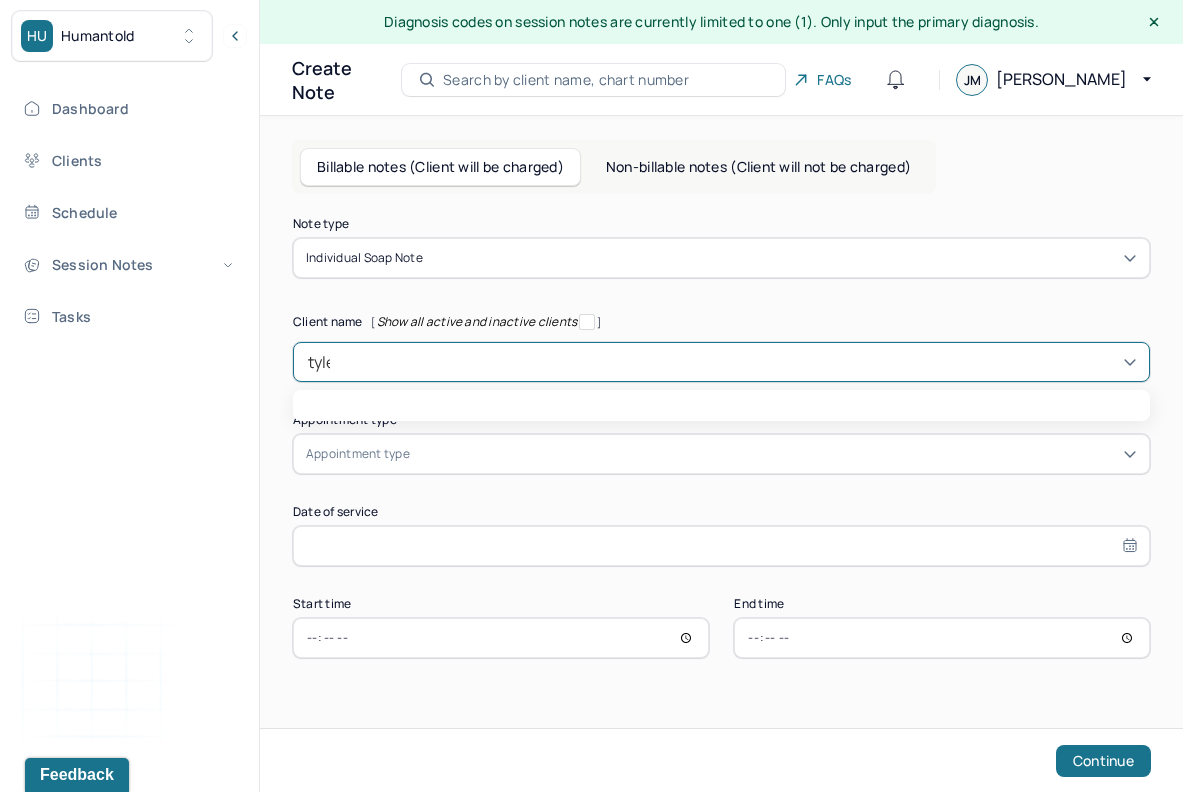 type on "[PERSON_NAME]" 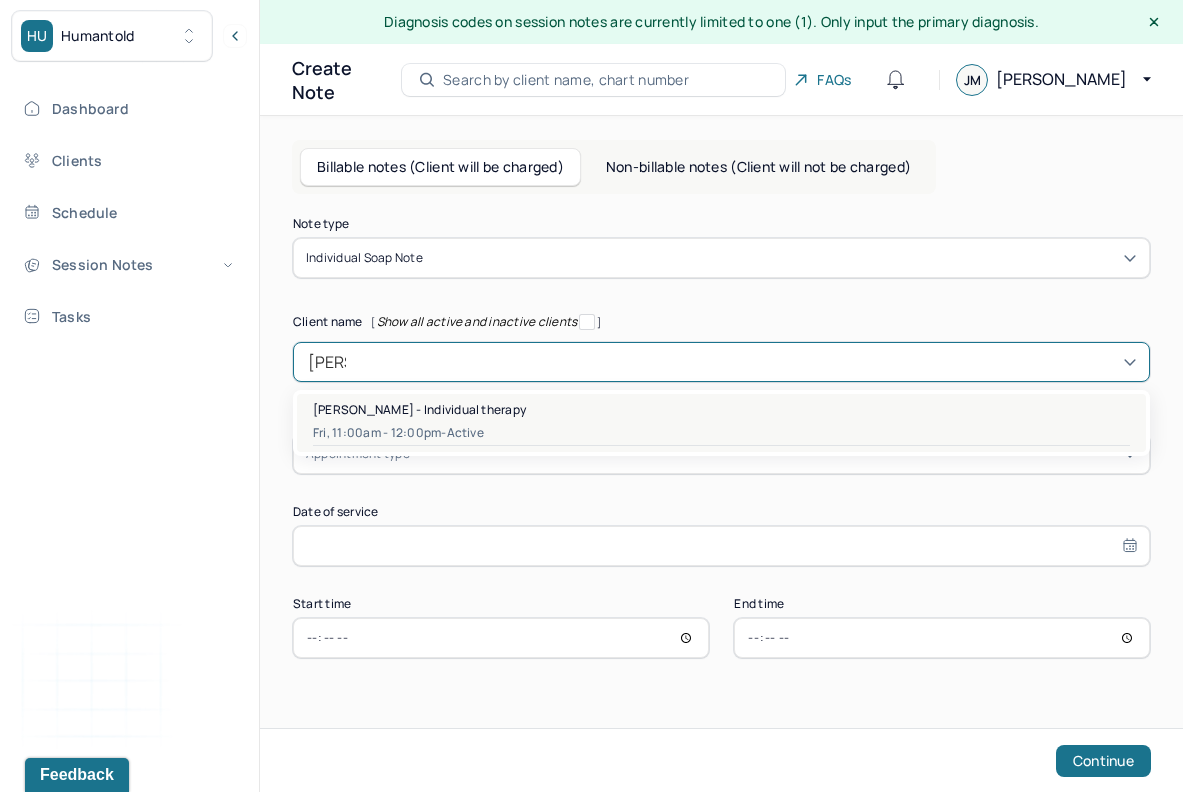 click on "Fri, 11:00am - 12:00pm  -  active" at bounding box center [721, 433] 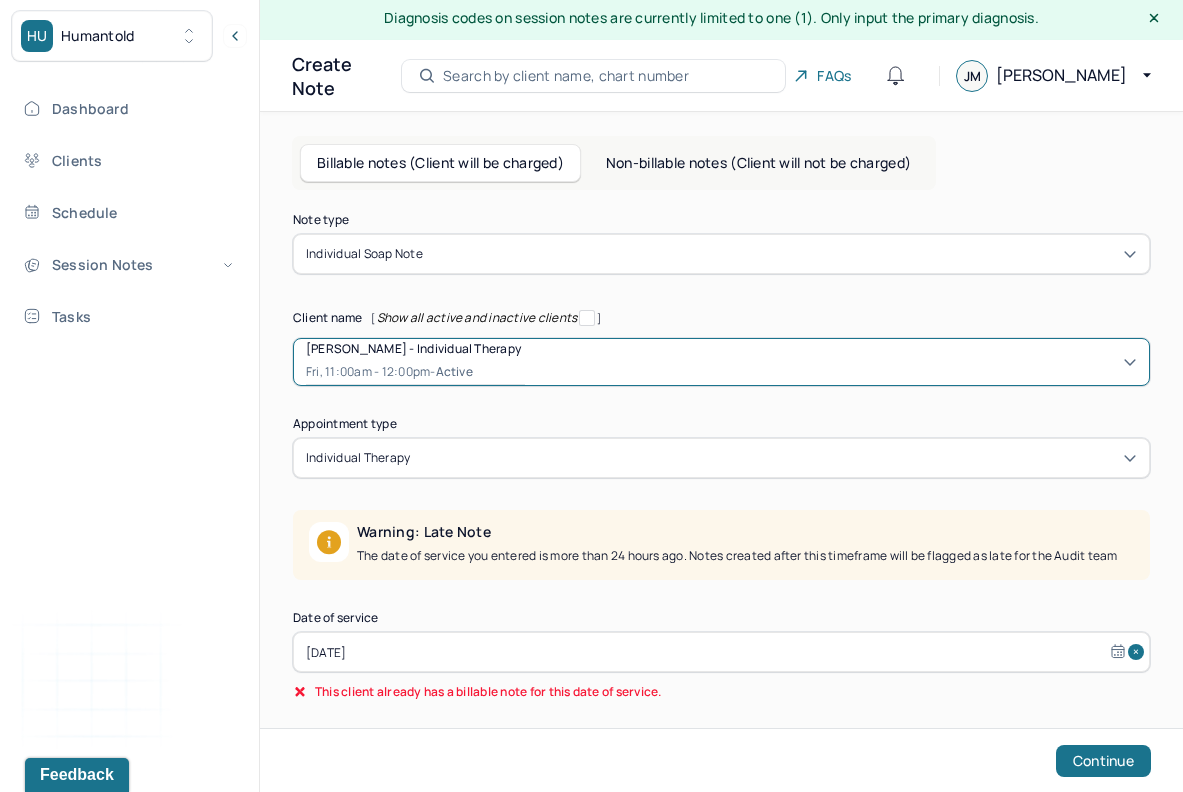 scroll, scrollTop: 67, scrollLeft: 0, axis: vertical 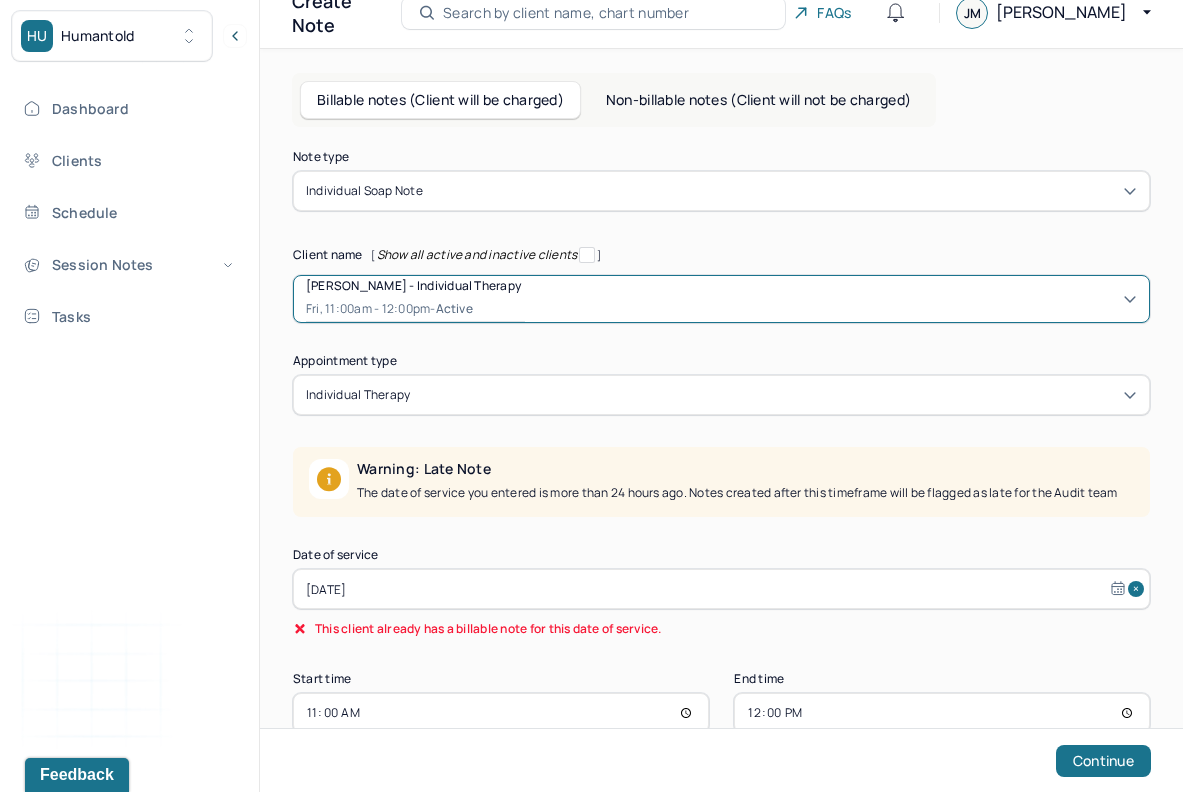 click on "[DATE]" at bounding box center (721, 589) 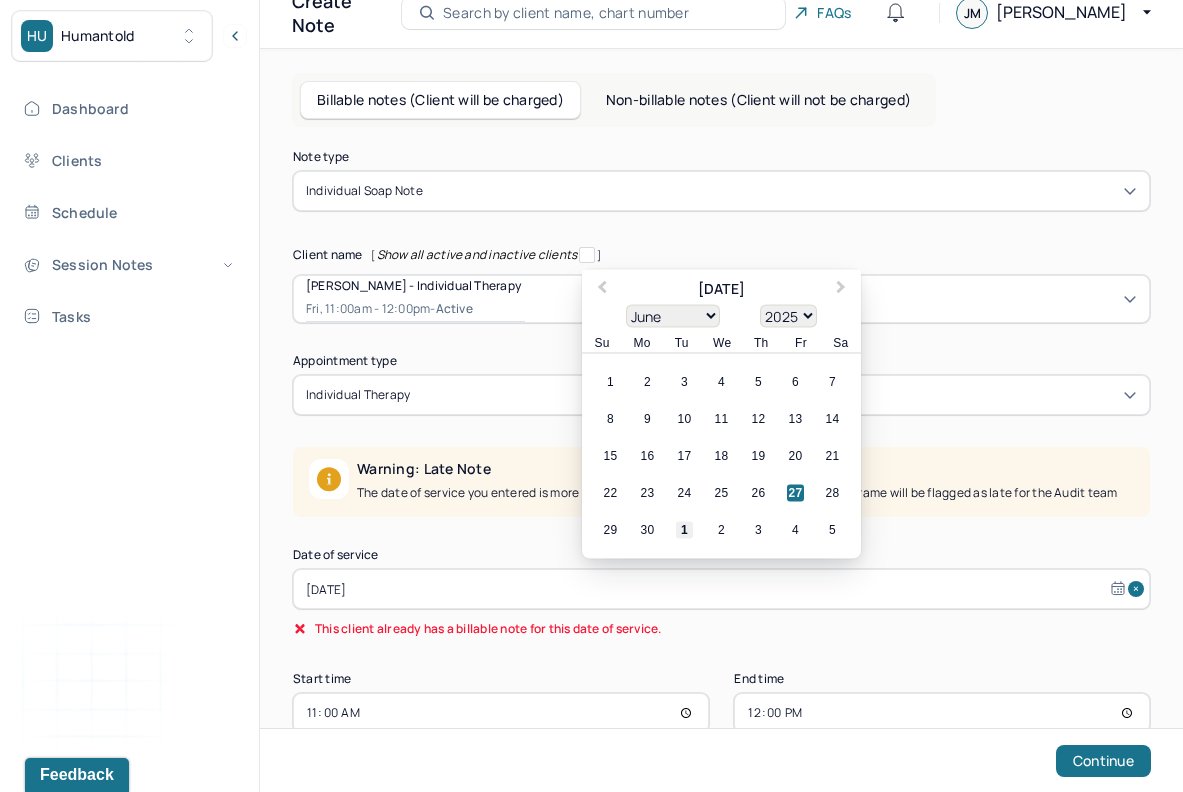 click on "1" at bounding box center [684, 530] 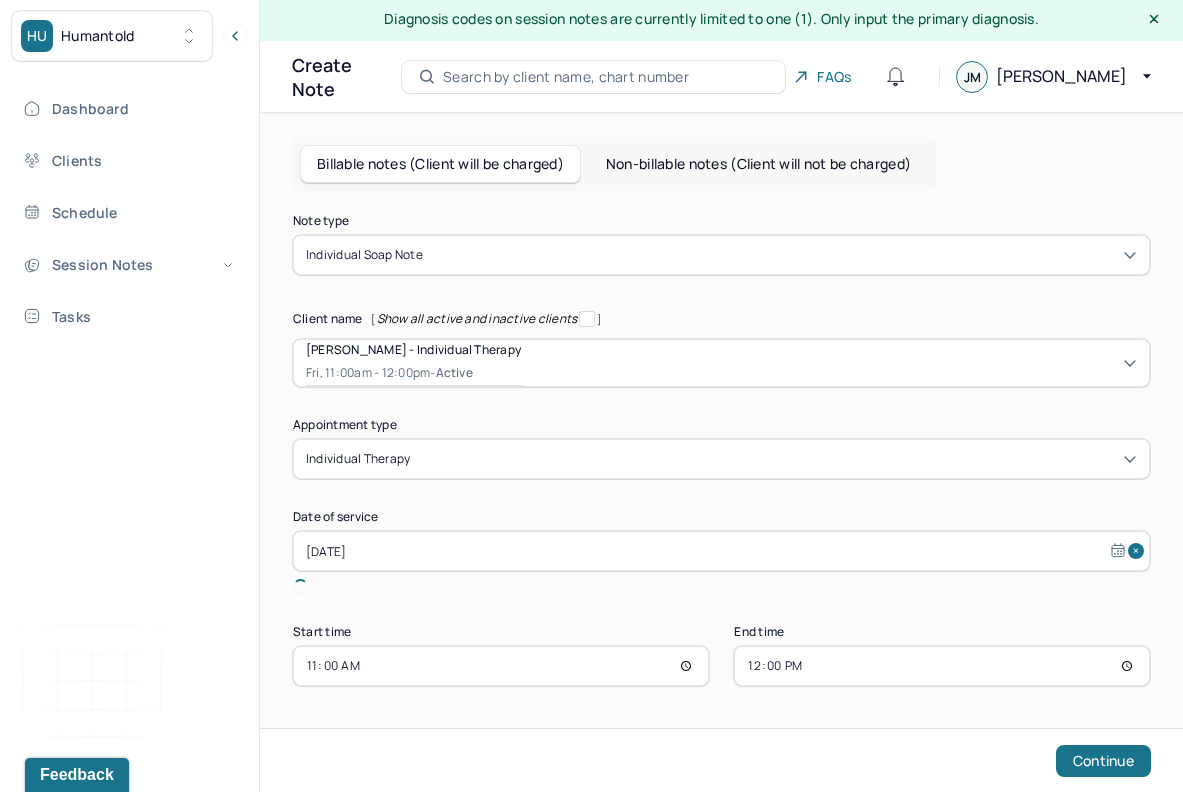 scroll, scrollTop: 0, scrollLeft: 0, axis: both 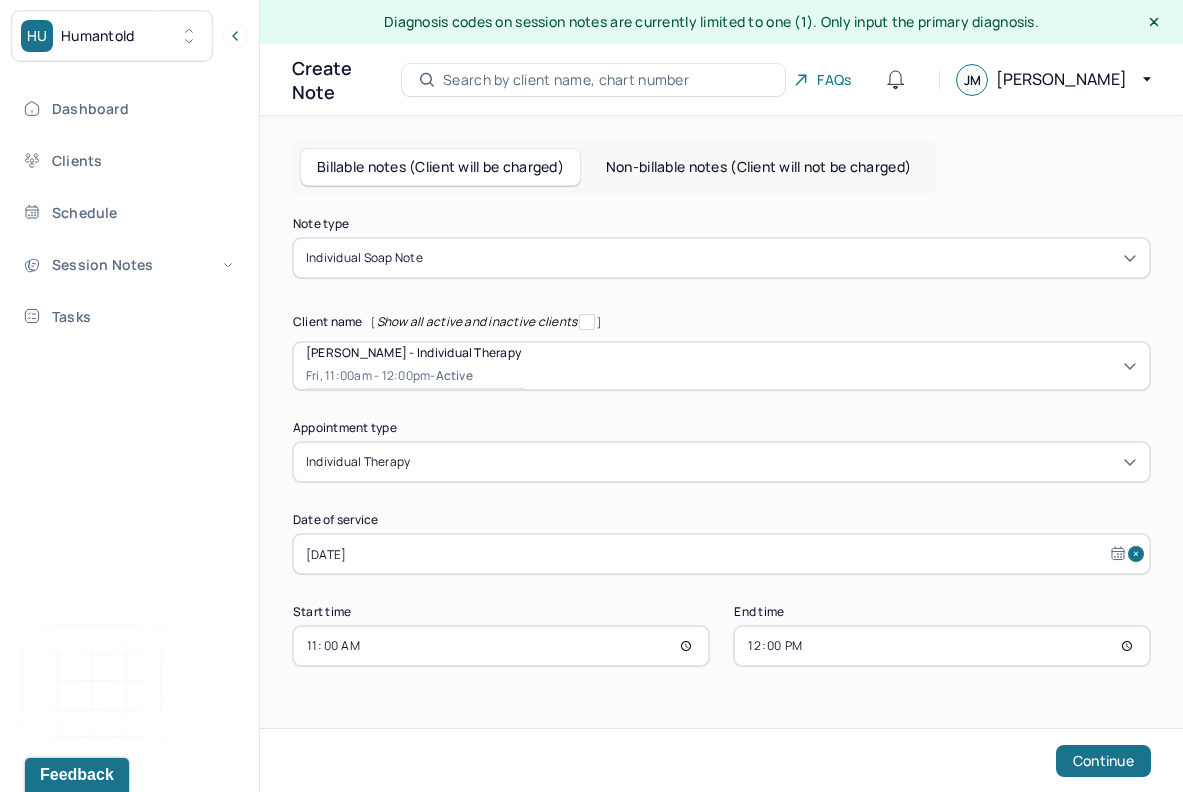 click on "11:00" at bounding box center (501, 646) 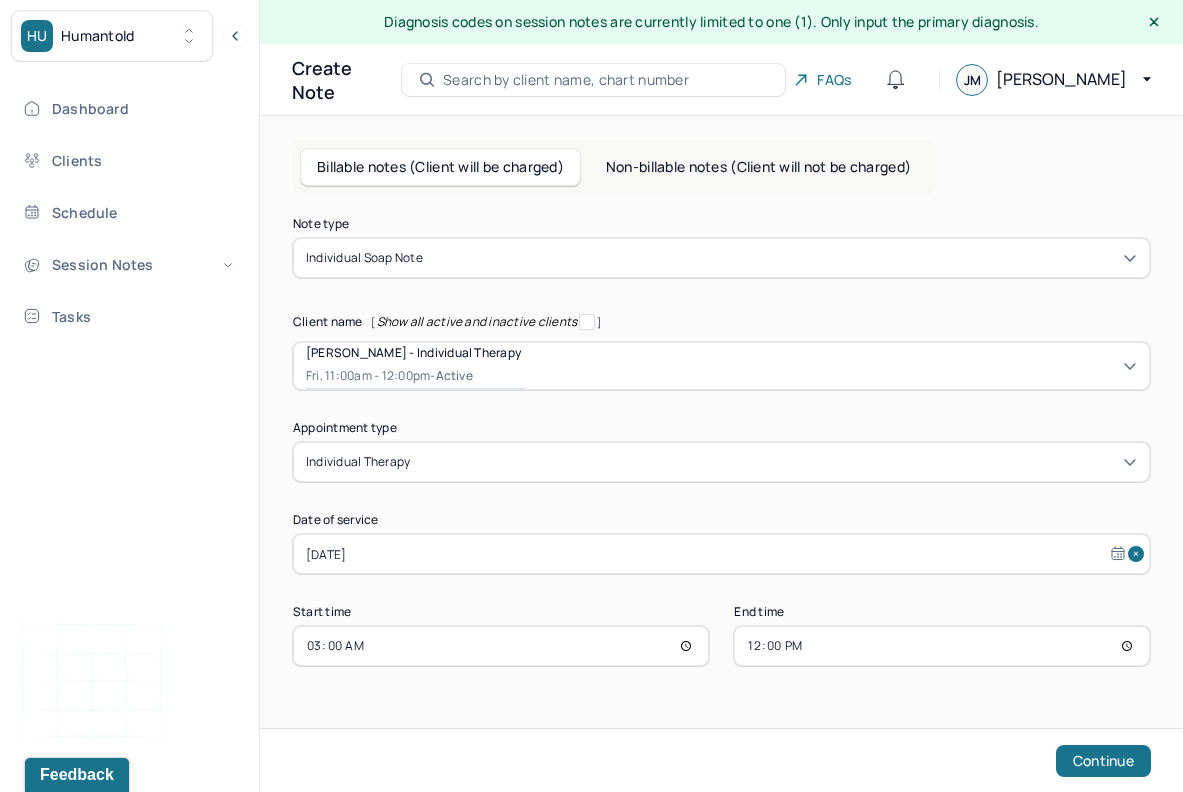 click on "03:00" at bounding box center [501, 646] 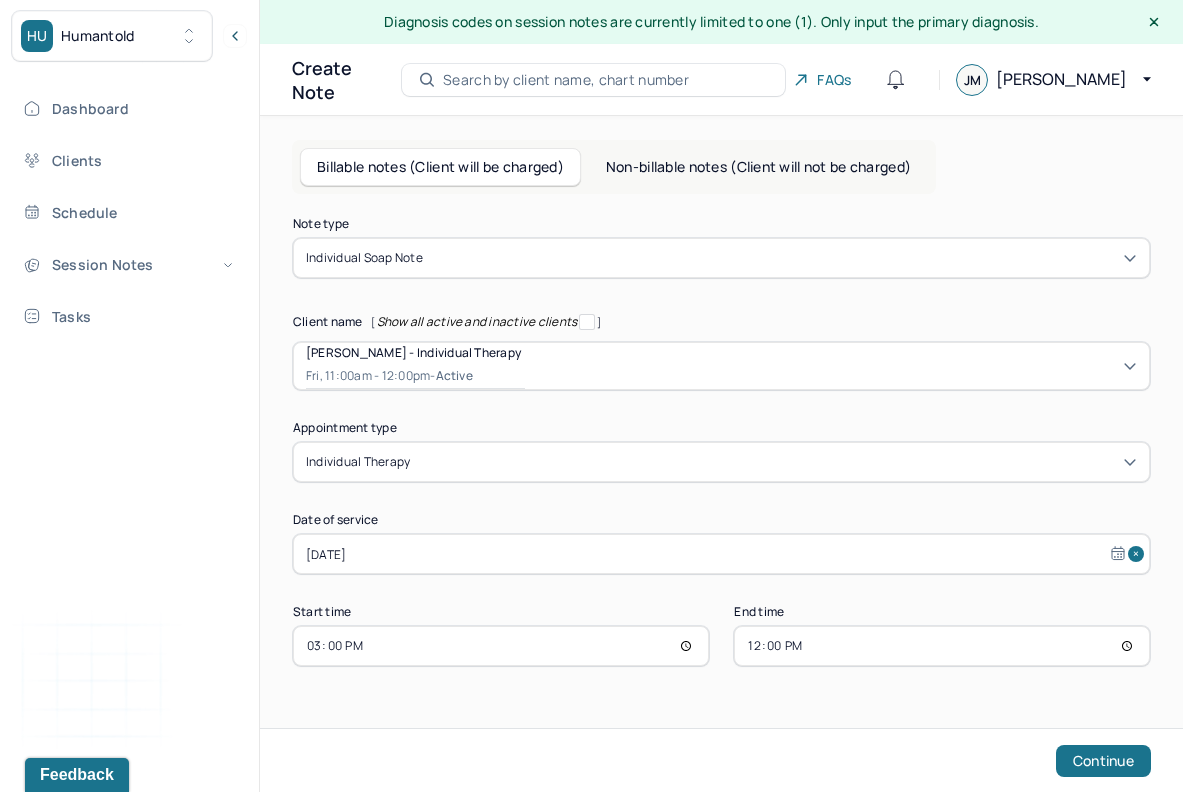 click on "12:00" at bounding box center (942, 646) 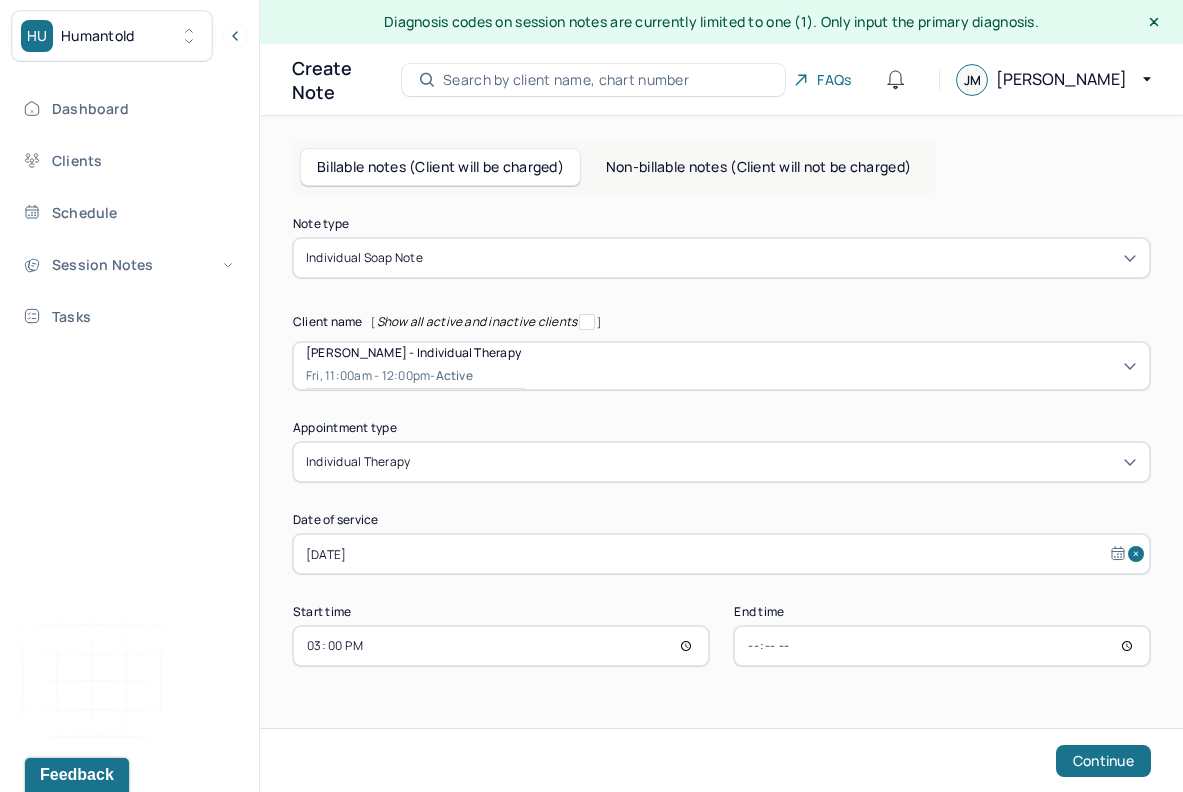 type on "16:00" 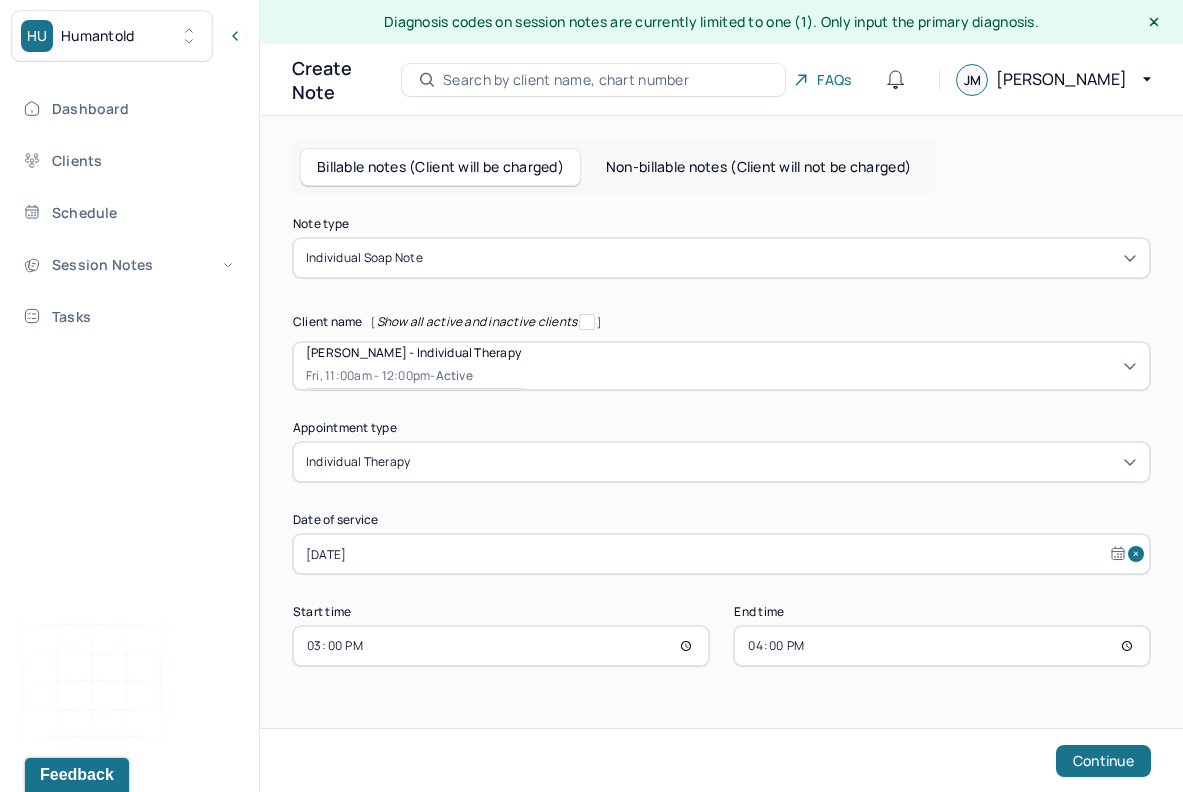 click on "Note type Individual soap note Client name [ Show all active and inactive clients ] [PERSON_NAME] - Individual therapy Fri, 11:00am - 12:00pm  -  active Supervisee name [PERSON_NAME] Appointment type individual therapy Date of service [DATE] Start time 15:00 End time 16:00   Continue" at bounding box center [721, 442] 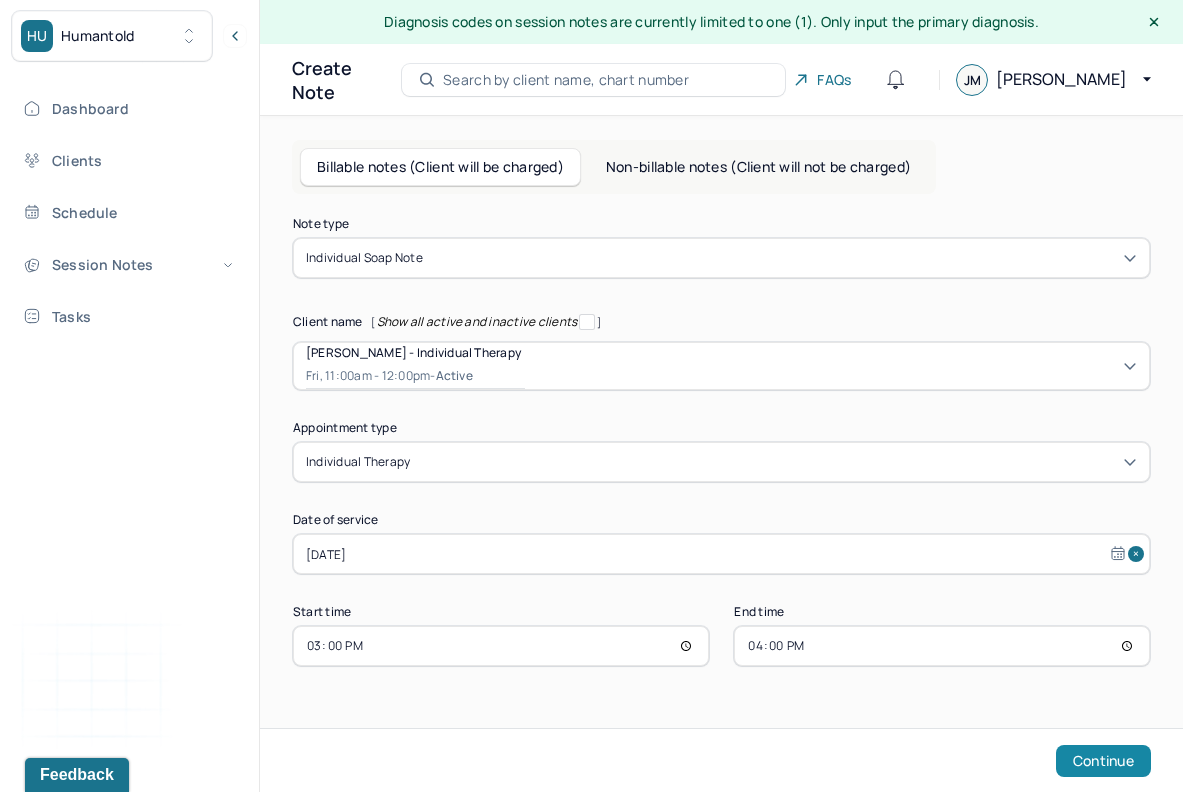 click on "Continue" at bounding box center [1103, 761] 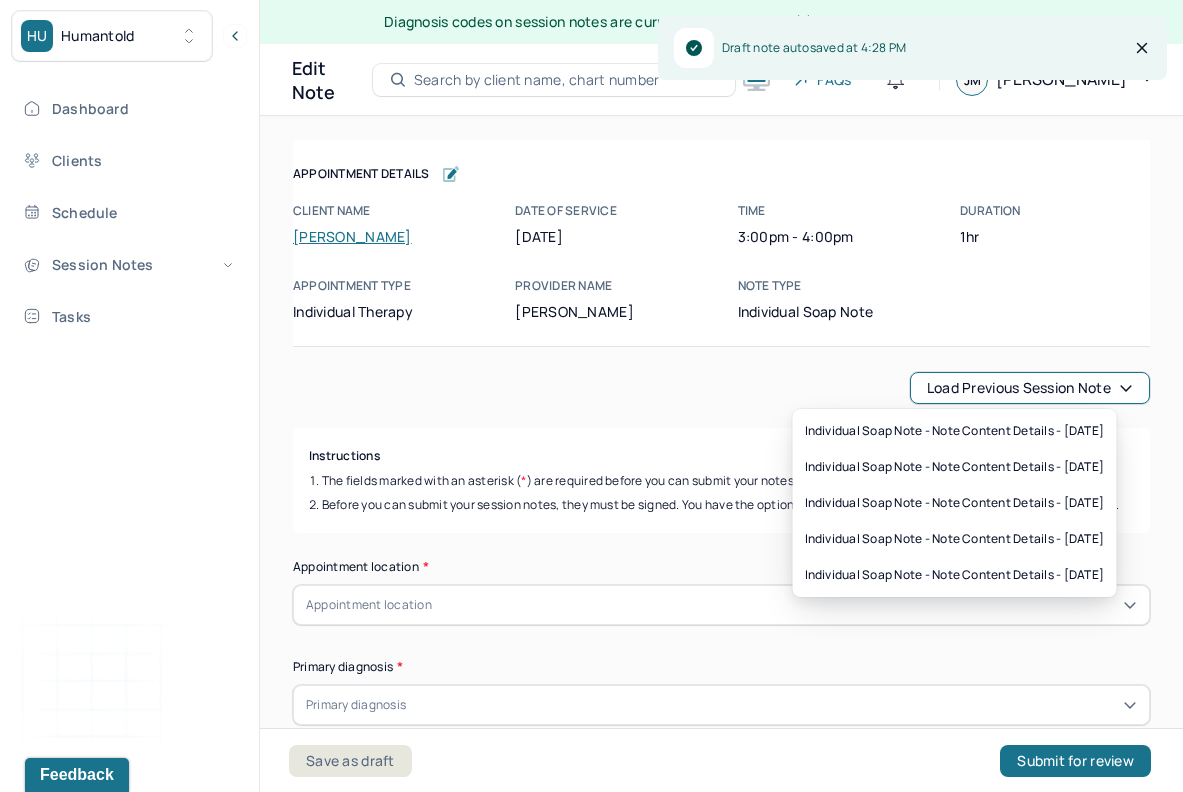 click on "Load previous session note" at bounding box center (1030, 388) 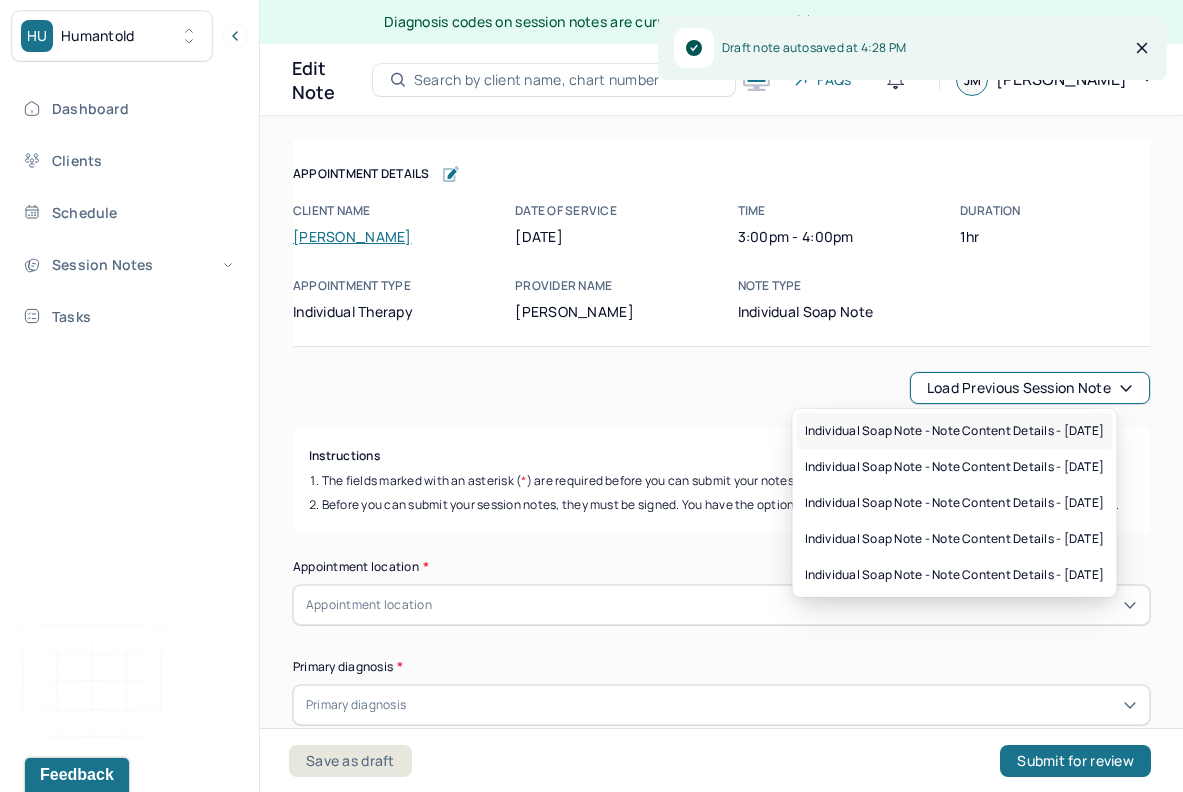 click on "Individual soap note   - Note content Details -   [DATE]" at bounding box center (955, 431) 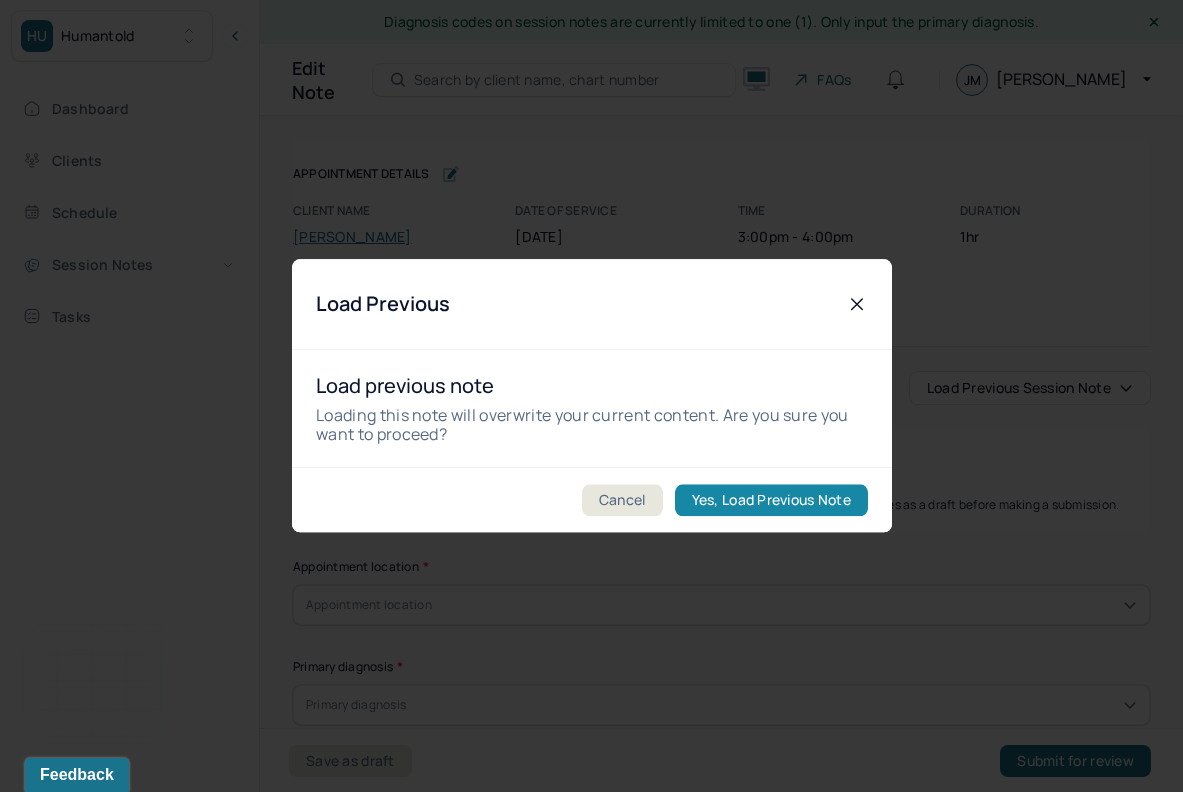 click on "Yes, Load Previous Note" at bounding box center (770, 501) 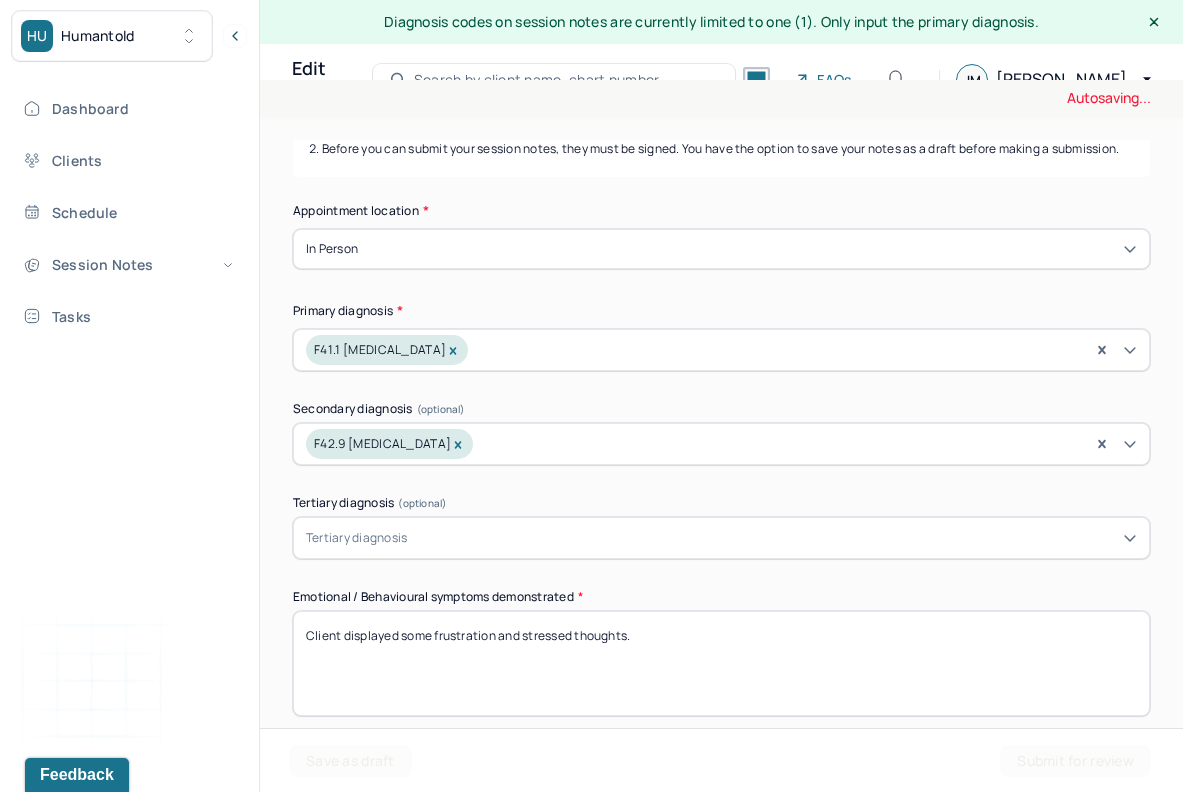 scroll, scrollTop: 357, scrollLeft: 0, axis: vertical 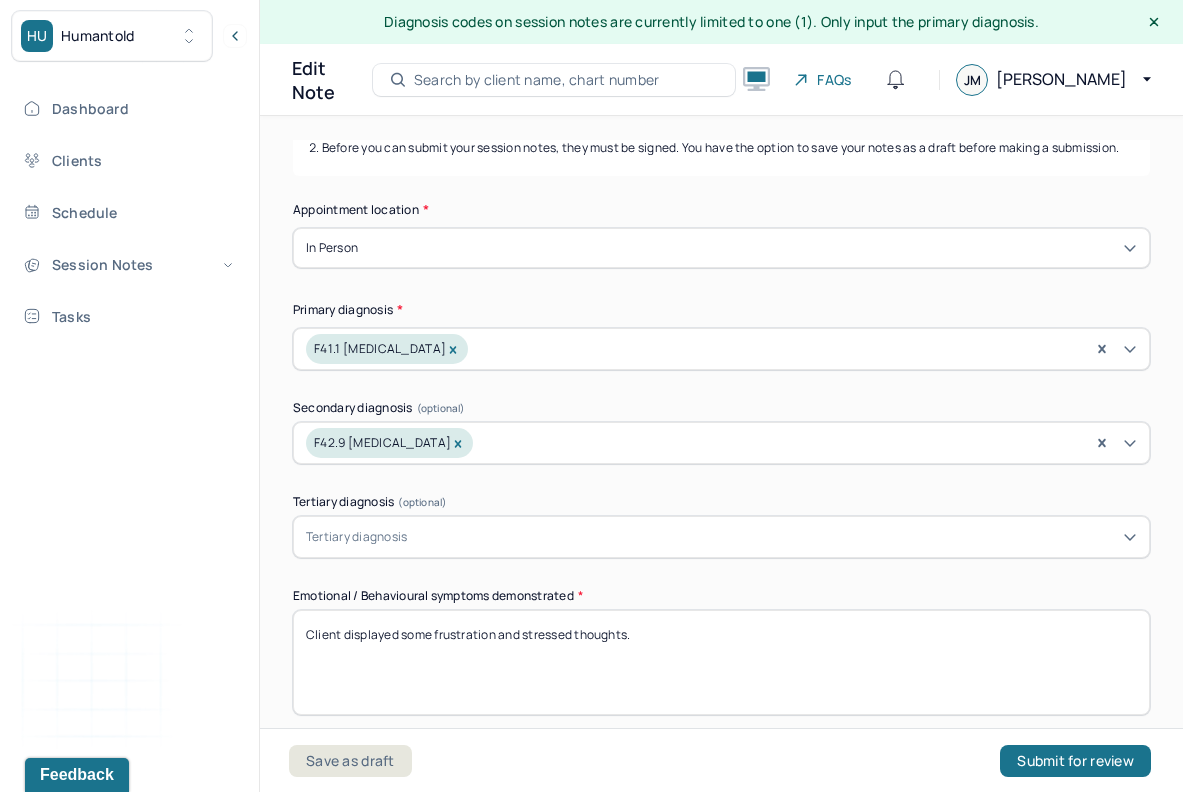 click at bounding box center (774, 537) 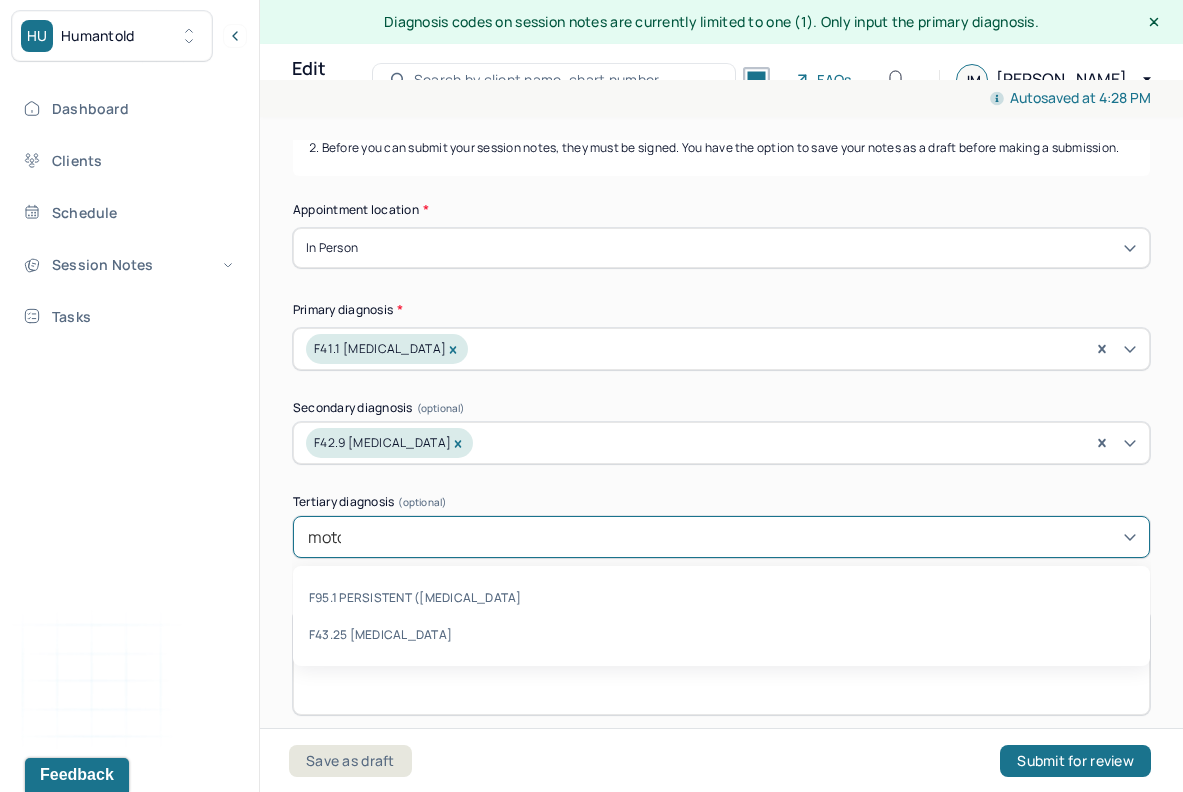 type on "motor" 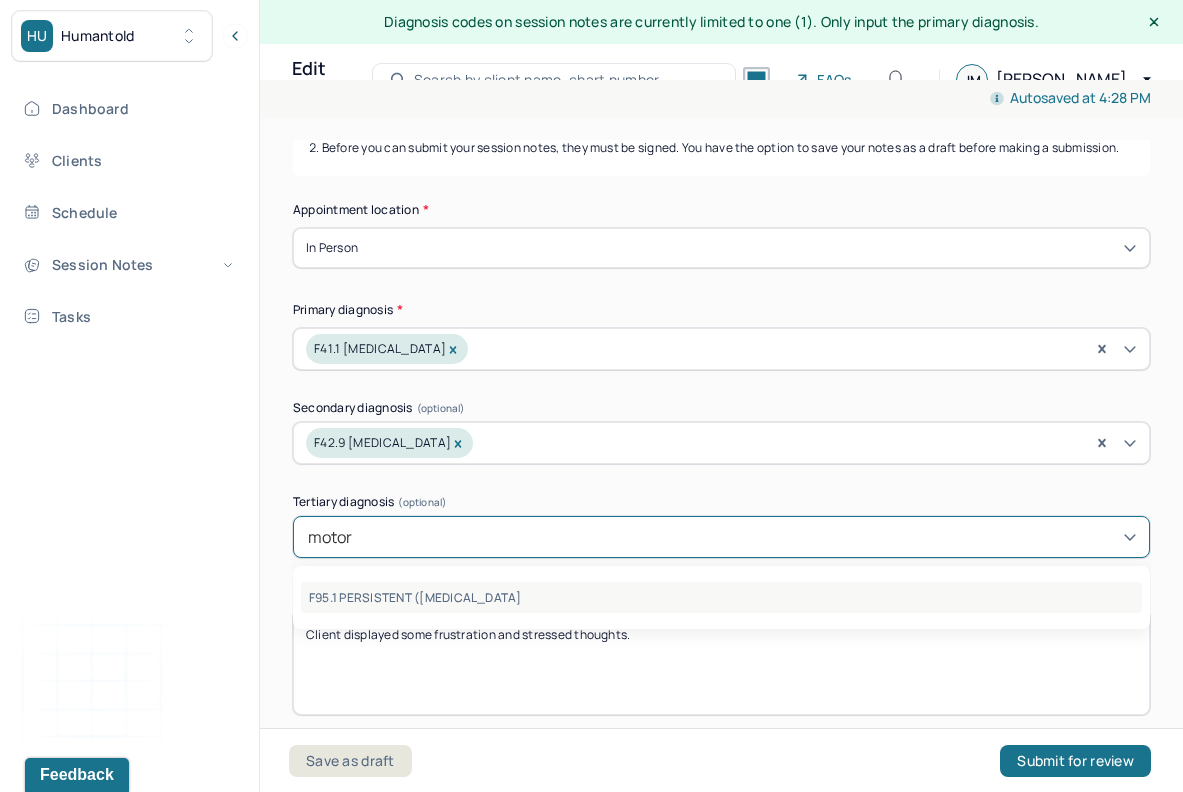 click on "F95.1 PERSISTENT ([MEDICAL_DATA]" at bounding box center [721, 597] 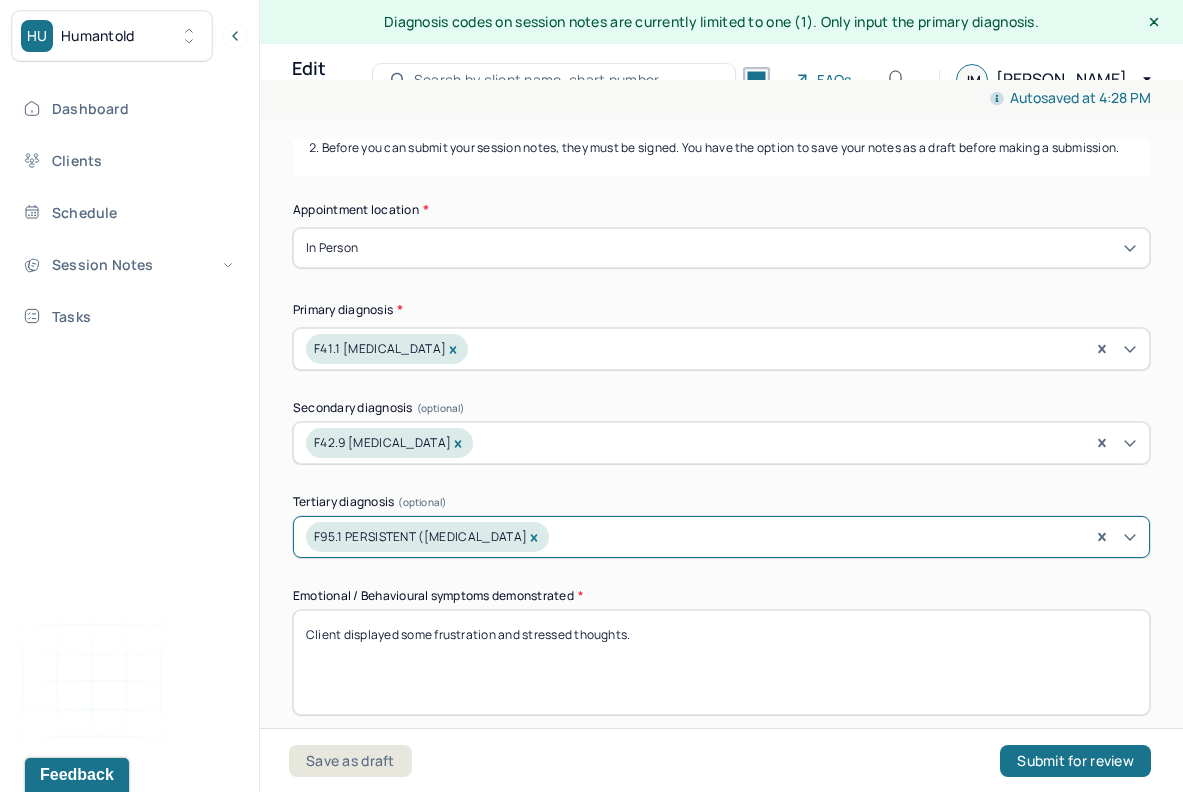click on "Tertiary diagnosis (optional)" at bounding box center (721, 502) 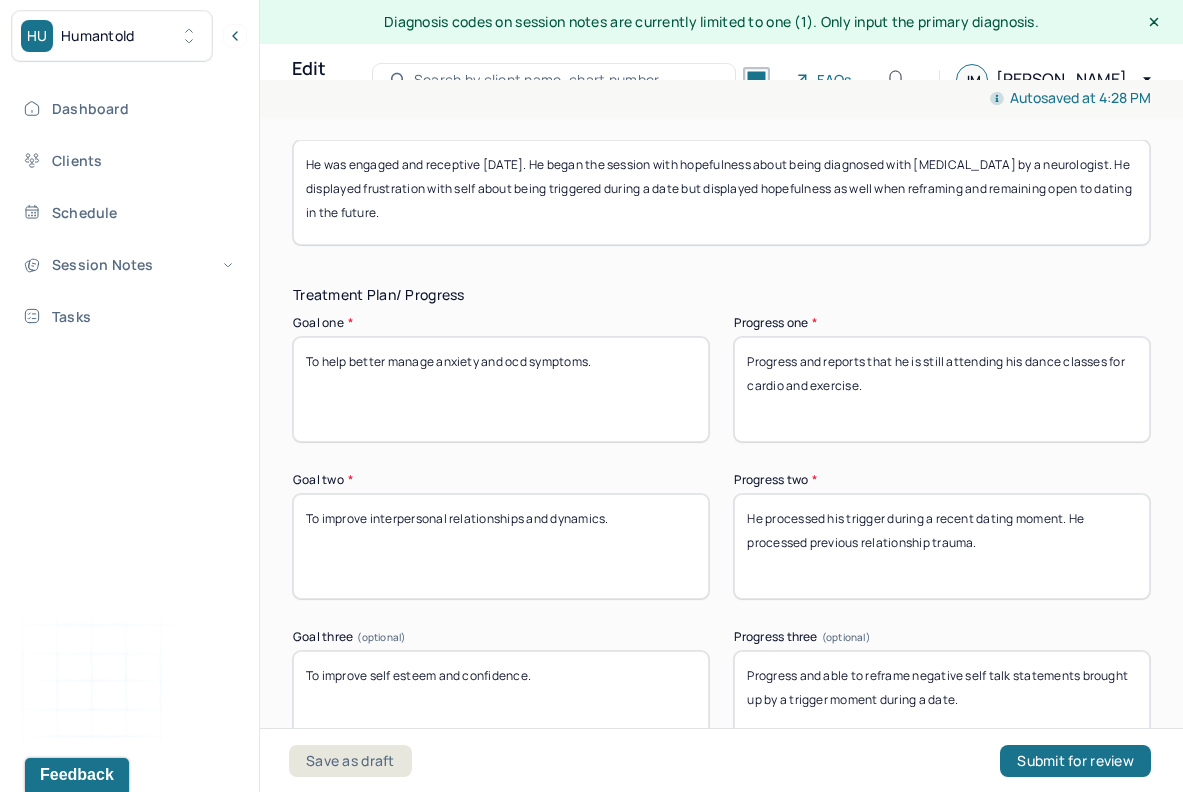 scroll, scrollTop: 3173, scrollLeft: 0, axis: vertical 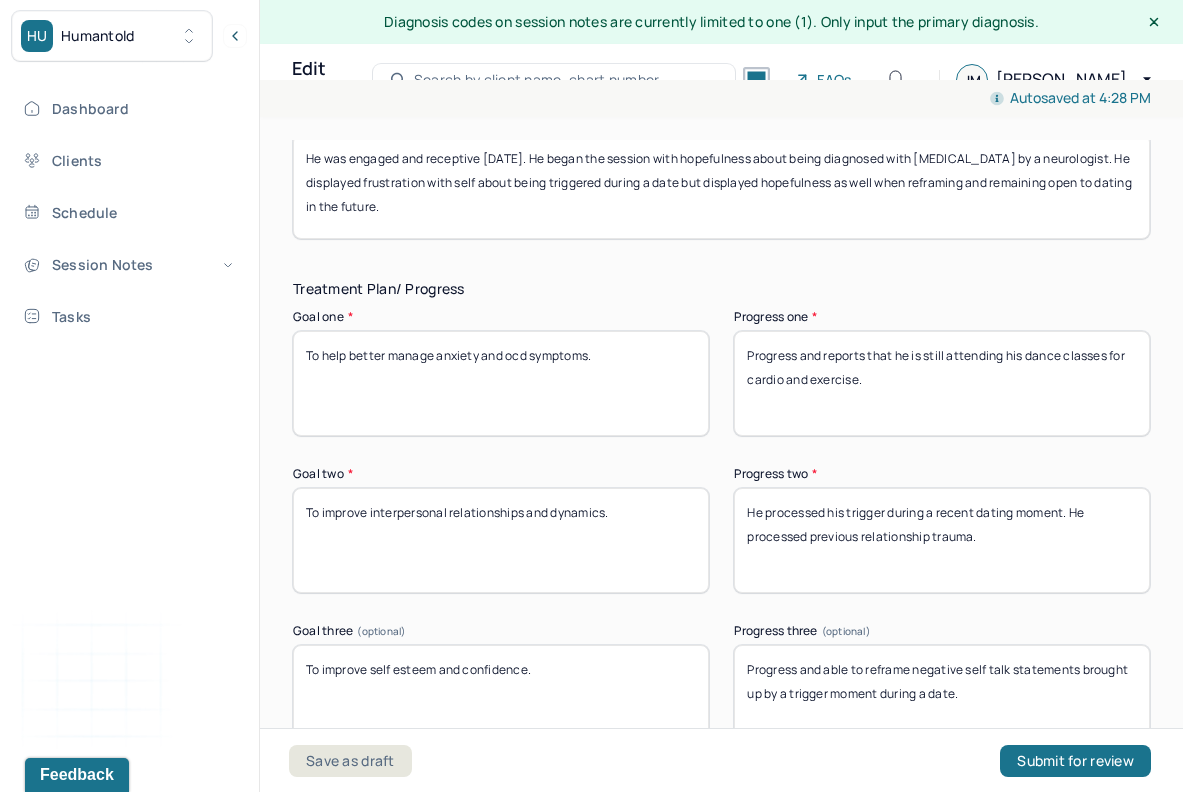 click on "Instructions The fields marked with an asterisk ( * ) are required before you can submit your notes. Before you can submit your session notes, they must be signed. You have the option to save your notes as a draft before making a submission. Appointment location * In person Primary diagnosis * F41.1 [MEDICAL_DATA] Secondary diagnosis (optional) F42.9 [MEDICAL_DATA] Tertiary diagnosis (optional) F95.1 PERSISTENT ([MEDICAL_DATA] Emotional / Behavioural symptoms demonstrated * Client displayed some frustration and stressed thoughts. Causing * Maladaptive Functioning & Inappropriate Behaviour Intention for Session * Facilitate coping mechanisms Session Note Subjective This section is for Subjective reporting of your clients, it can include their mood, their reported symptoms, their efforts since your last meeting to implement your homework or recommendations or any questions they have Objective Assessment Therapy Intervention Techniques EDMR Other *" at bounding box center [721, -649] 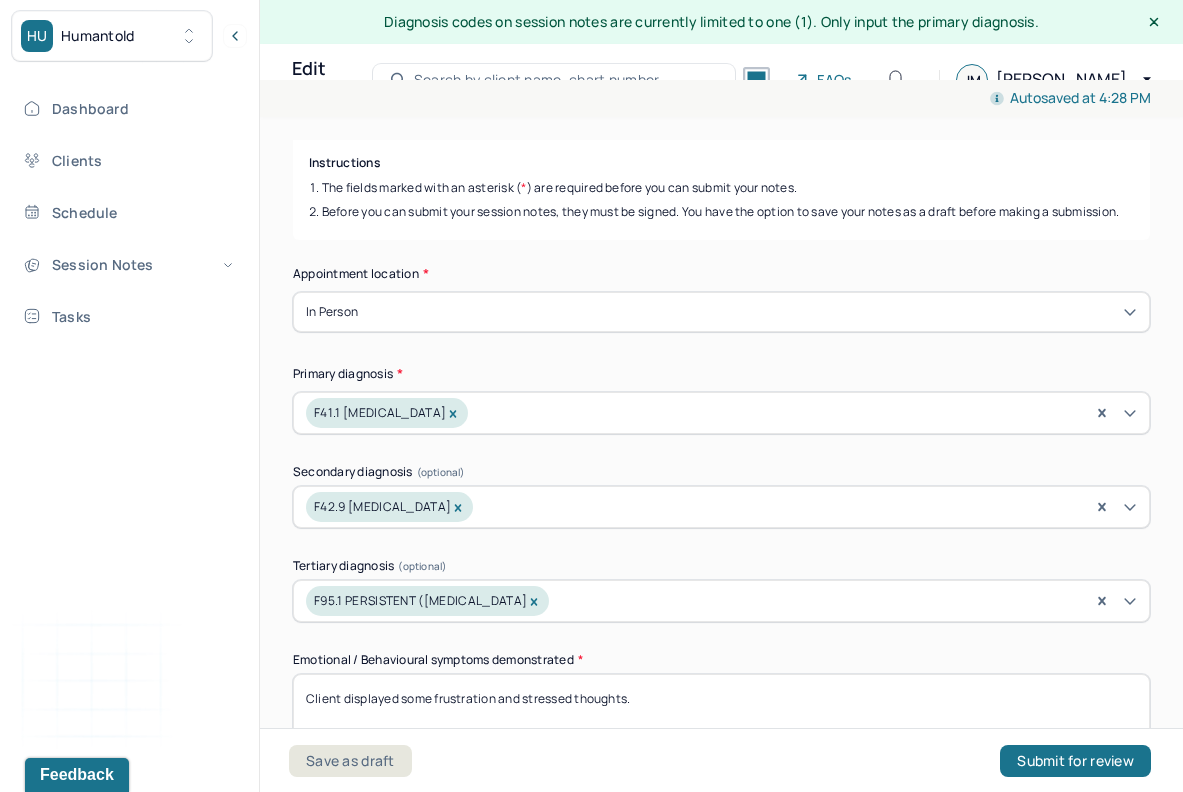 scroll, scrollTop: 576, scrollLeft: 0, axis: vertical 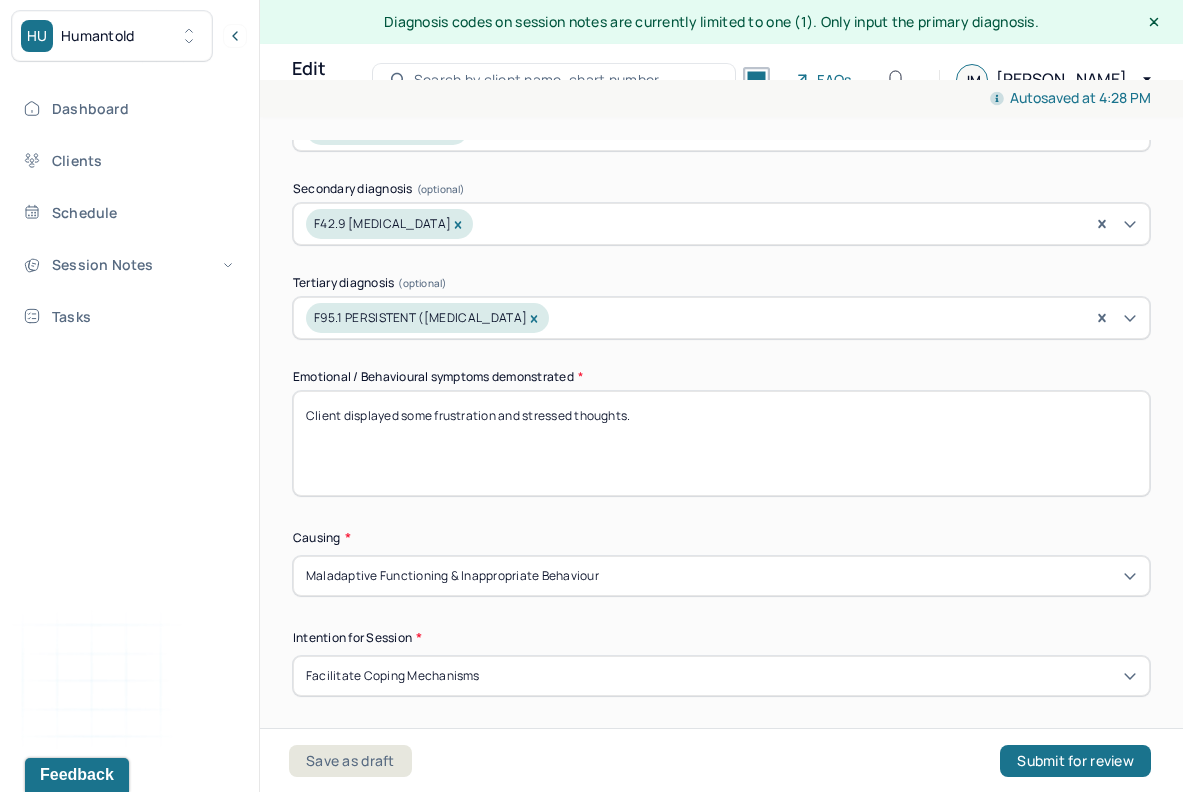 drag, startPoint x: 689, startPoint y: 425, endPoint x: 404, endPoint y: 423, distance: 285.00702 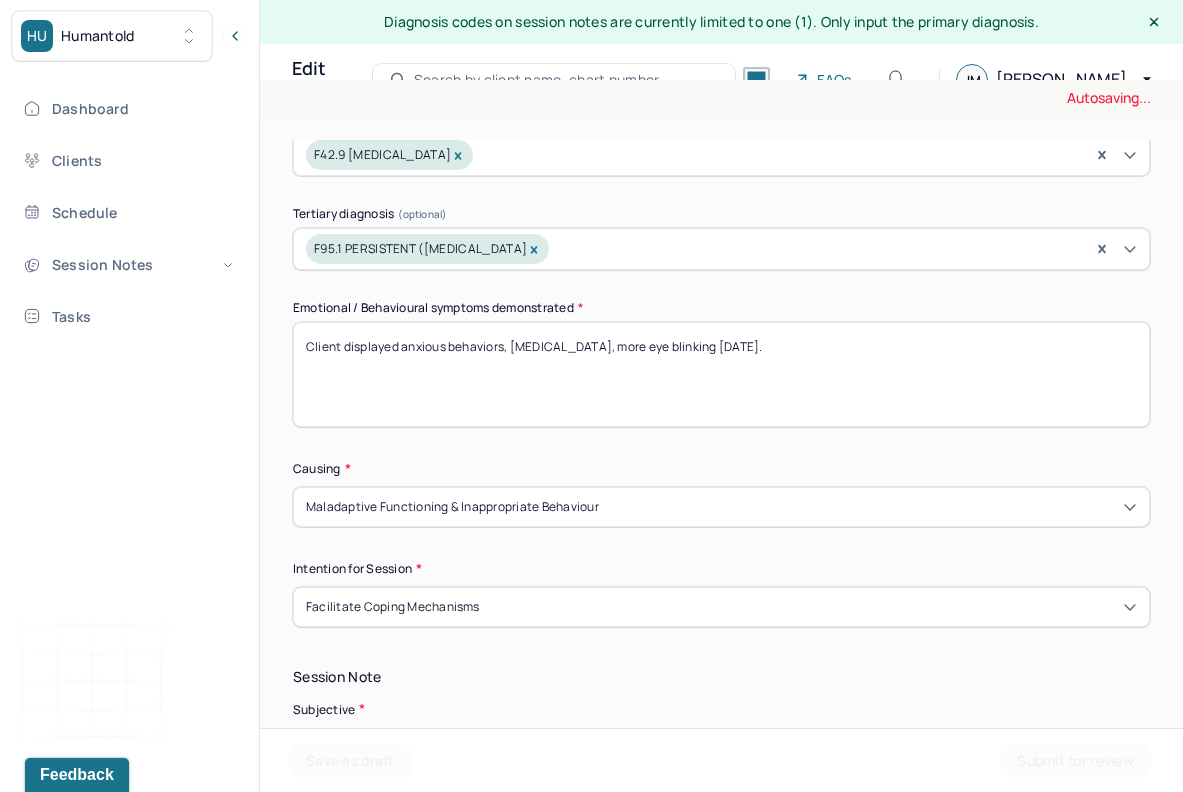 scroll, scrollTop: 731, scrollLeft: 0, axis: vertical 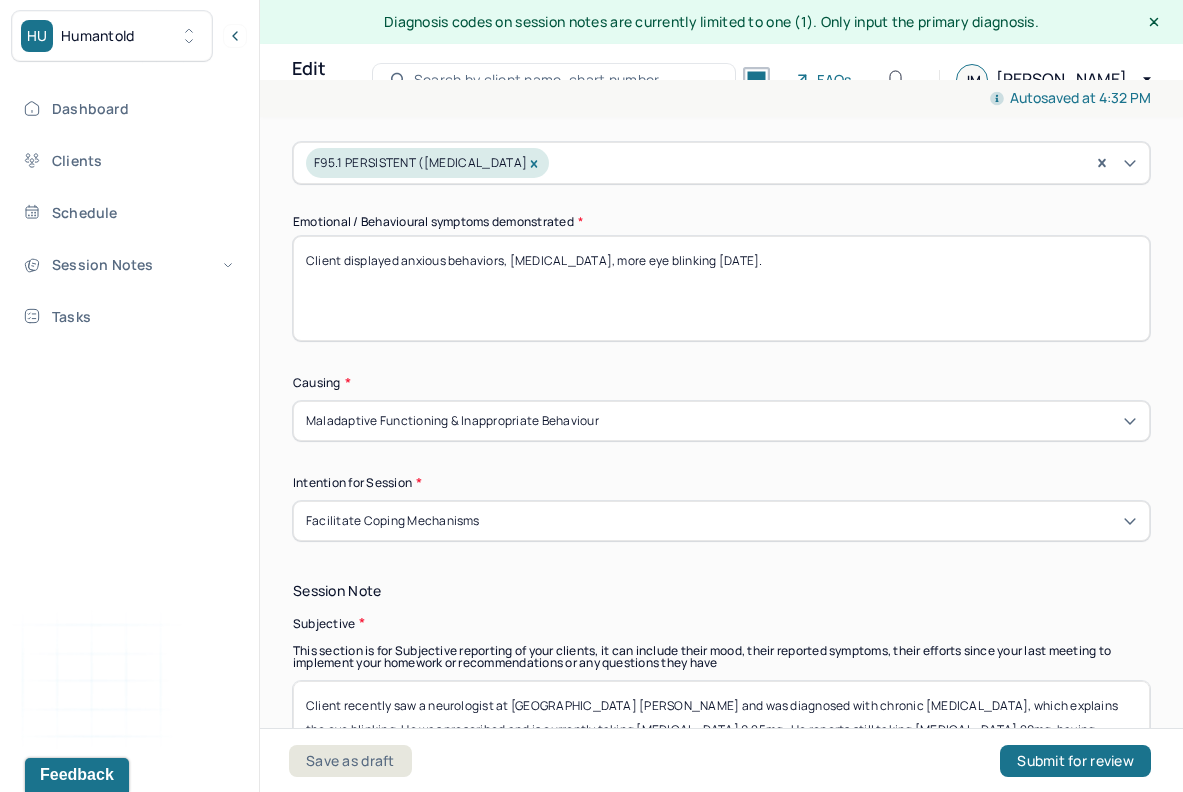 click on "Client displayed anxious behaviors, [MEDICAL_DATA], more eye blinking [DATE]." at bounding box center [721, 288] 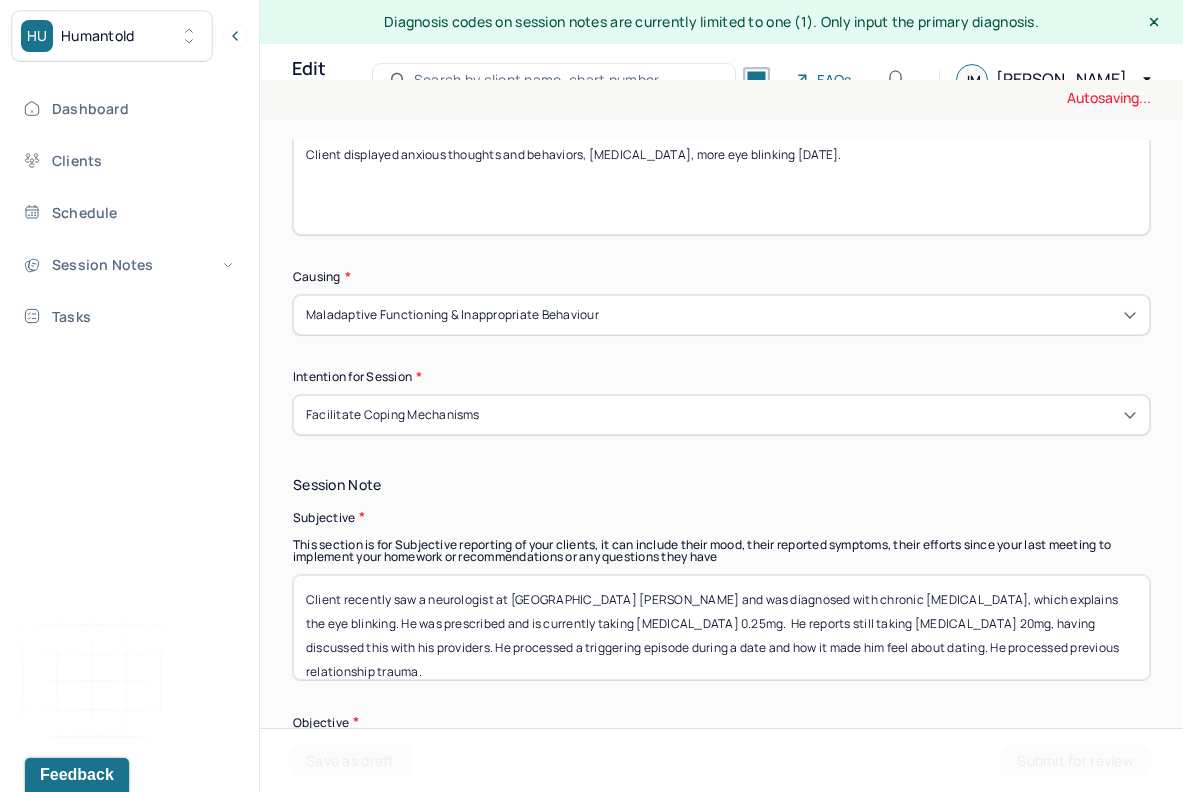 scroll, scrollTop: 859, scrollLeft: 0, axis: vertical 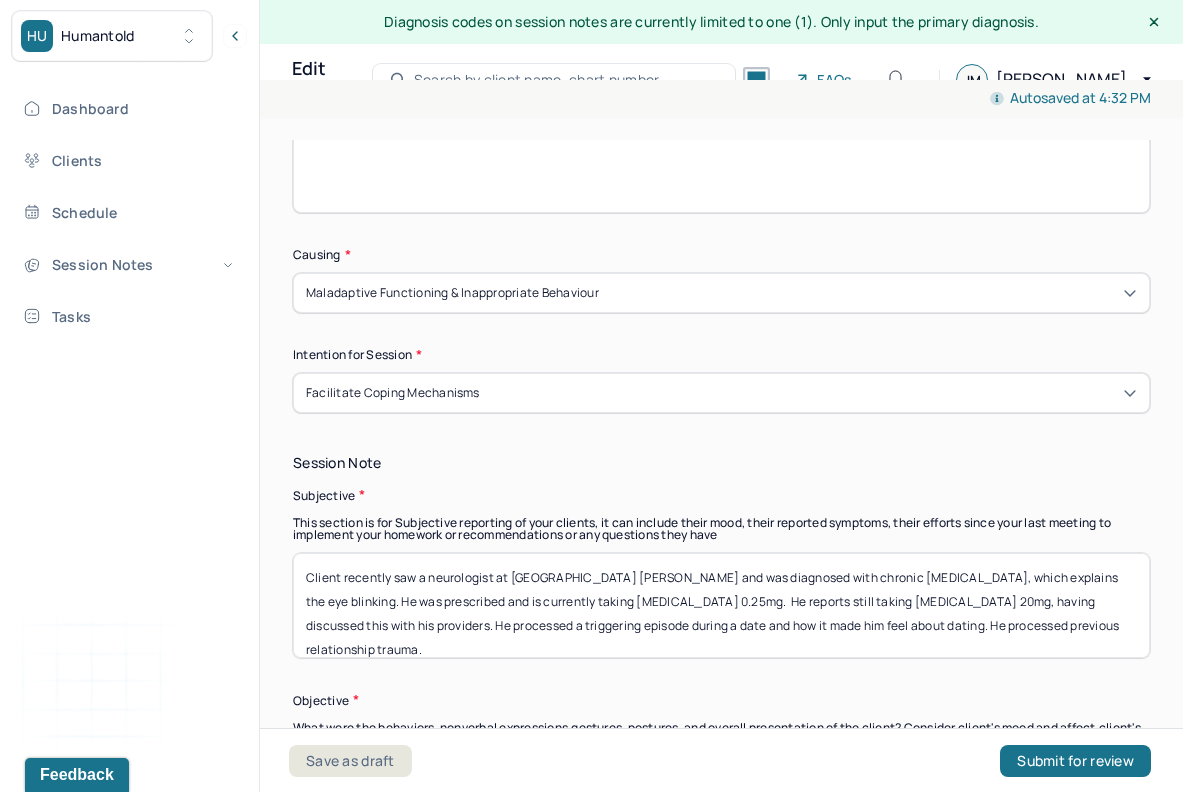 type on "Client displayed anxious thoughts and behaviors, [MEDICAL_DATA], more eye blinking [DATE]." 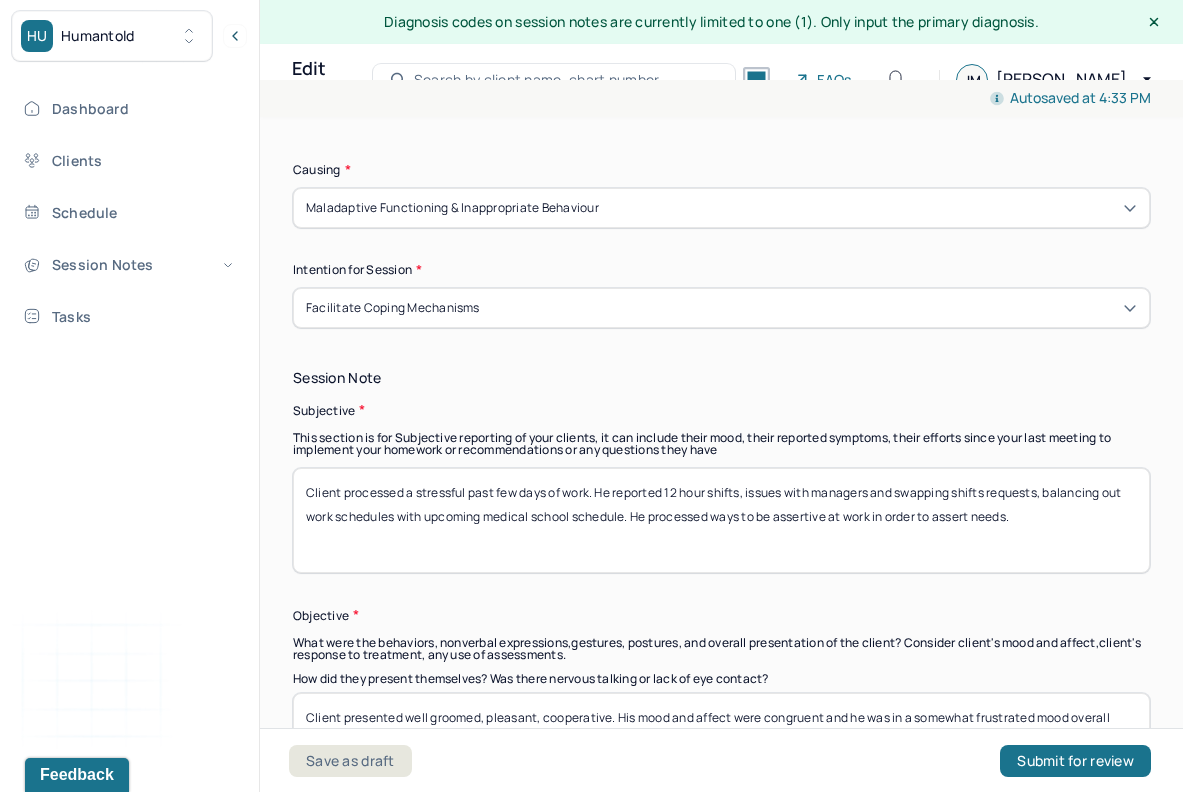 scroll, scrollTop: 948, scrollLeft: 0, axis: vertical 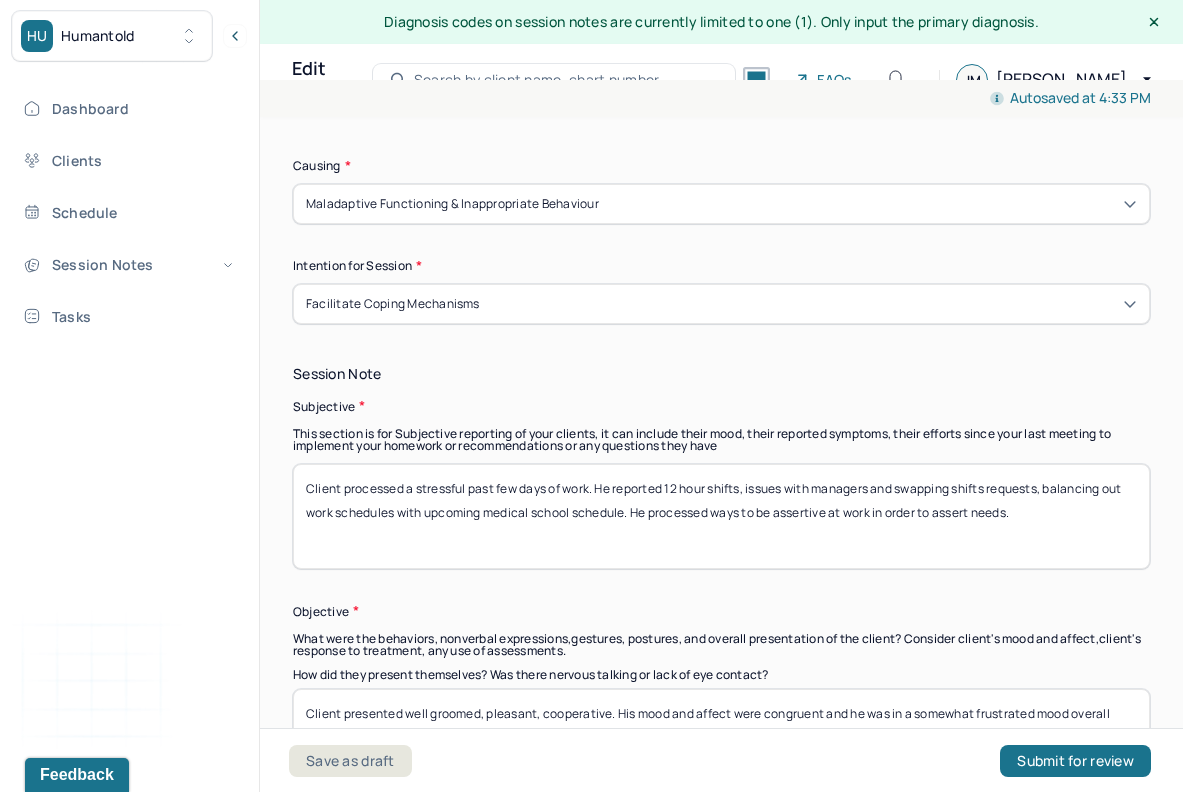 click on "Client processed a stressful past few days of work. He reported 12 hour shifts, issues with managers and swapping shifts requests, balancing out work schedules with upcoming medical school schedule. He processed ways to be assertive at work in order to assert needs." at bounding box center (721, 516) 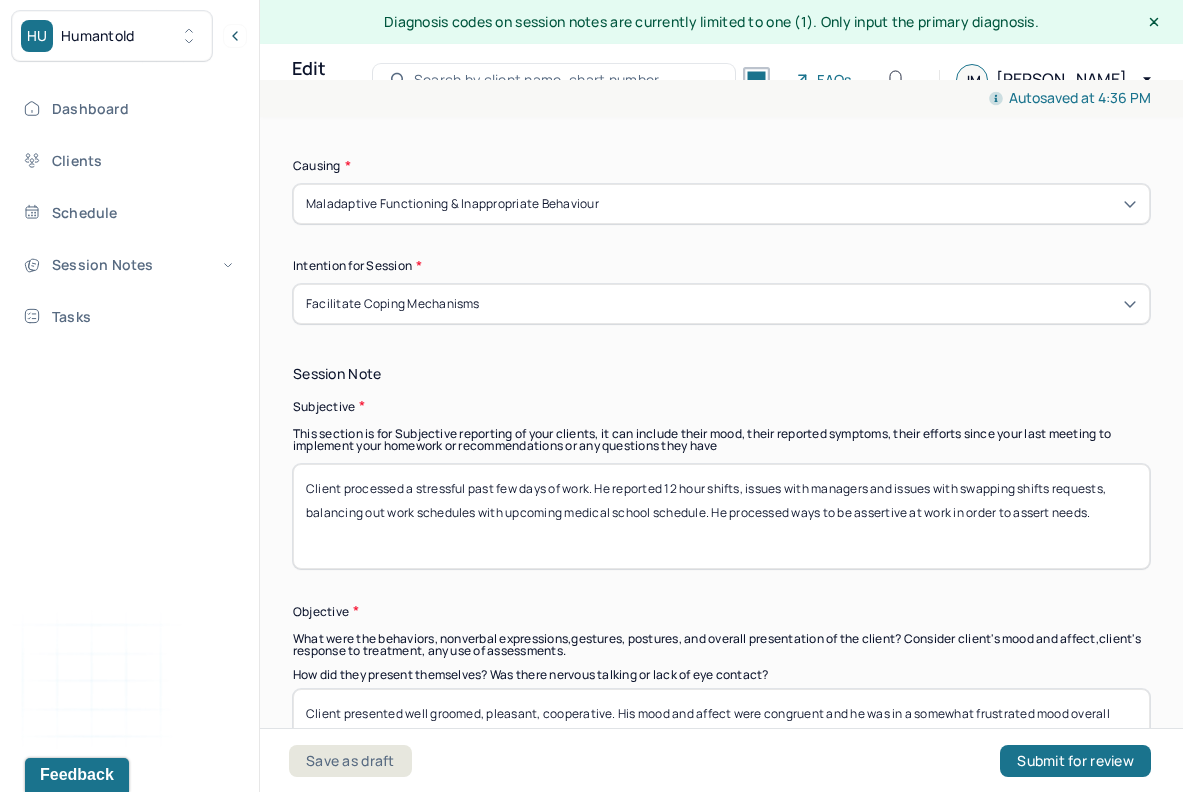 click on "Client processed a stressful past few days of work. He reported 12 hour shifts, issues with managers and issues with swapping shifts requests, balancing out work schedules with upcoming medical school schedule. He processed ways to be assertive at work in order to assert needs." at bounding box center (721, 516) 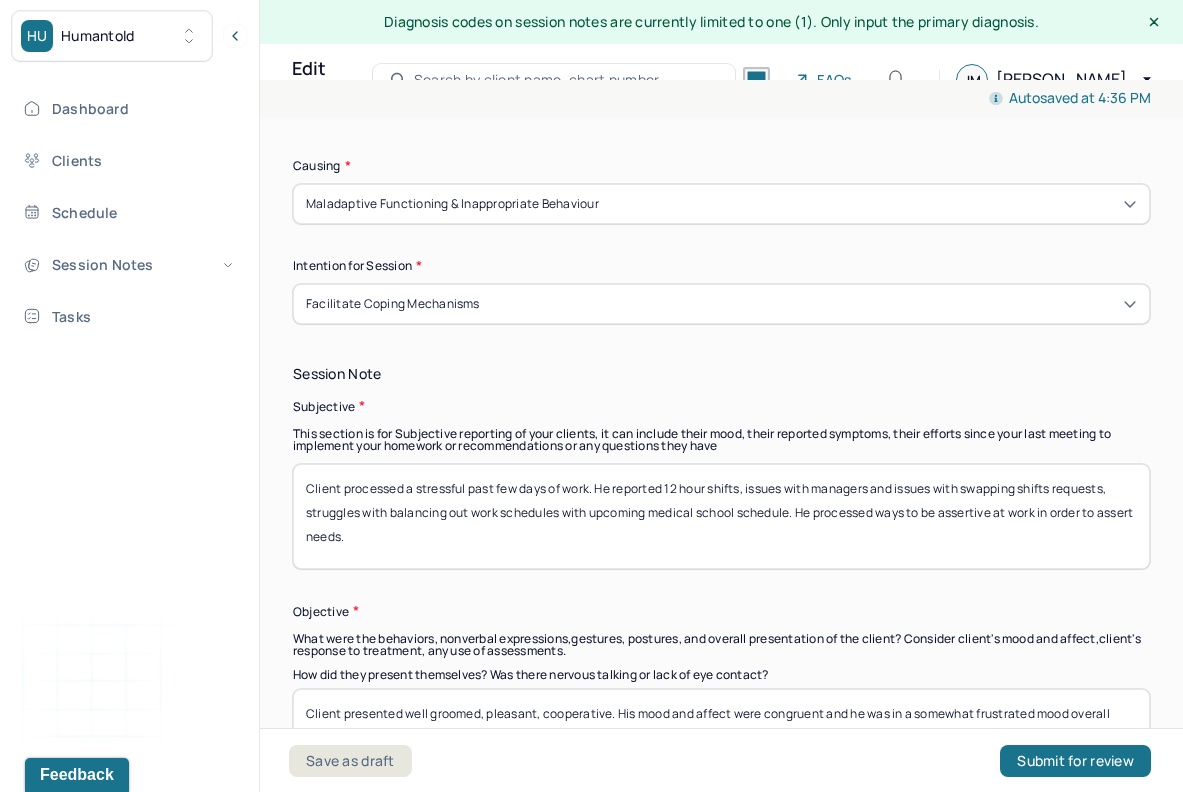 click on "Client processed a stressful past few days of work. He reported 12 hour shifts, issues with managers and issues with swapping shifts requests, struggles with balancing out work schedules with upcoming medical school schedule. He processed ways to be assertive at work in order to assert needs." at bounding box center (721, 516) 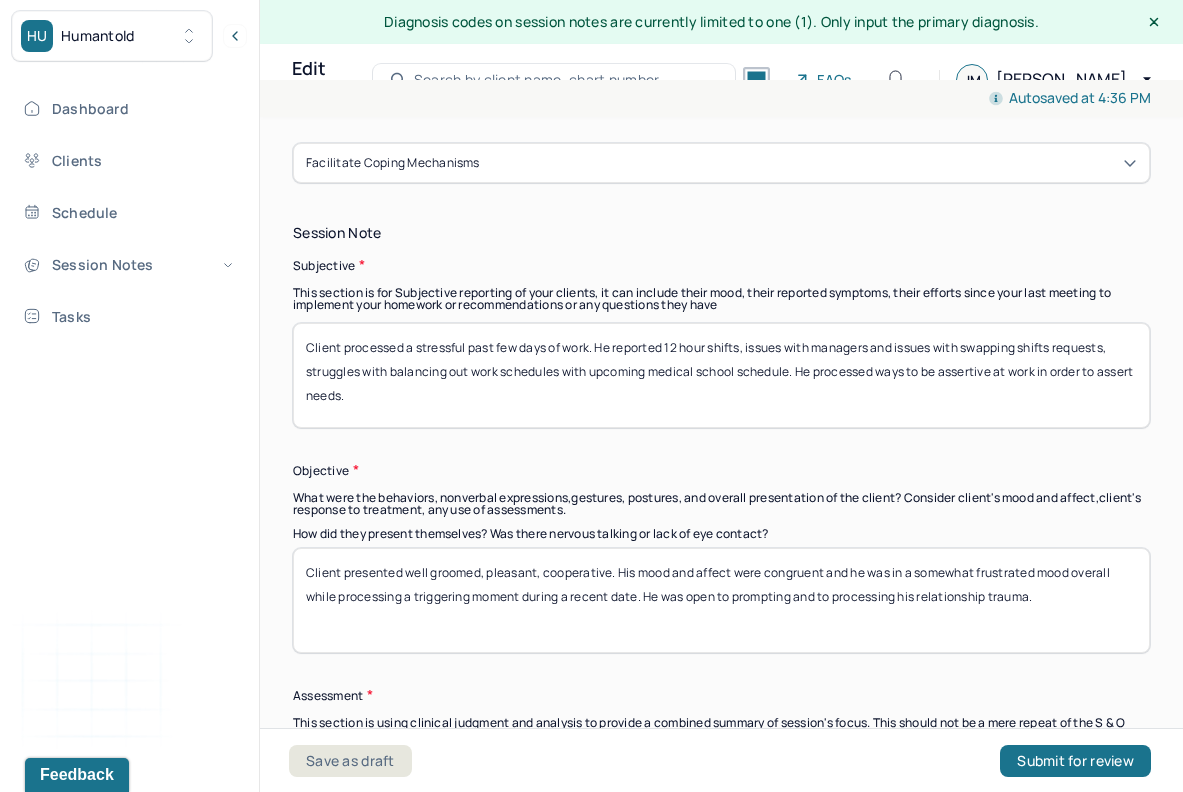 scroll, scrollTop: 1177, scrollLeft: 0, axis: vertical 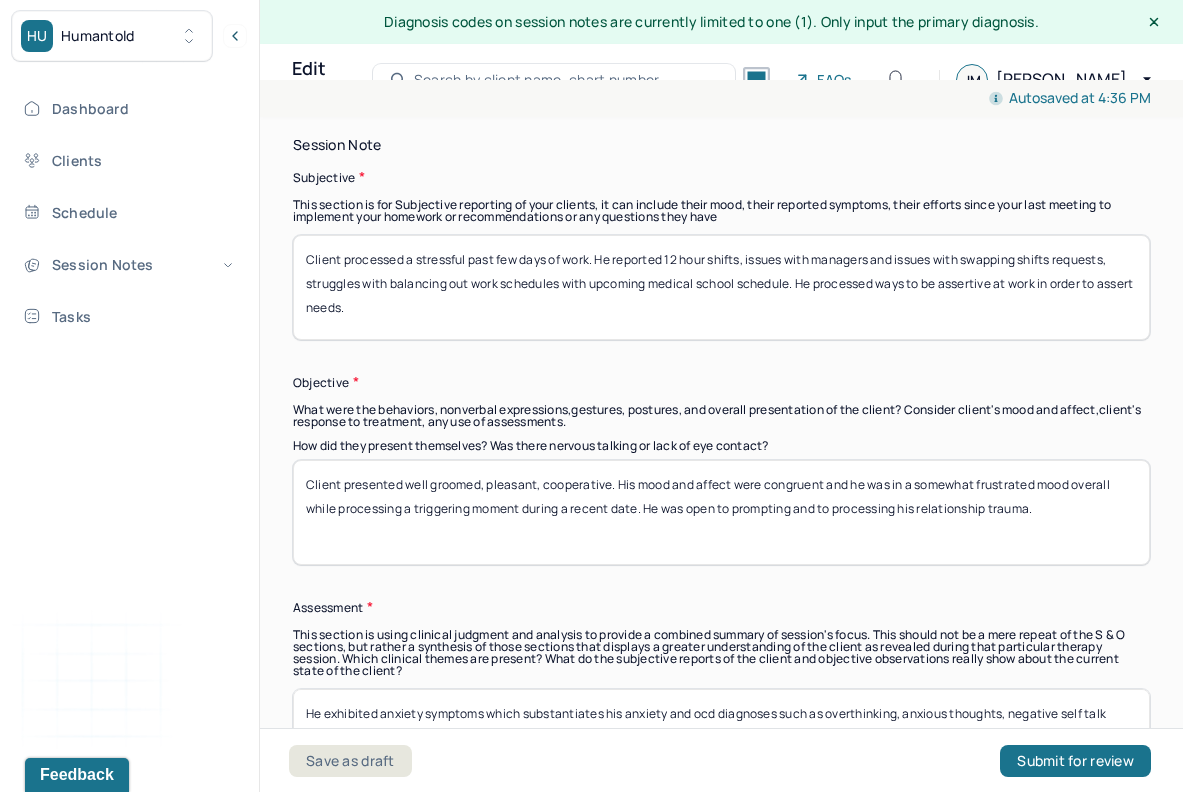 type on "Client processed a stressful past few days of work. He reported 12 hour shifts, issues with managers and issues with swapping shifts requests, struggles with balancing out work schedules with upcoming medical school schedule. He processed ways to be assertive at work in order to assert needs." 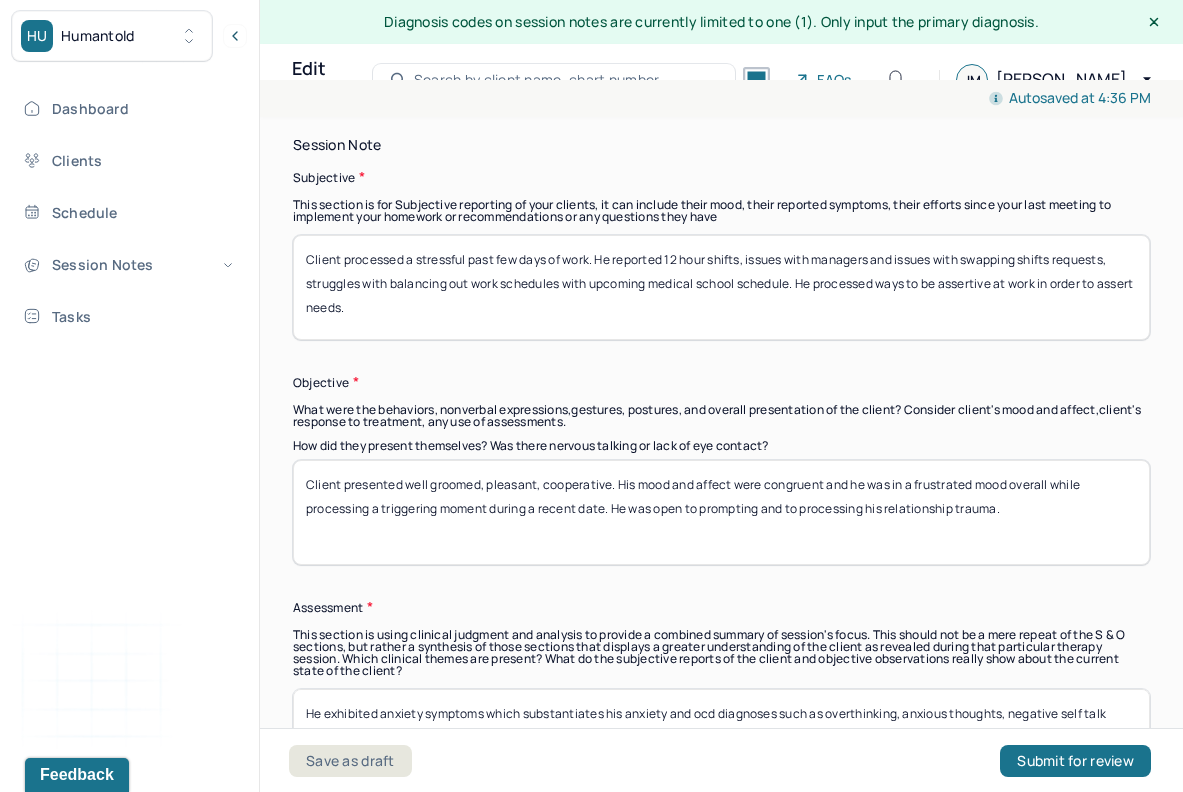 drag, startPoint x: 977, startPoint y: 486, endPoint x: 977, endPoint y: 430, distance: 56 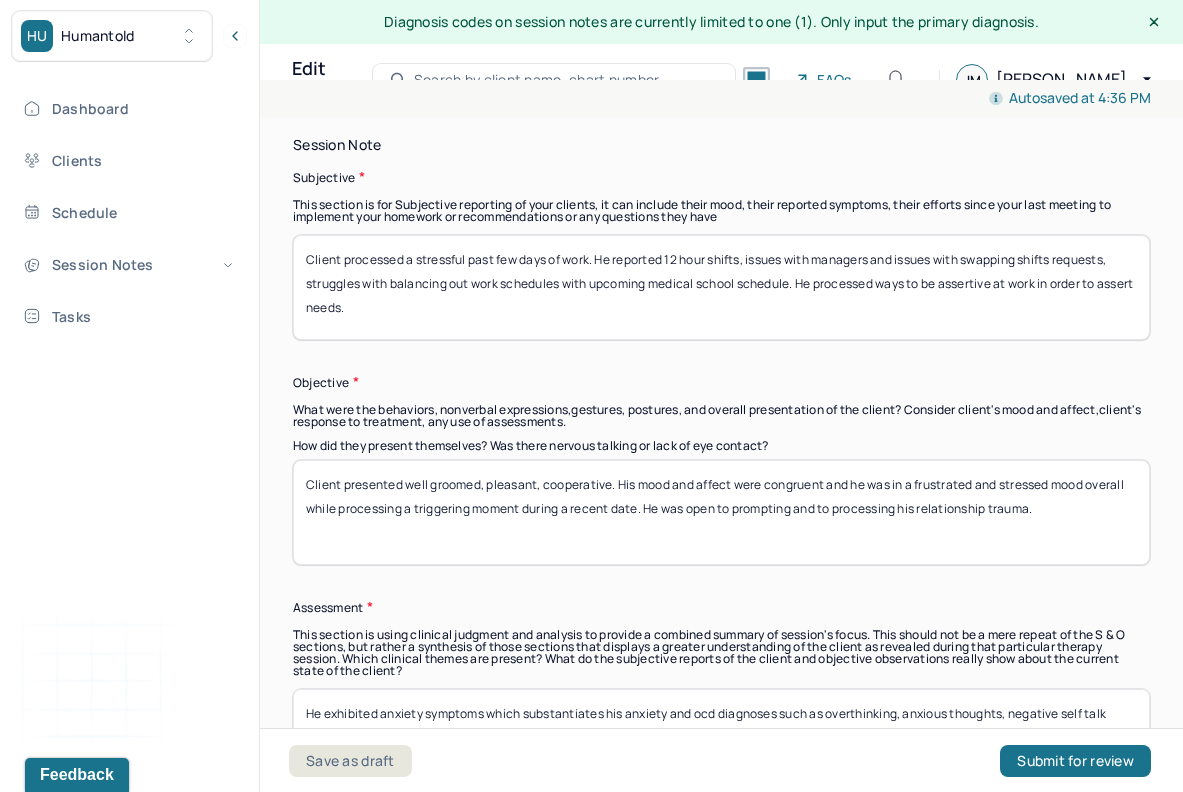 drag, startPoint x: 639, startPoint y: 505, endPoint x: 1091, endPoint y: 481, distance: 452.63672 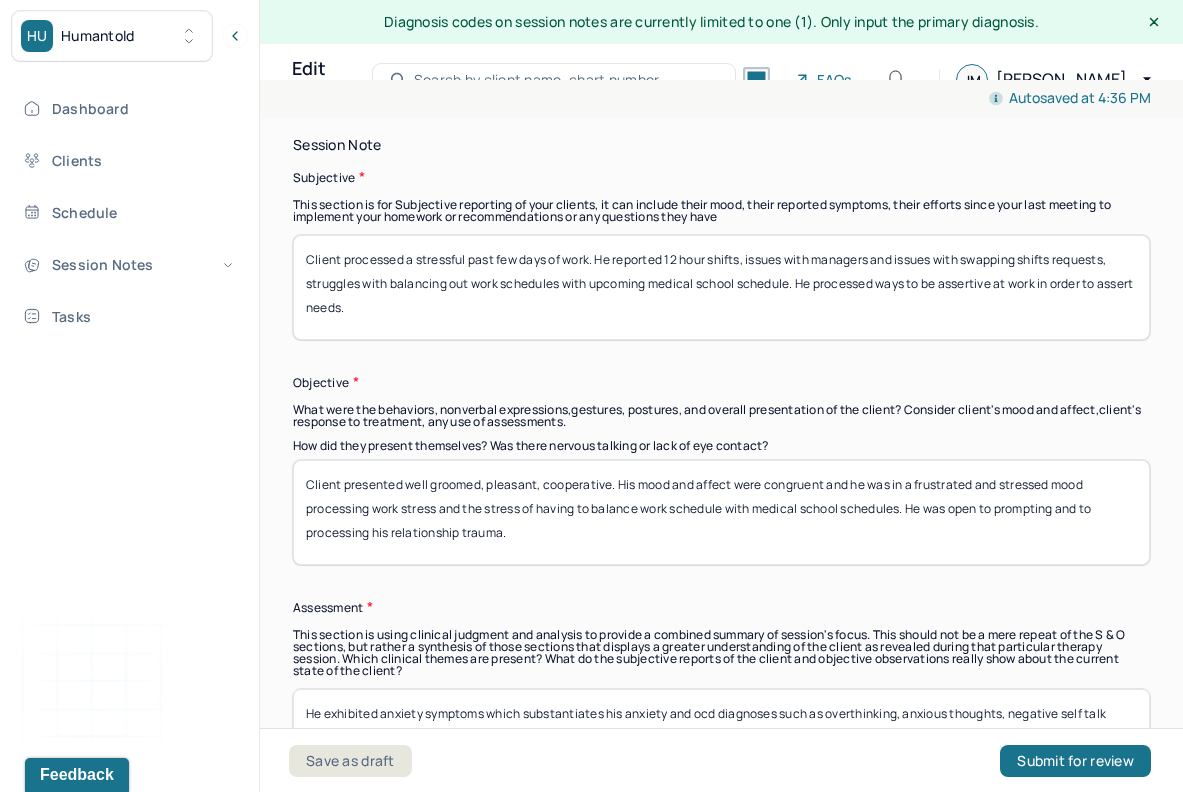 drag, startPoint x: 557, startPoint y: 534, endPoint x: 378, endPoint y: 522, distance: 179.40178 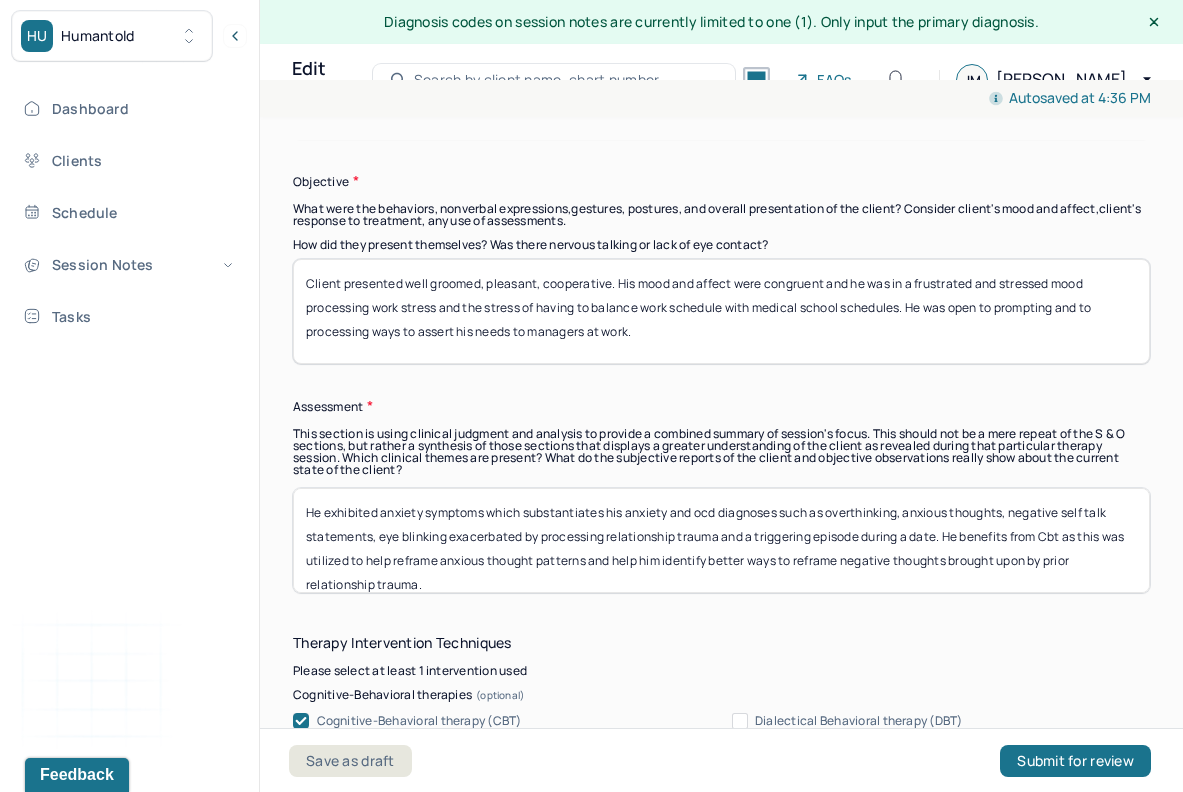 scroll, scrollTop: 1376, scrollLeft: 0, axis: vertical 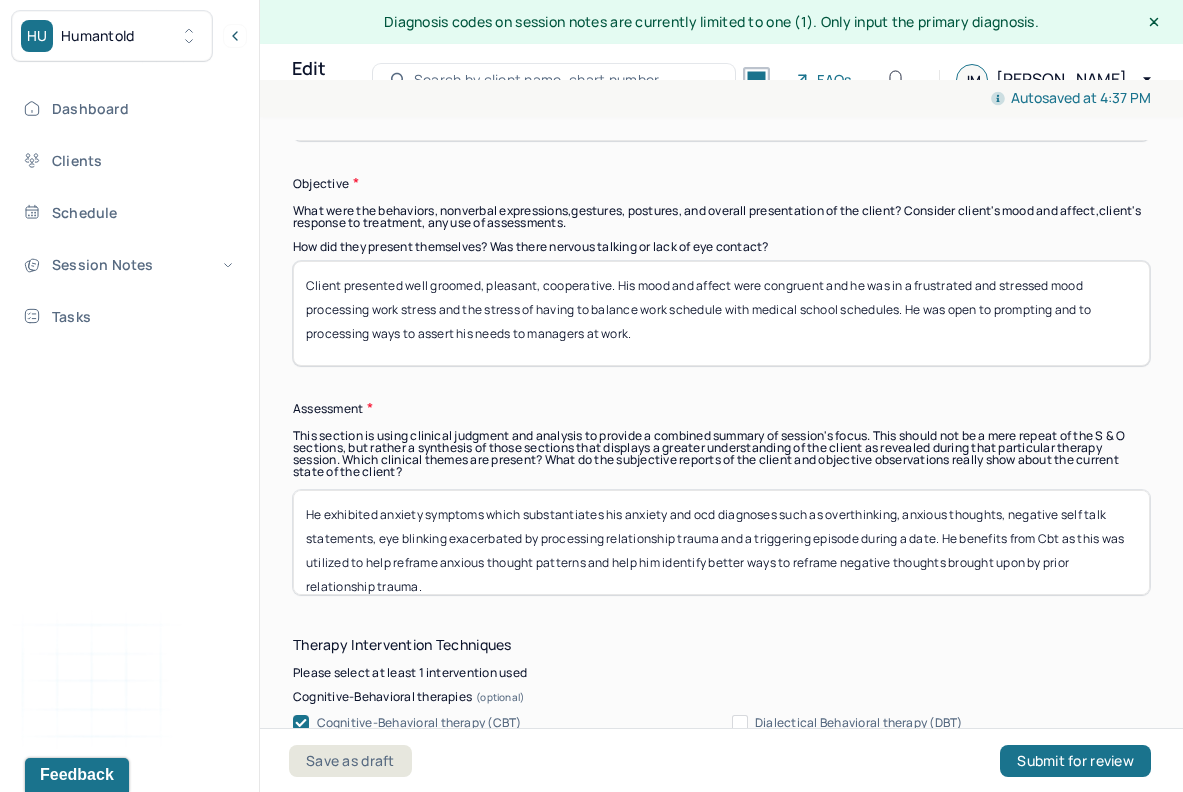 type on "Client presented well groomed, pleasant, cooperative. His mood and affect were congruent and he was in a frustrated and stressed mood processing work stress and the stress of having to balance work schedule with medical school schedules. He was open to prompting and to processing ways to assert his needs to managers at work." 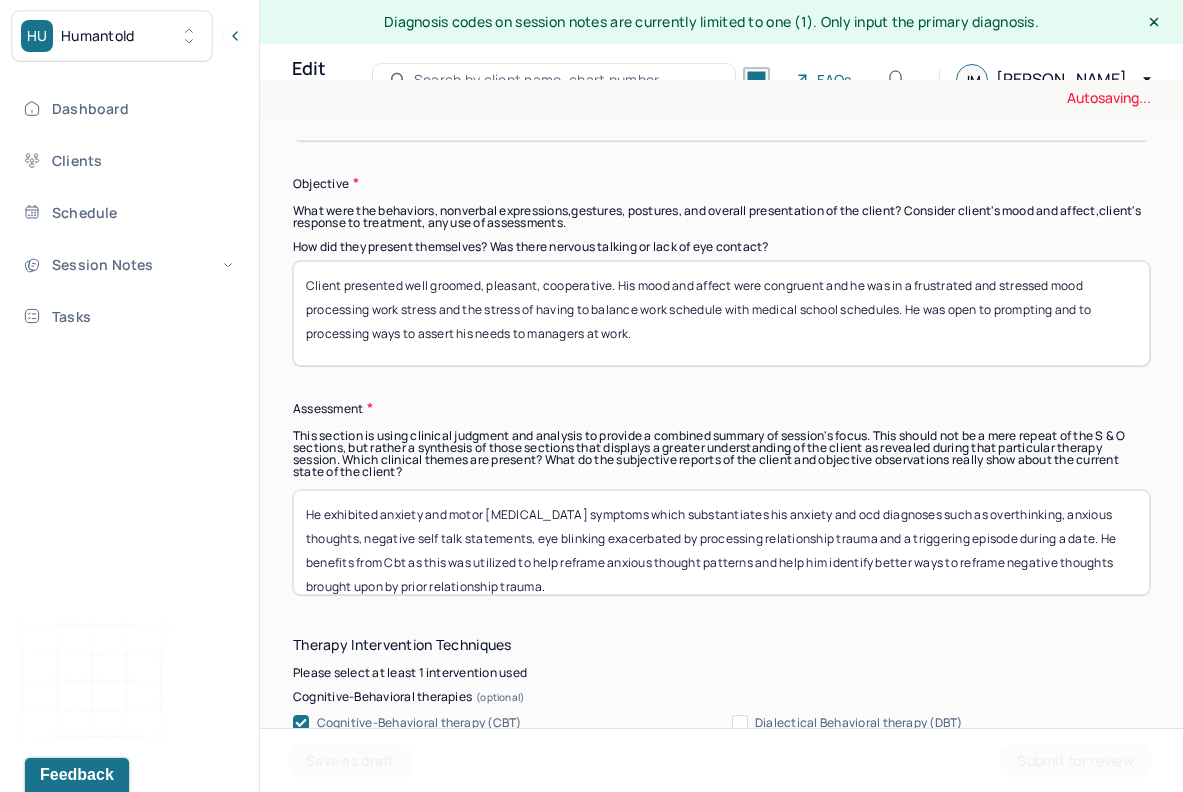 click on "He exhibited anxiety symptoms which substantiates his anxiety and ocd diagnoses such as overthinking, anxious thoughts, negative self talk statements, eye blinking exacerbated by processing relationship trauma and a triggering episode during a date. He benefits from Cbt as this was utilized to help reframe anxious thought patterns and help him identify better ways to reframe negative thoughts brought upon by prior relationship trauma." at bounding box center (721, 542) 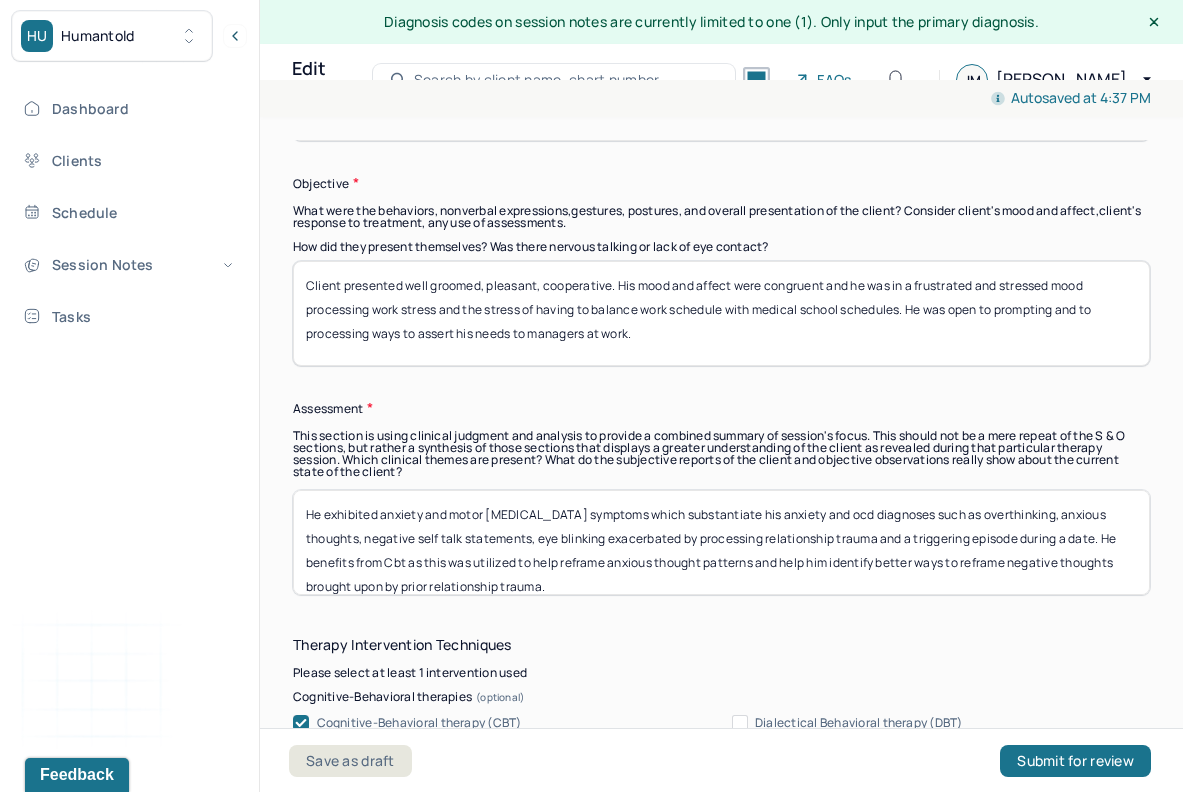 drag, startPoint x: 792, startPoint y: 514, endPoint x: 771, endPoint y: 512, distance: 21.095022 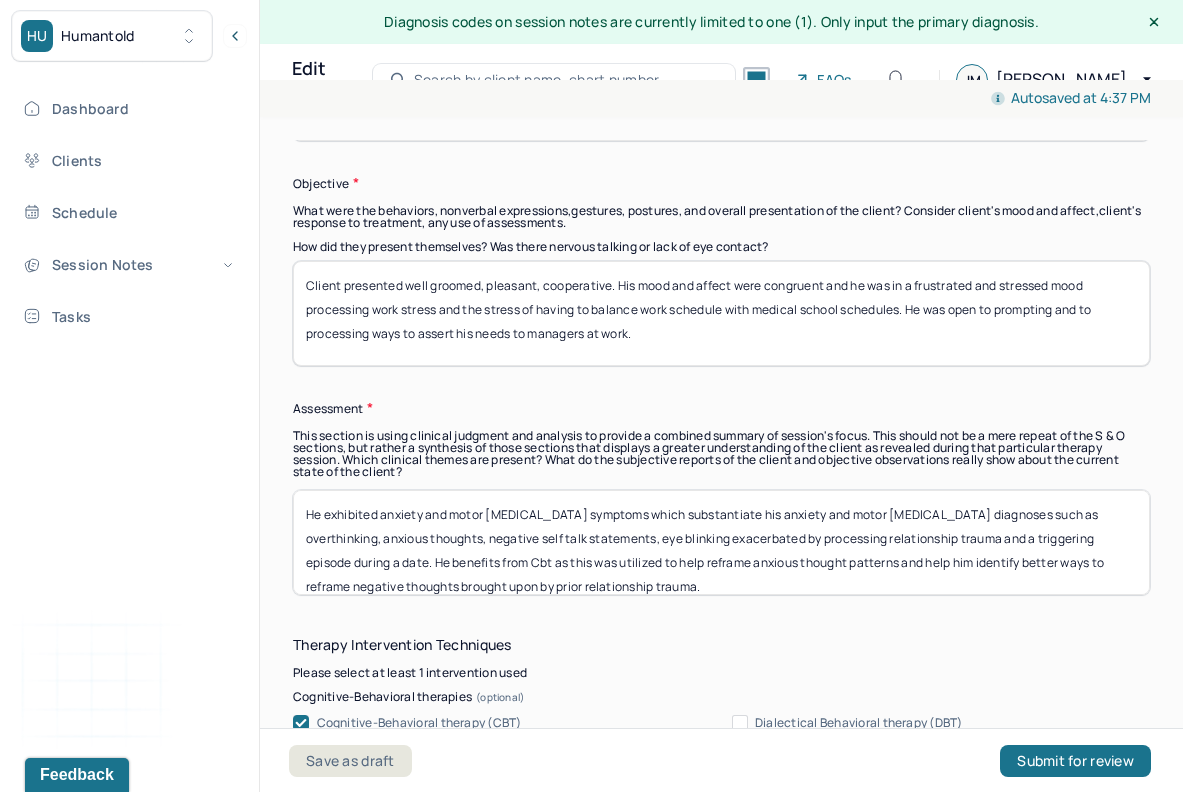click on "He exhibited anxiety and motor [MEDICAL_DATA] symptoms which substantiate his anxiety and motor [MEDICAL_DATA] diagnoses such as overthinking, anxious thoughts, negative self talk statements, eye blinking exacerbated by processing relationship trauma and a triggering episode during a date. He benefits from Cbt as this was utilized to help reframe anxious thought patterns and help him identify better ways to reframe negative thoughts brought upon by prior relationship trauma." at bounding box center [721, 542] 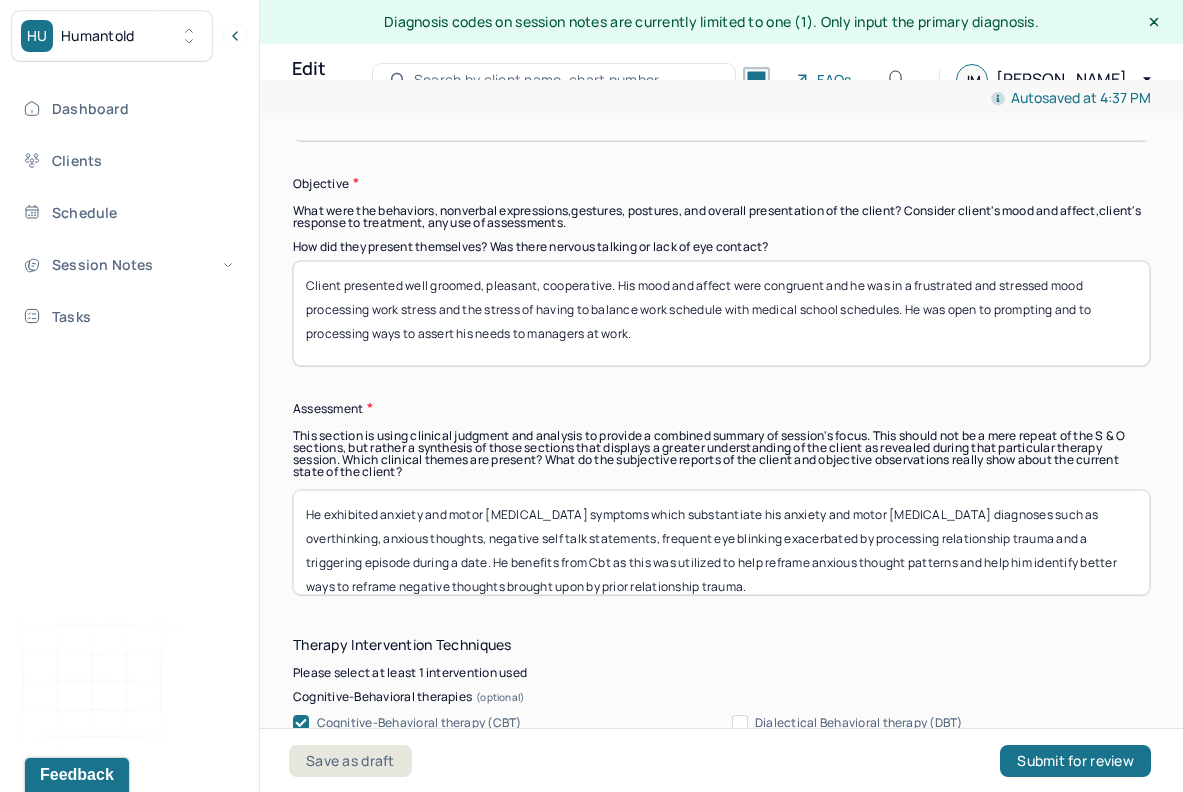 drag, startPoint x: 1095, startPoint y: 536, endPoint x: 760, endPoint y: 542, distance: 335.05374 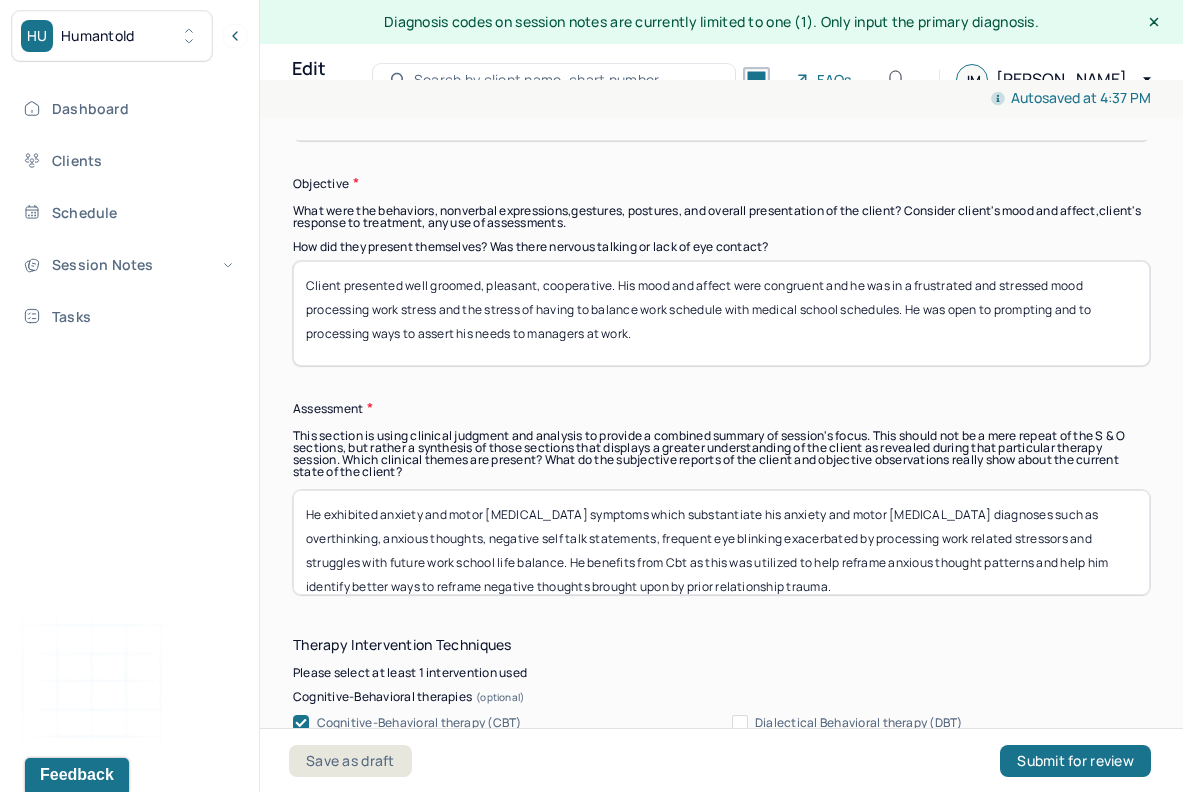 scroll, scrollTop: 16, scrollLeft: 0, axis: vertical 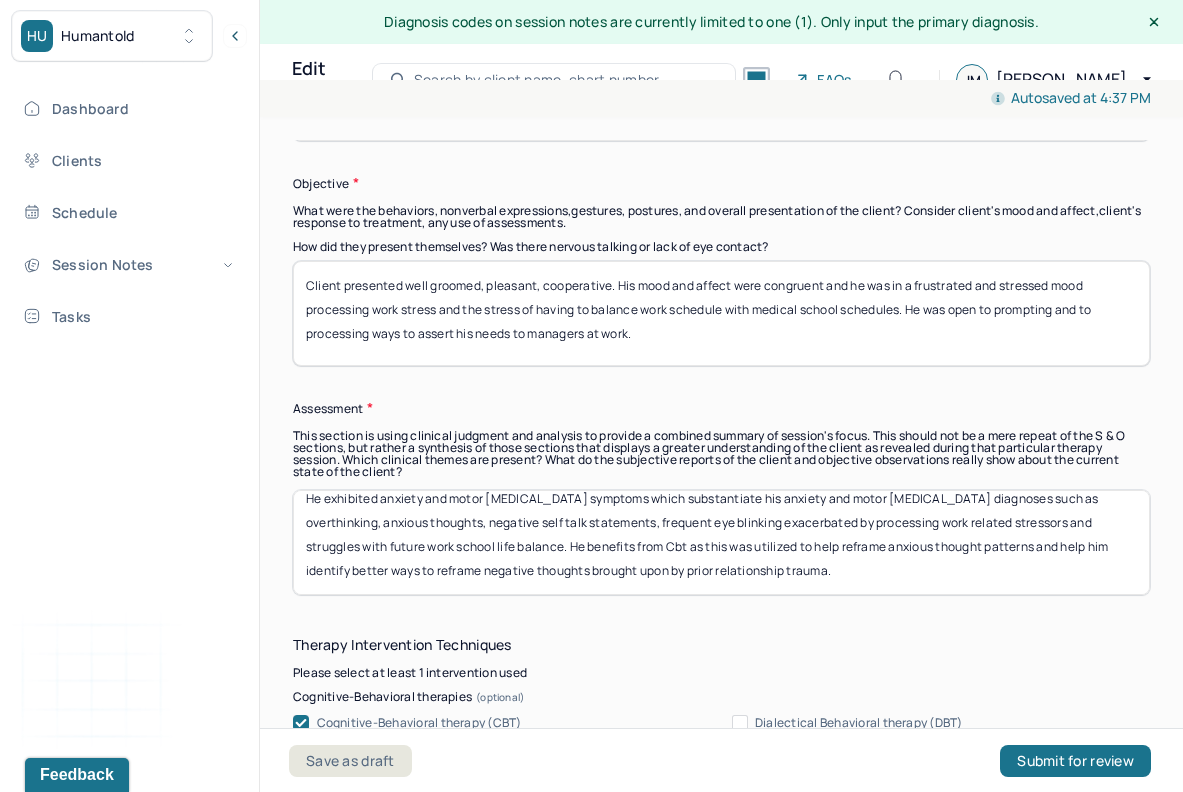 drag, startPoint x: 630, startPoint y: 585, endPoint x: 364, endPoint y: 573, distance: 266.27054 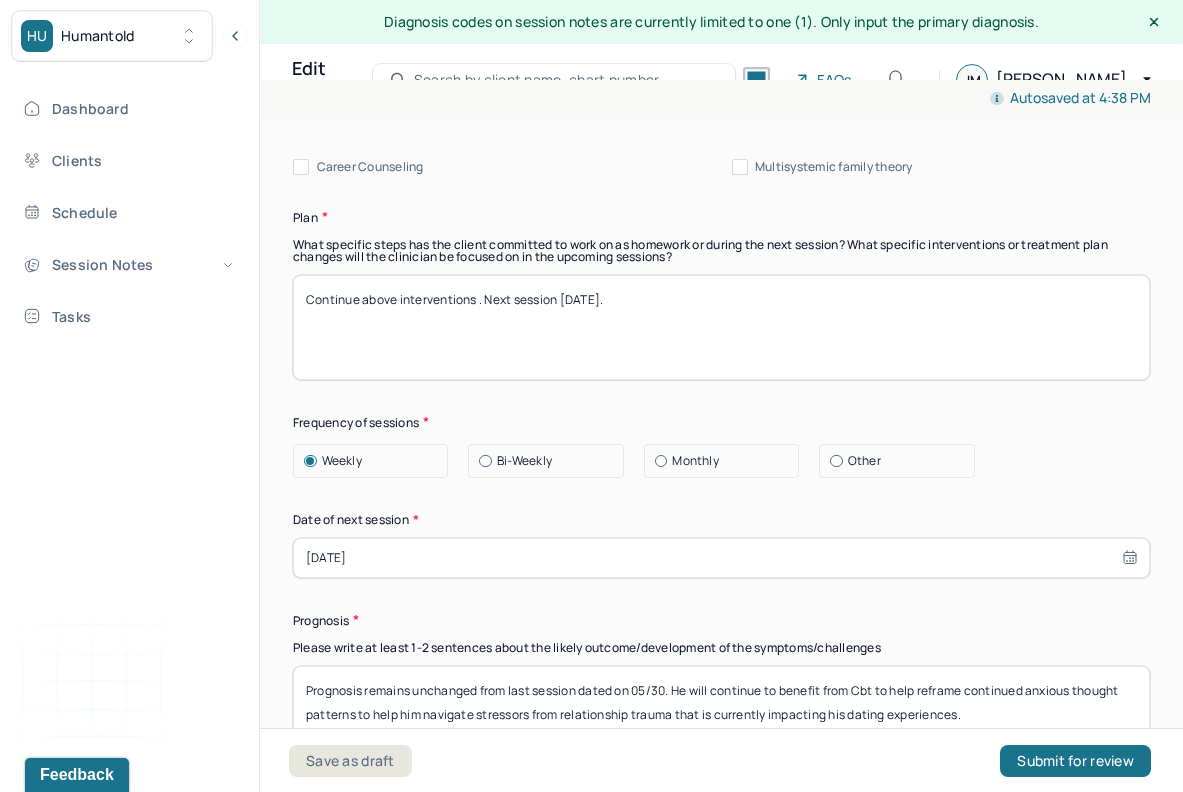scroll, scrollTop: 2476, scrollLeft: 0, axis: vertical 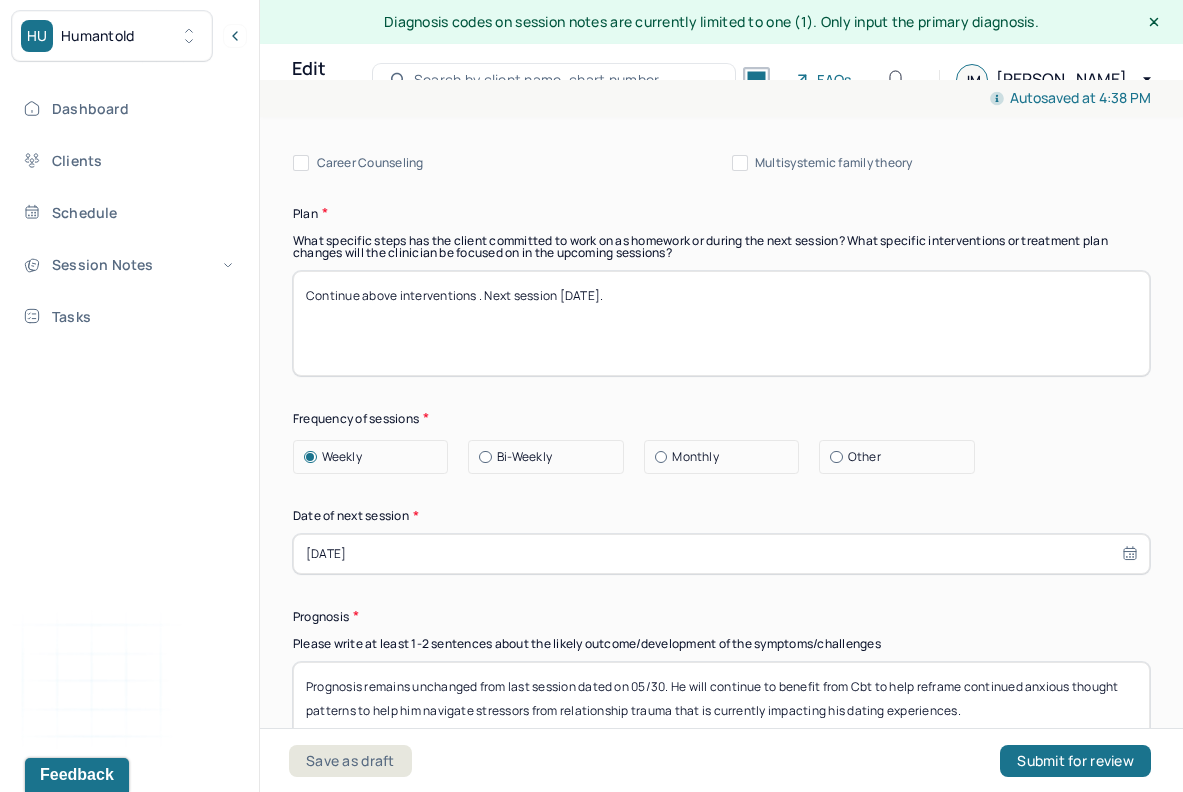 type on "He exhibited anxiety and motor [MEDICAL_DATA] symptoms which substantiate his anxiety and motor [MEDICAL_DATA] diagnoses such as overthinking, anxious thoughts, negative self talk statements, frequent eye blinking exacerbated by processing work related stressors and struggles with future work school life balance. He benefits from Cbt as this was utilized to help reframe anxious thought patterns and help him identify better ways to reframe negative thoughts. This in turn helps with asserting needs and feelings to others to help with boundary setting." 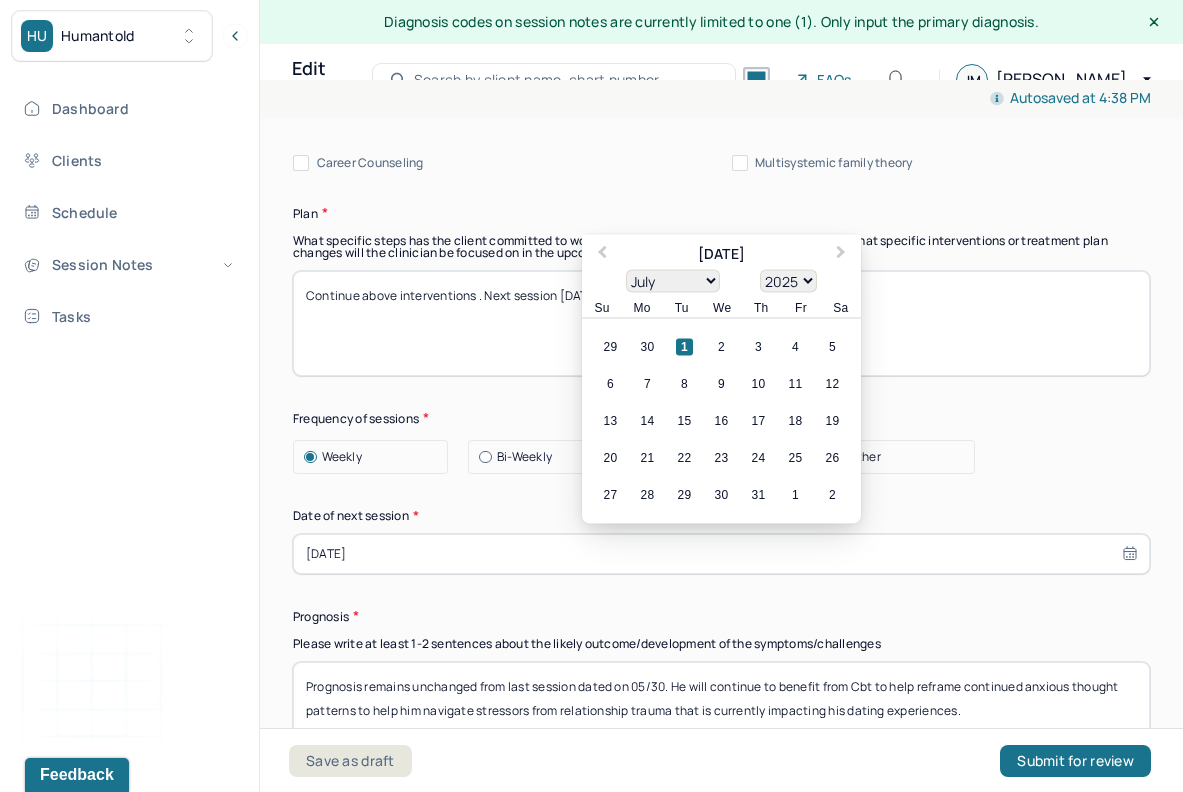 click on "6 7 8 9 10 11 12" at bounding box center (721, 383) 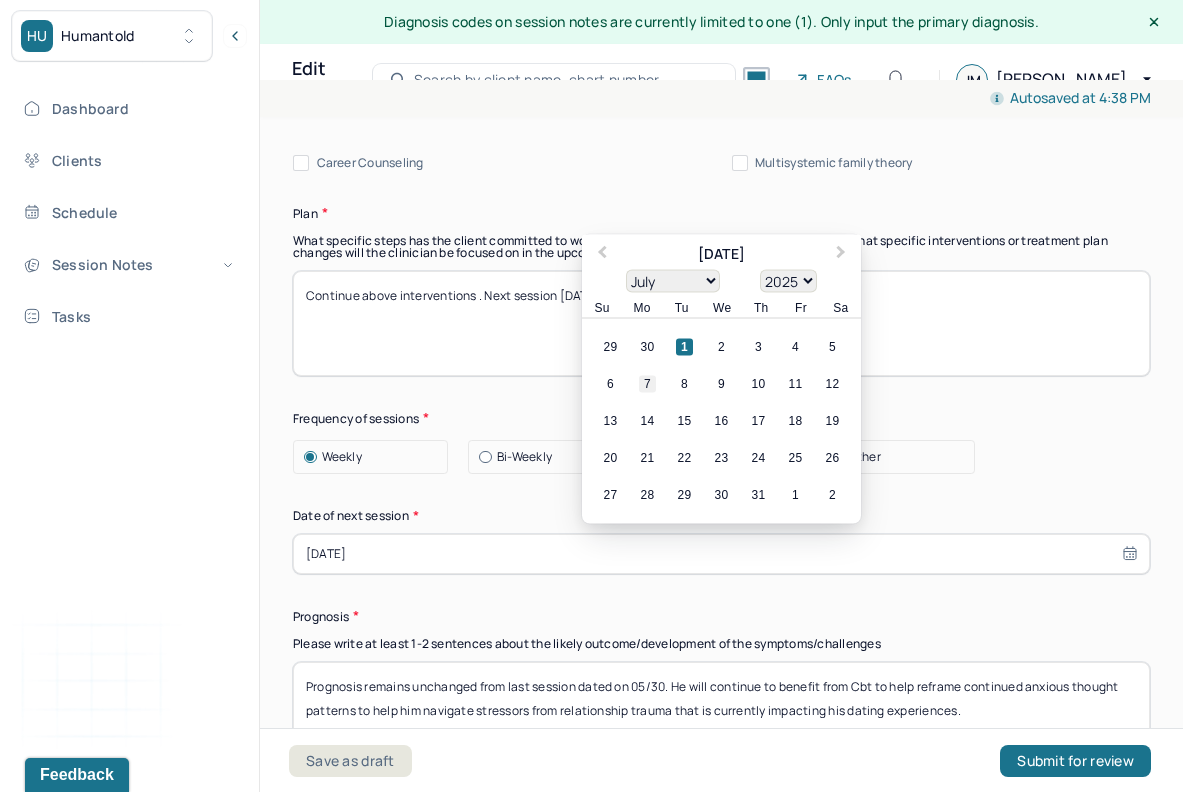 click on "7" at bounding box center (647, 383) 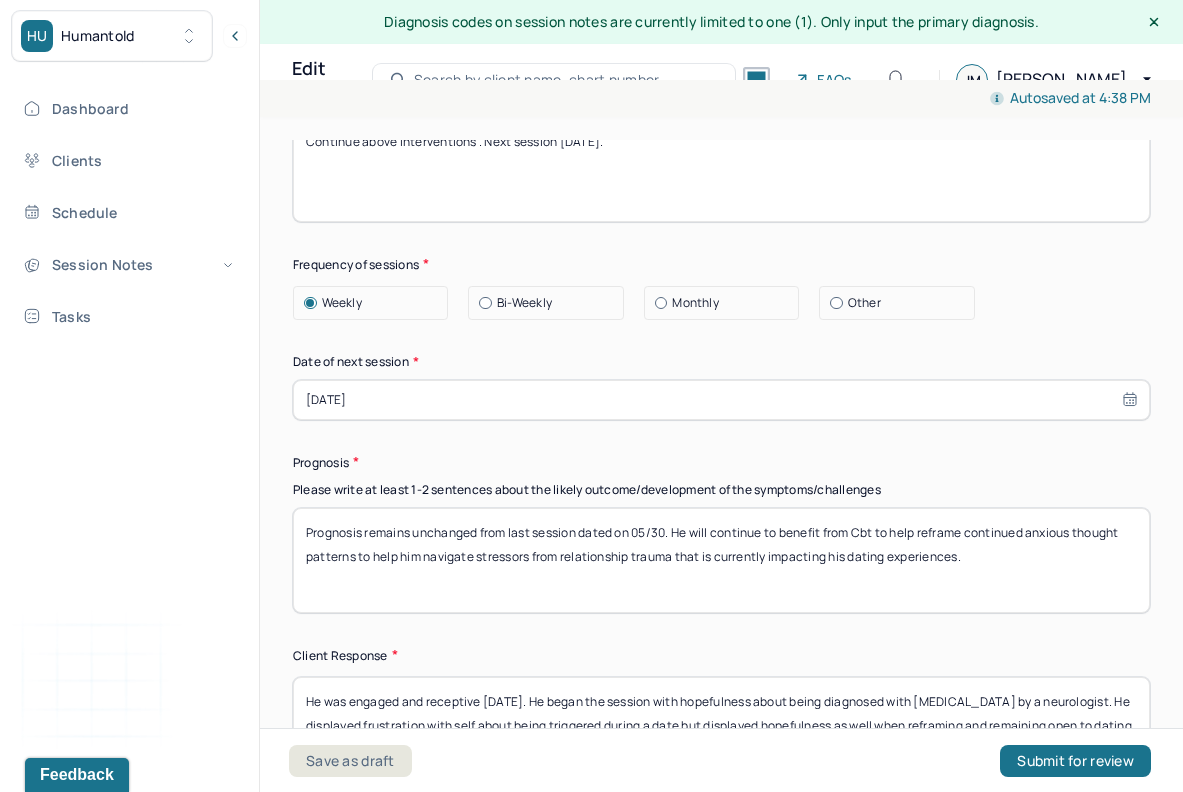 scroll, scrollTop: 2629, scrollLeft: 0, axis: vertical 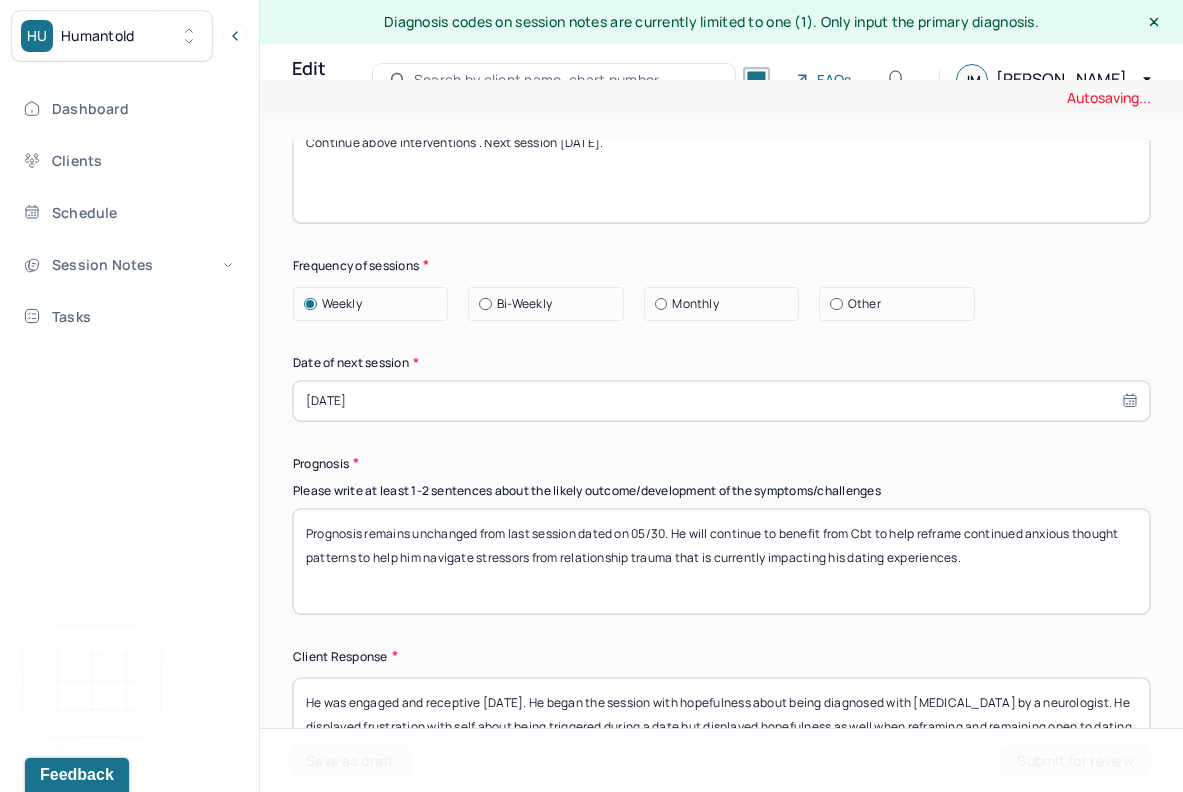 click on "Prognosis remains unchanged from last session dated on 05/30. He will continue to benefit from Cbt to help reframe continued anxious thought patterns to help him navigate stressors from relationship trauma that is currently impacting his dating experiences." at bounding box center [721, 561] 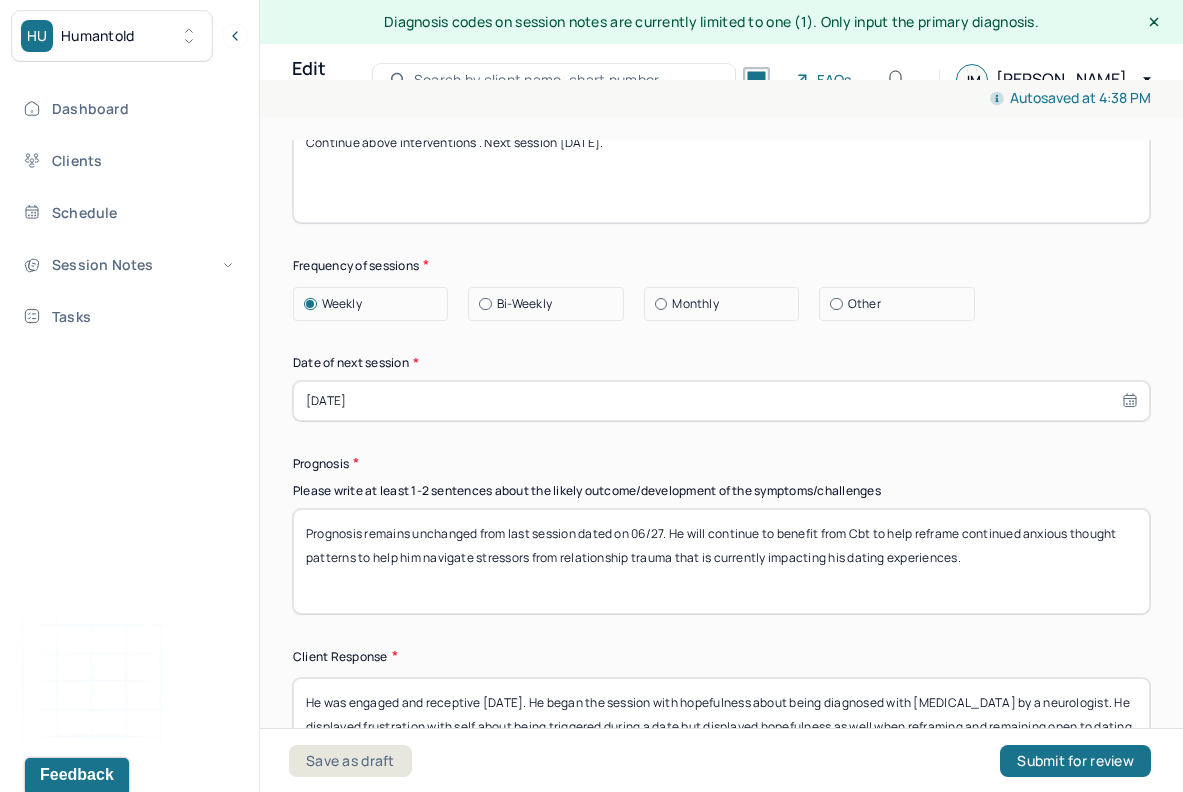 click on "Prognosis remains unchanged from last session dated on 05/30. He will continue to benefit from Cbt to help reframe continued anxious thought patterns to help him navigate stressors from relationship trauma that is currently impacting his dating experiences." at bounding box center (721, 561) 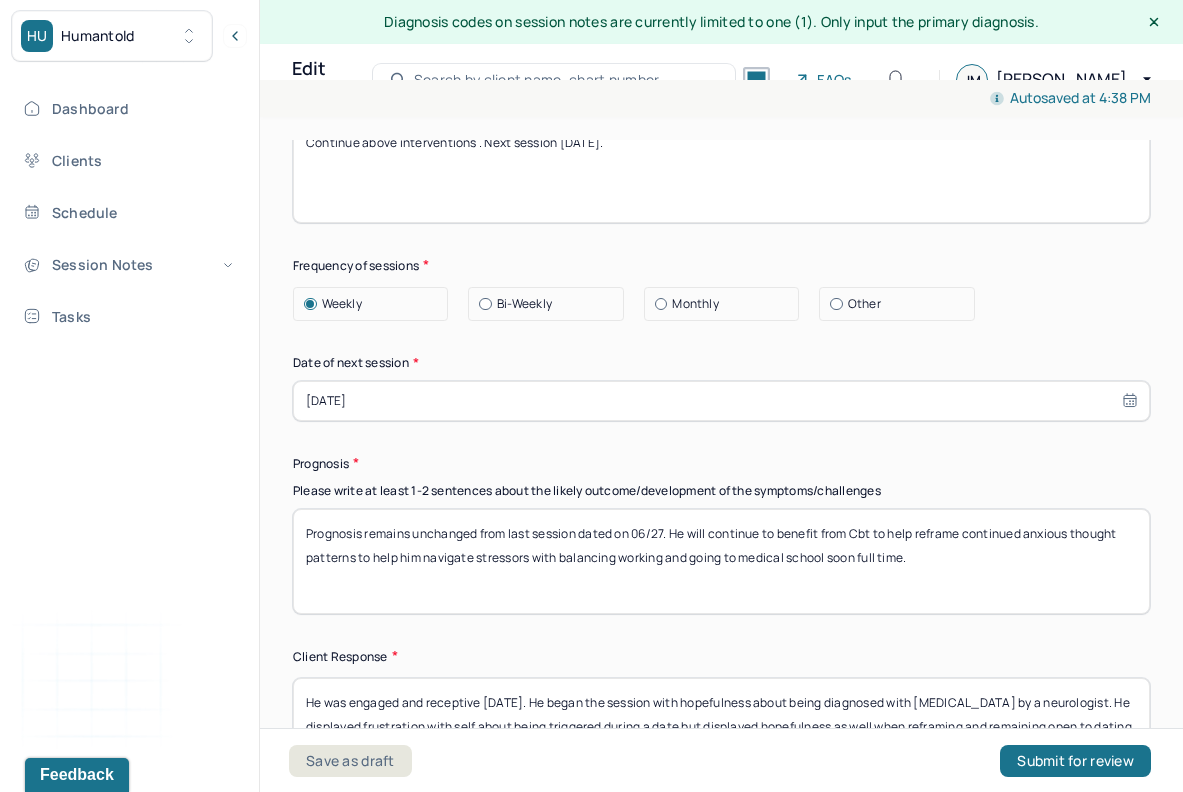 scroll, scrollTop: 2710, scrollLeft: 0, axis: vertical 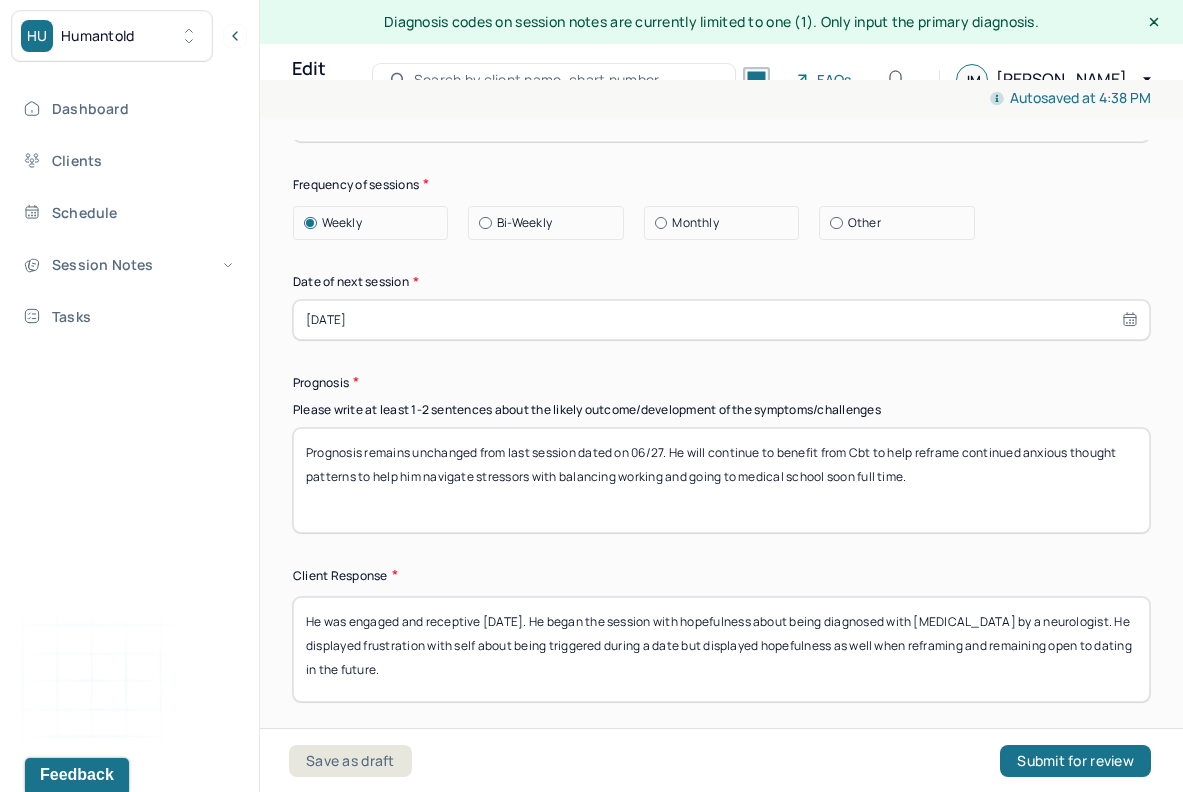 type on "Prognosis remains unchanged from last session dated on 06/27. He will continue to benefit from Cbt to help reframe continued anxious thought patterns to help him navigate stressors with balancing working and going to medical school soon full time." 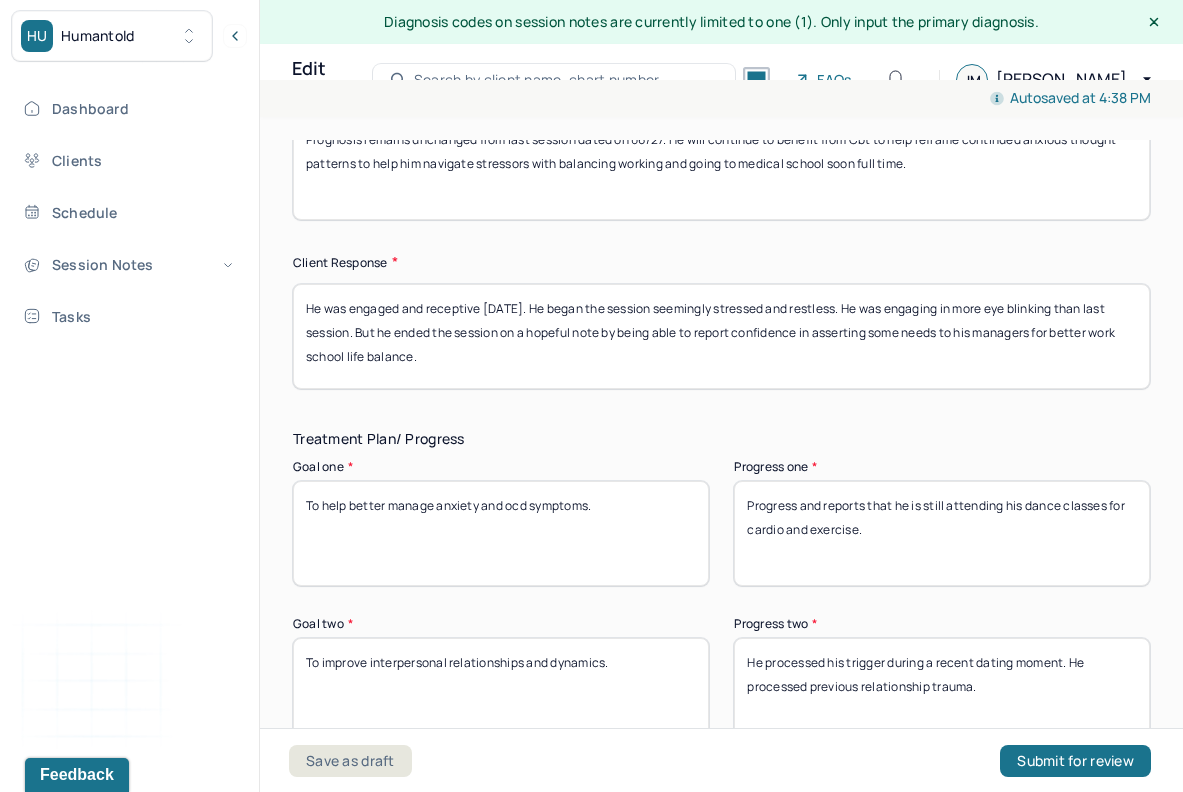 scroll, scrollTop: 3021, scrollLeft: 0, axis: vertical 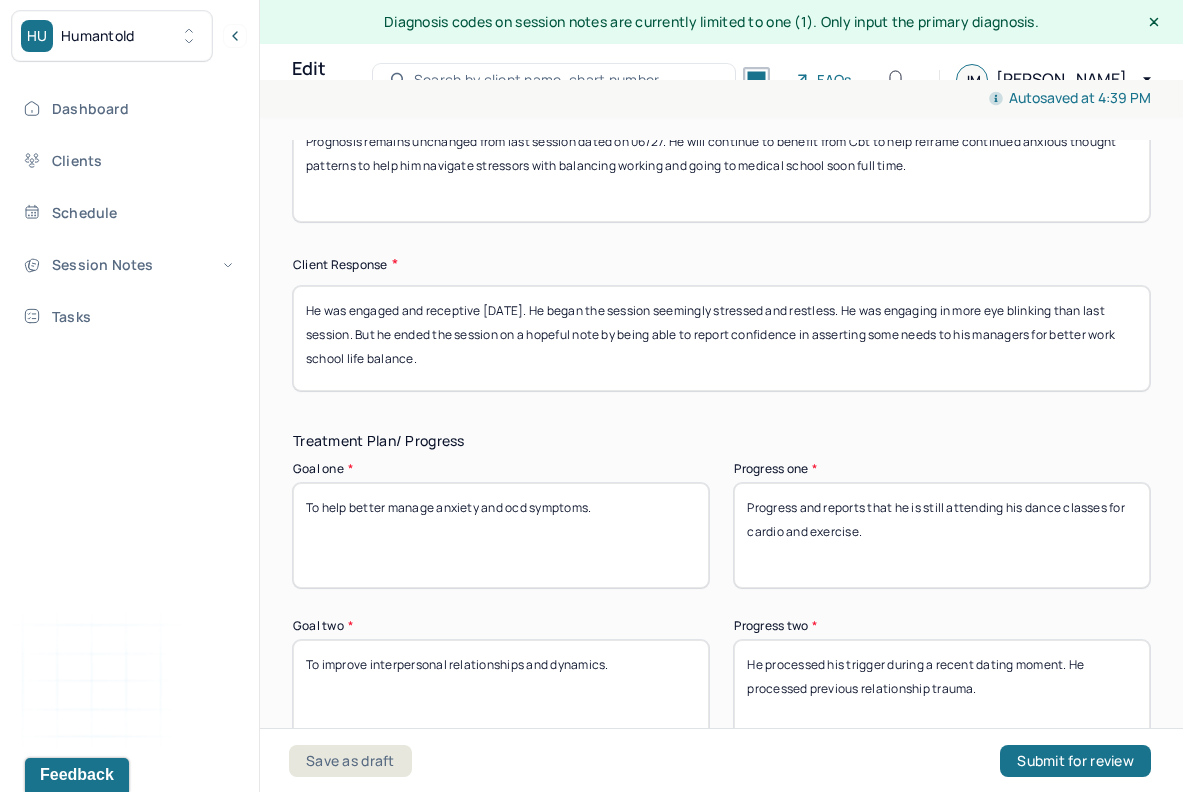 type on "He was engaged and receptive [DATE]. He began the session seemingly stressed and restless. He was engaging in more eye blinking than last session. But he ended the session on a hopeful note by being able to report confidence in asserting some needs to his managers for better work school life balance." 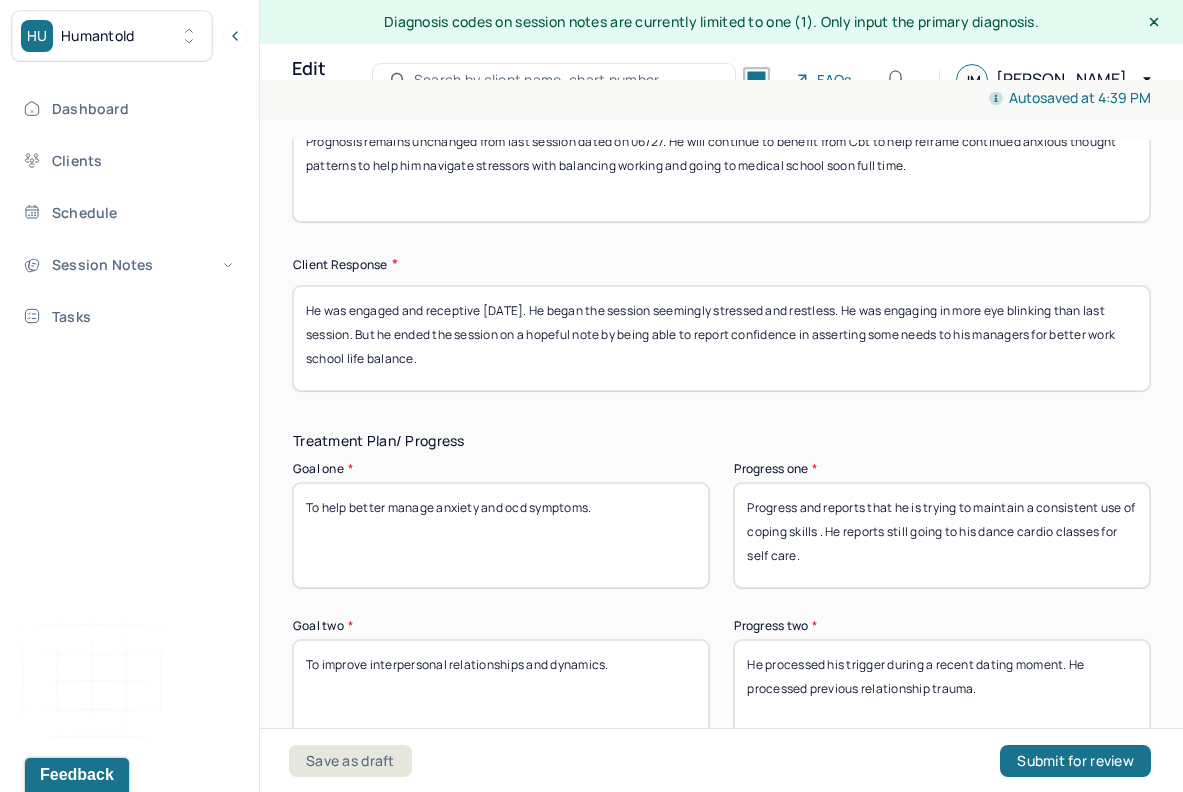 scroll, scrollTop: 3080, scrollLeft: 0, axis: vertical 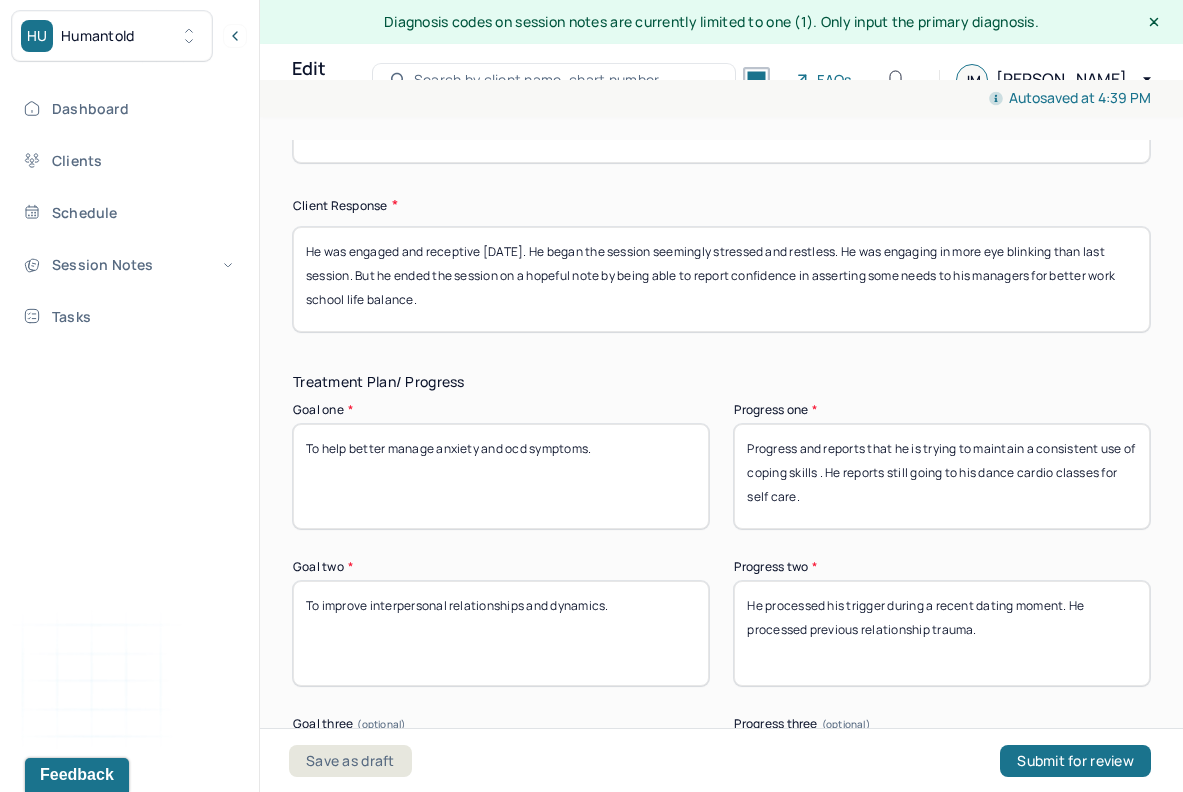 type on "Progress and reports that he is trying to maintain a consistent use of coping skills . He reports still going to his dance cardio classes for self care." 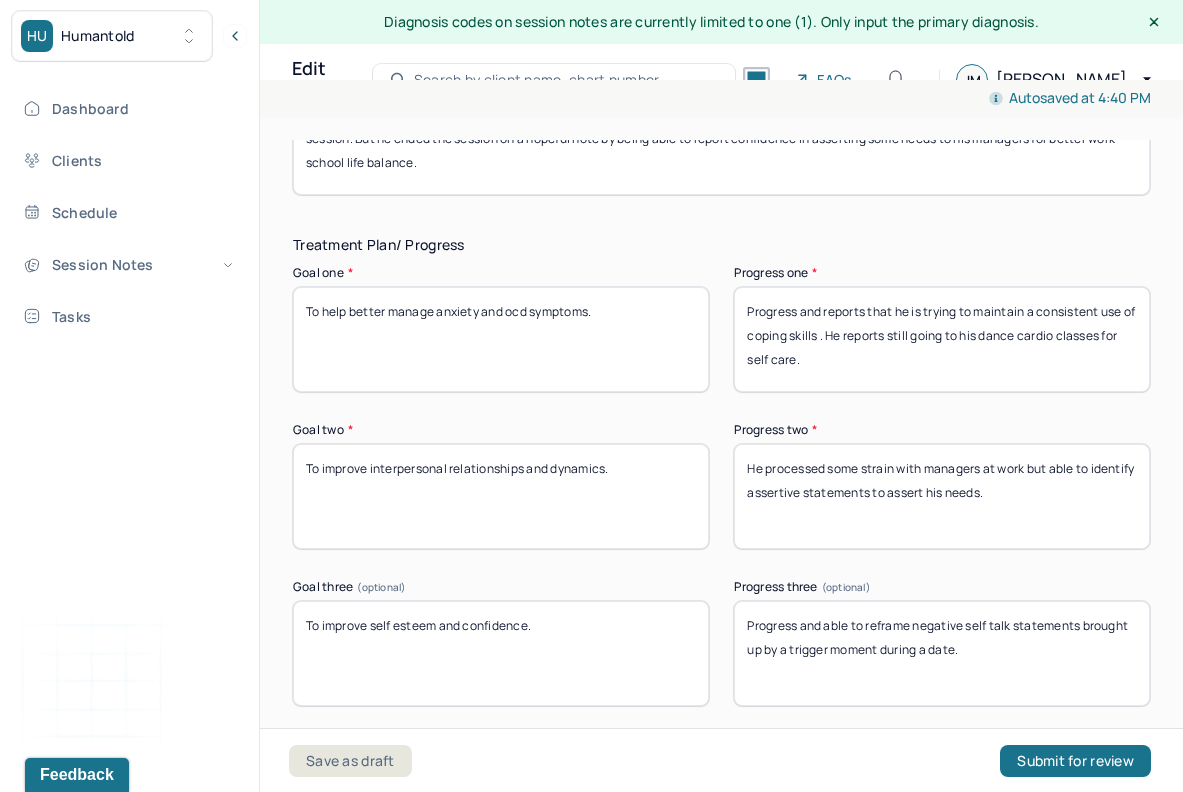 scroll, scrollTop: 3231, scrollLeft: 0, axis: vertical 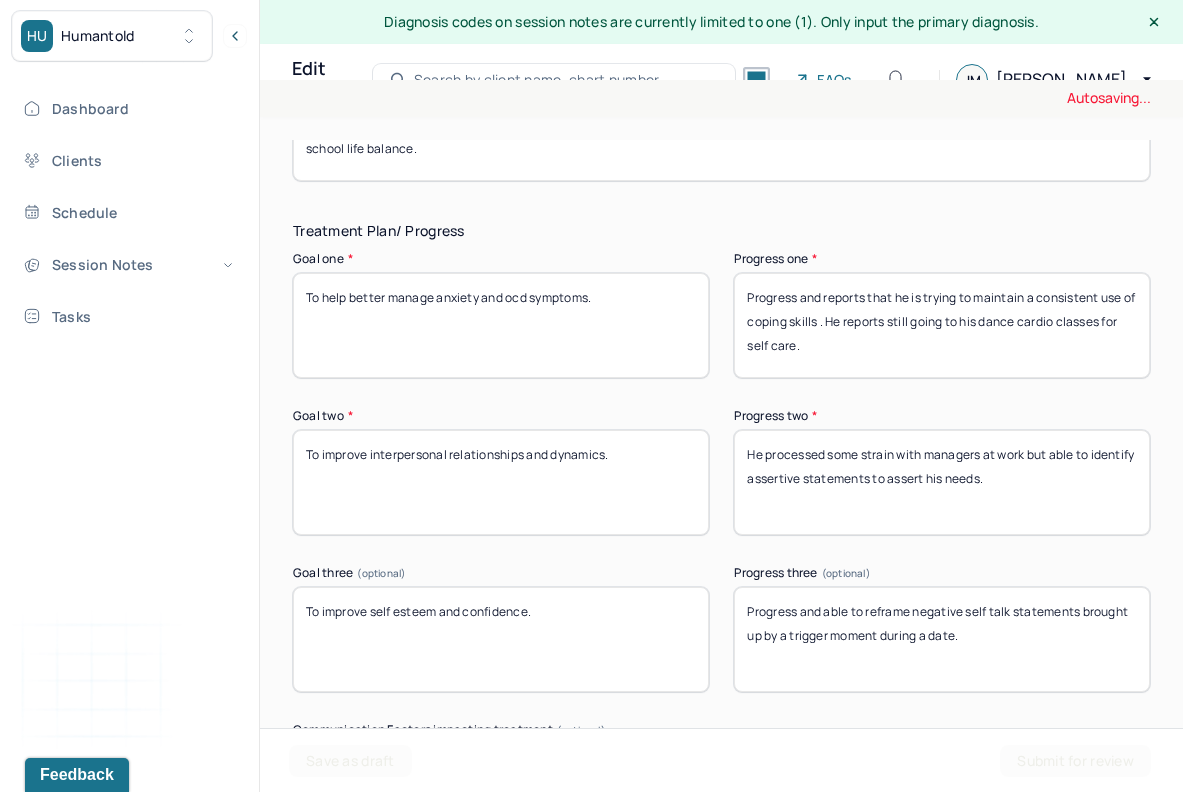 type on "He processed some strain with managers at work but able to identify assertive statements to assert his needs." 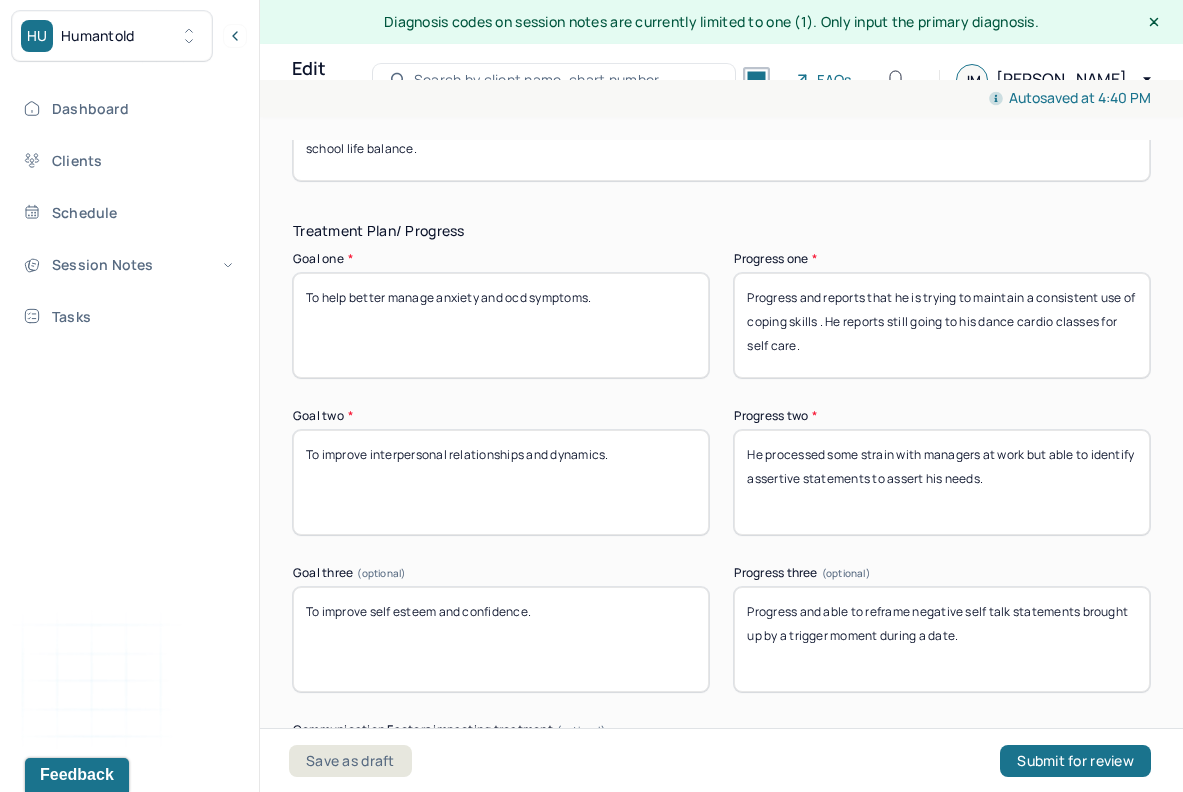 drag, startPoint x: 983, startPoint y: 641, endPoint x: 736, endPoint y: 609, distance: 249.06425 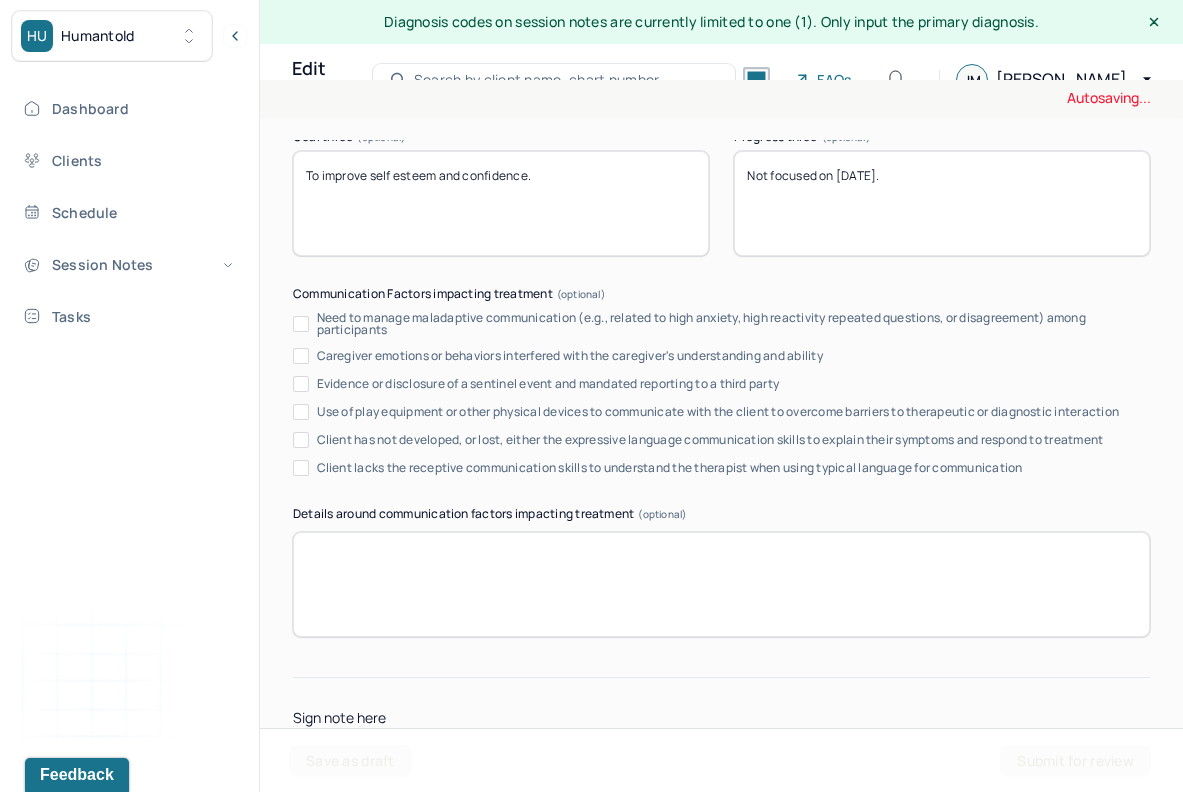 scroll, scrollTop: 3807, scrollLeft: 0, axis: vertical 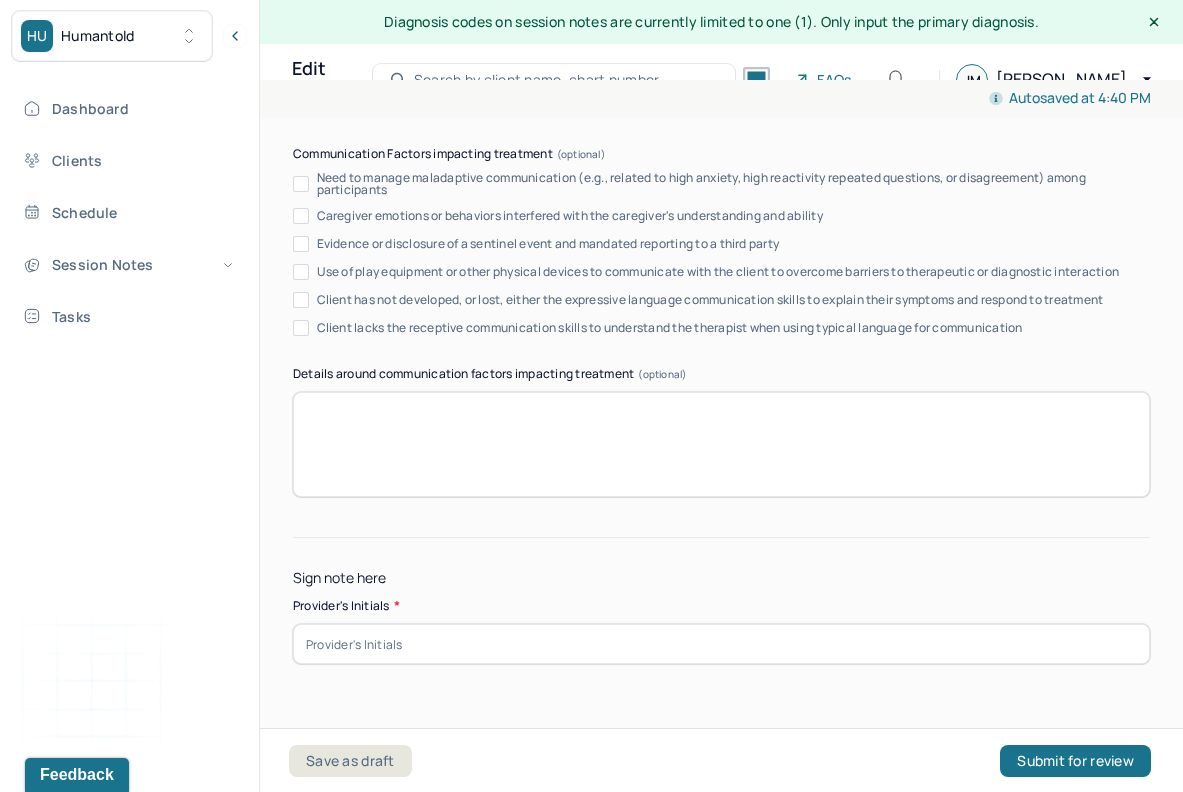 type on "Not focused on [DATE]." 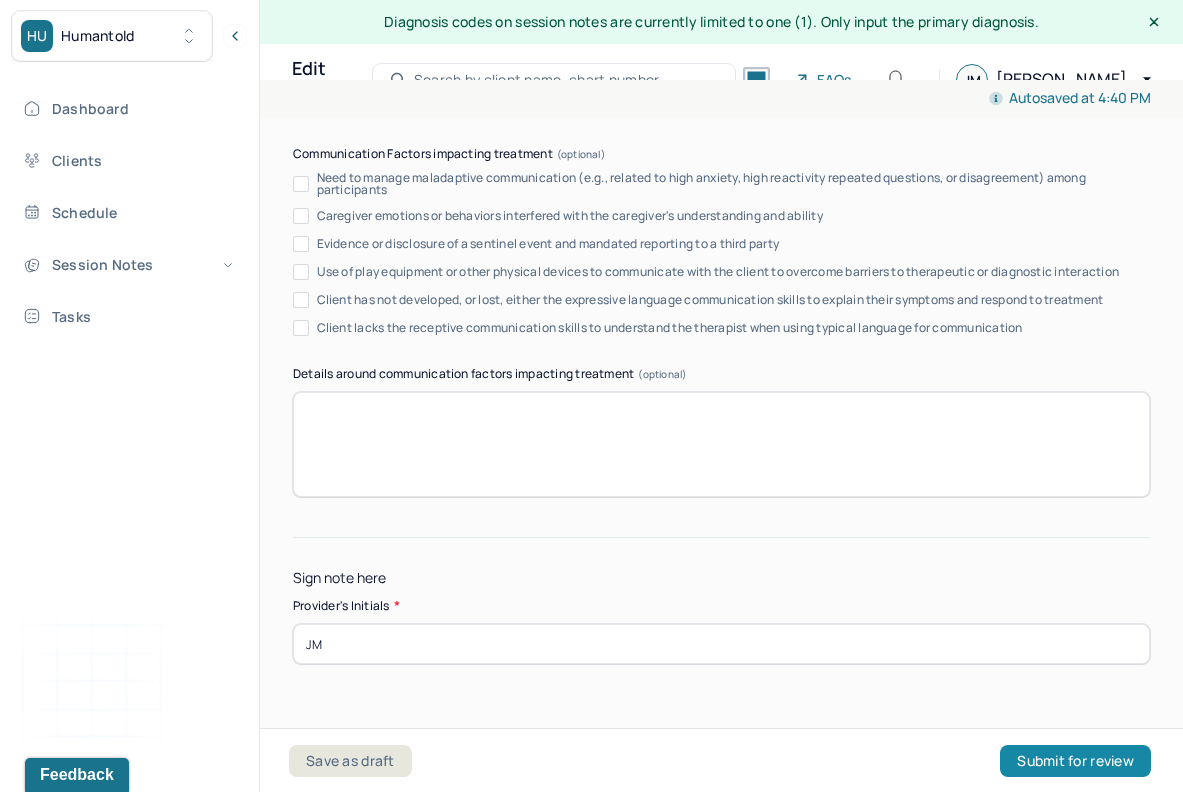 type on "JM" 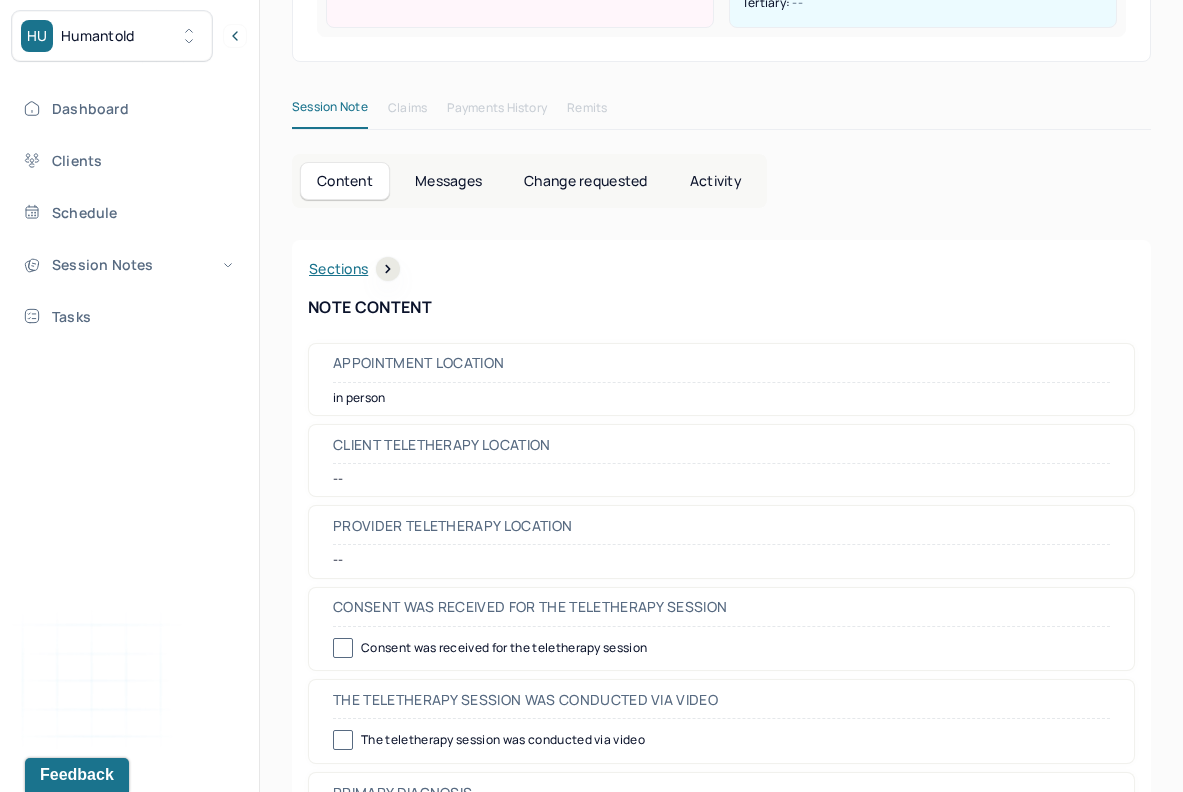 scroll, scrollTop: 0, scrollLeft: 0, axis: both 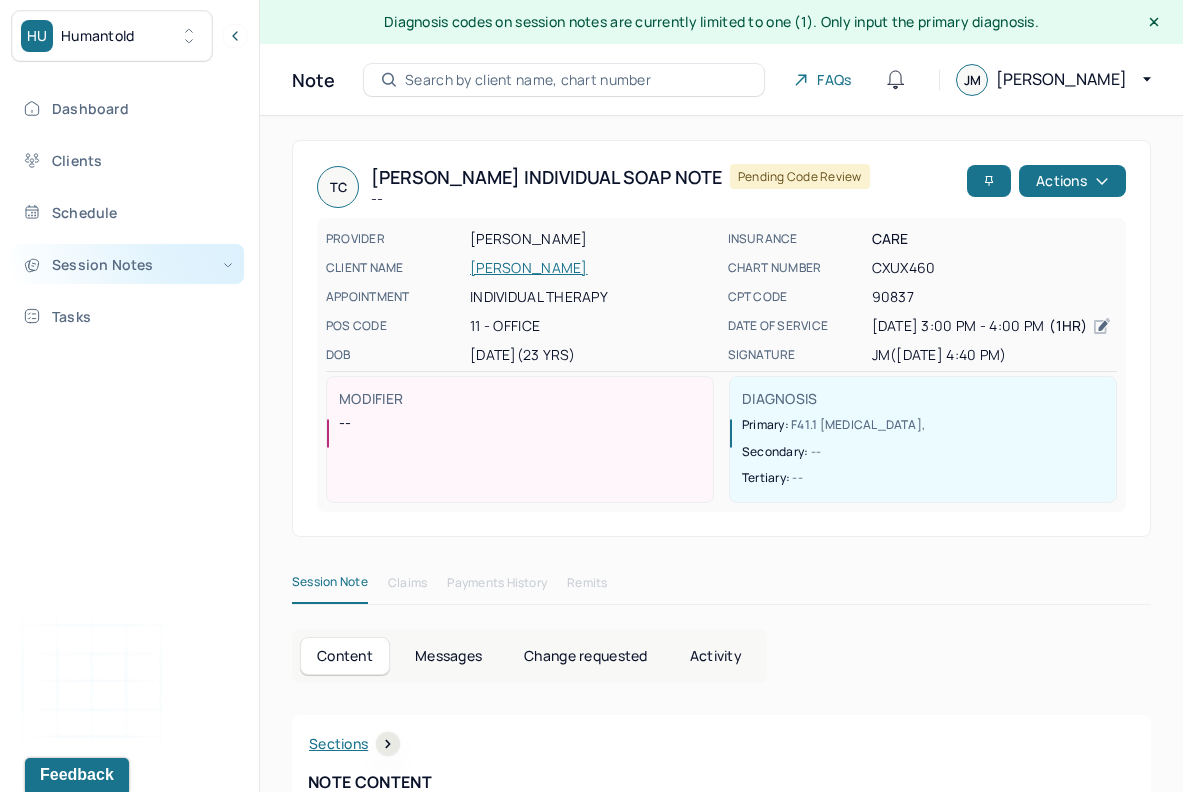click on "Session Notes" at bounding box center (128, 264) 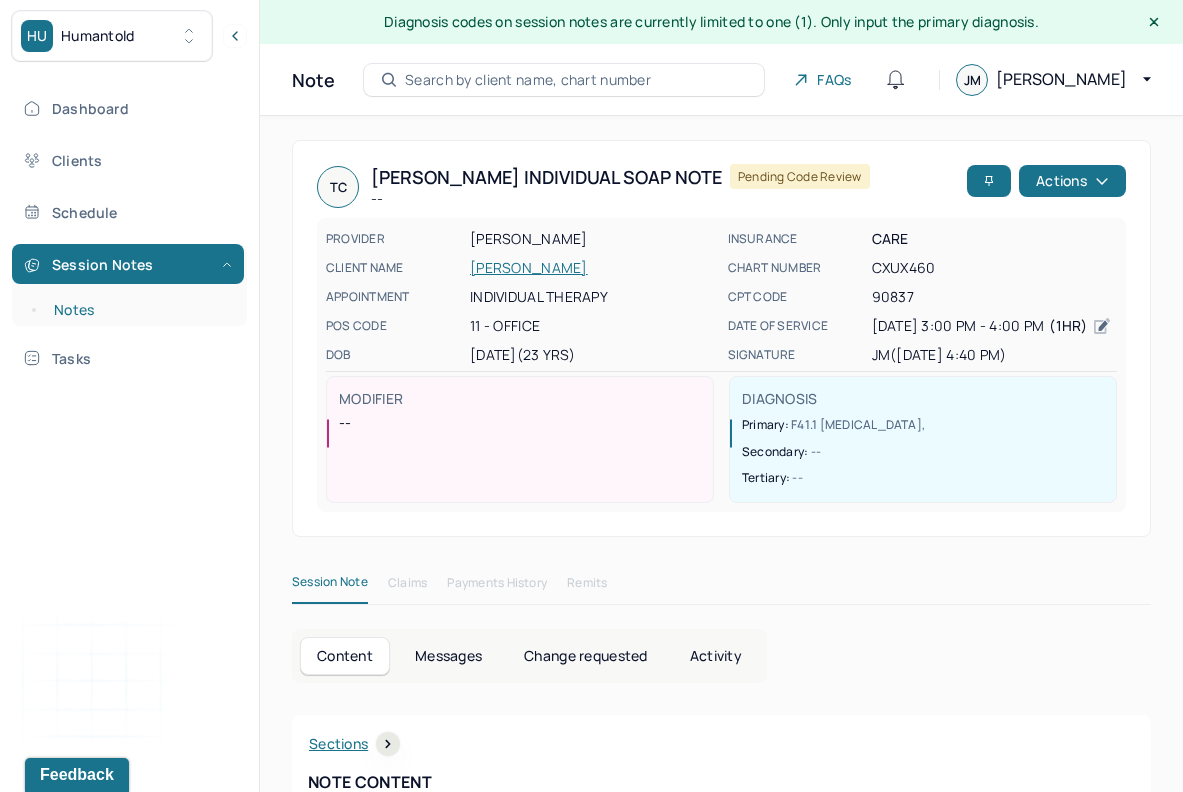 click on "Notes" at bounding box center [139, 310] 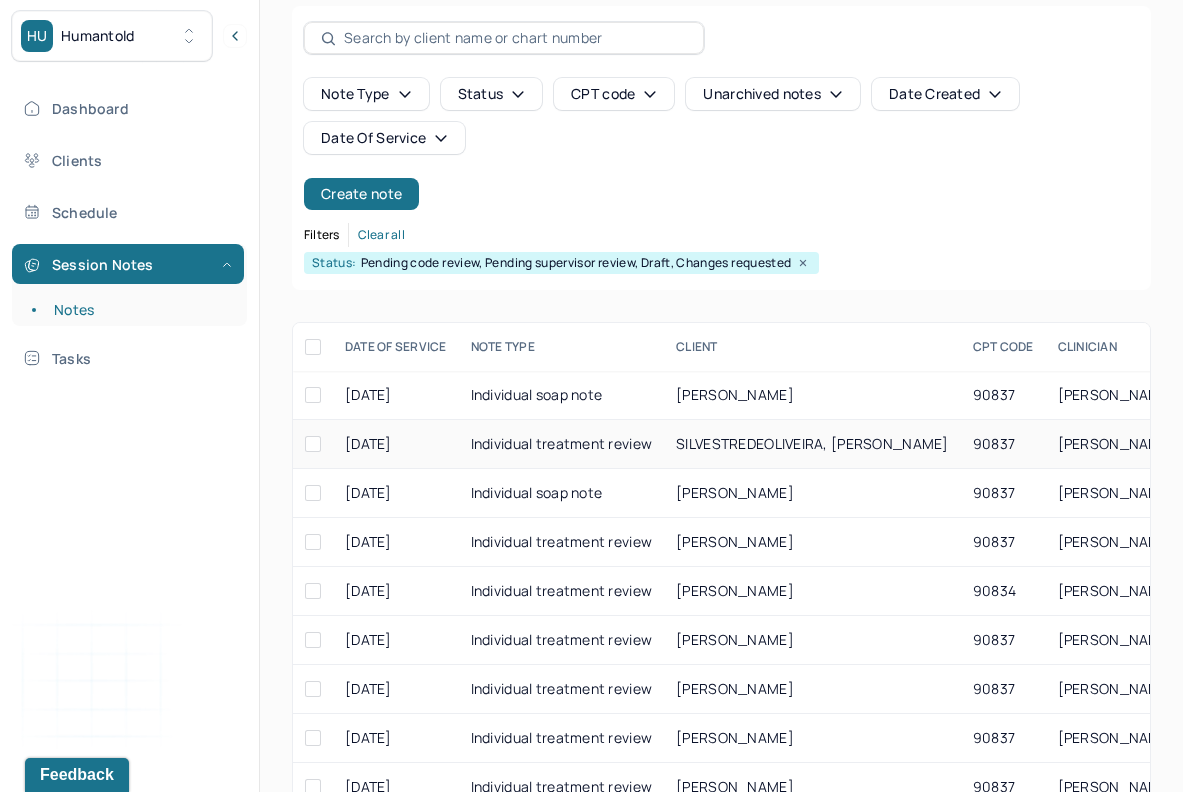 scroll, scrollTop: 234, scrollLeft: 0, axis: vertical 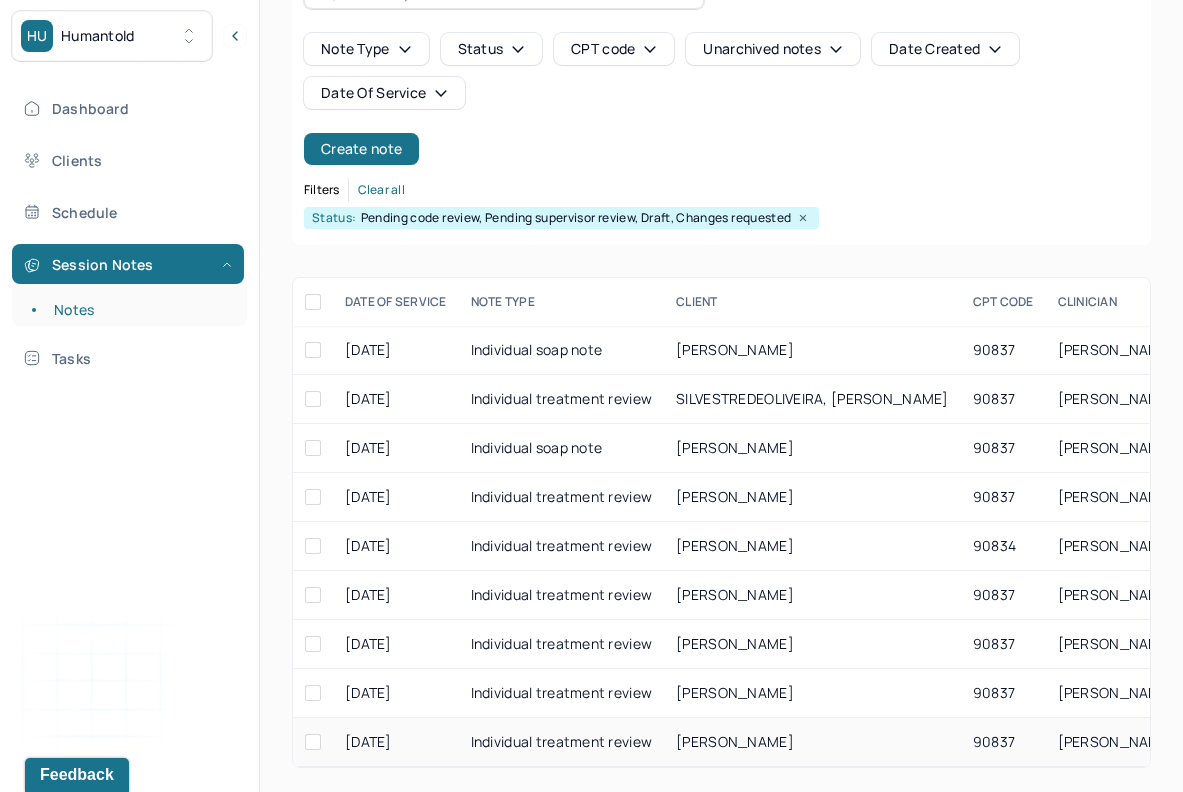 click on "[PERSON_NAME]" at bounding box center (812, 742) 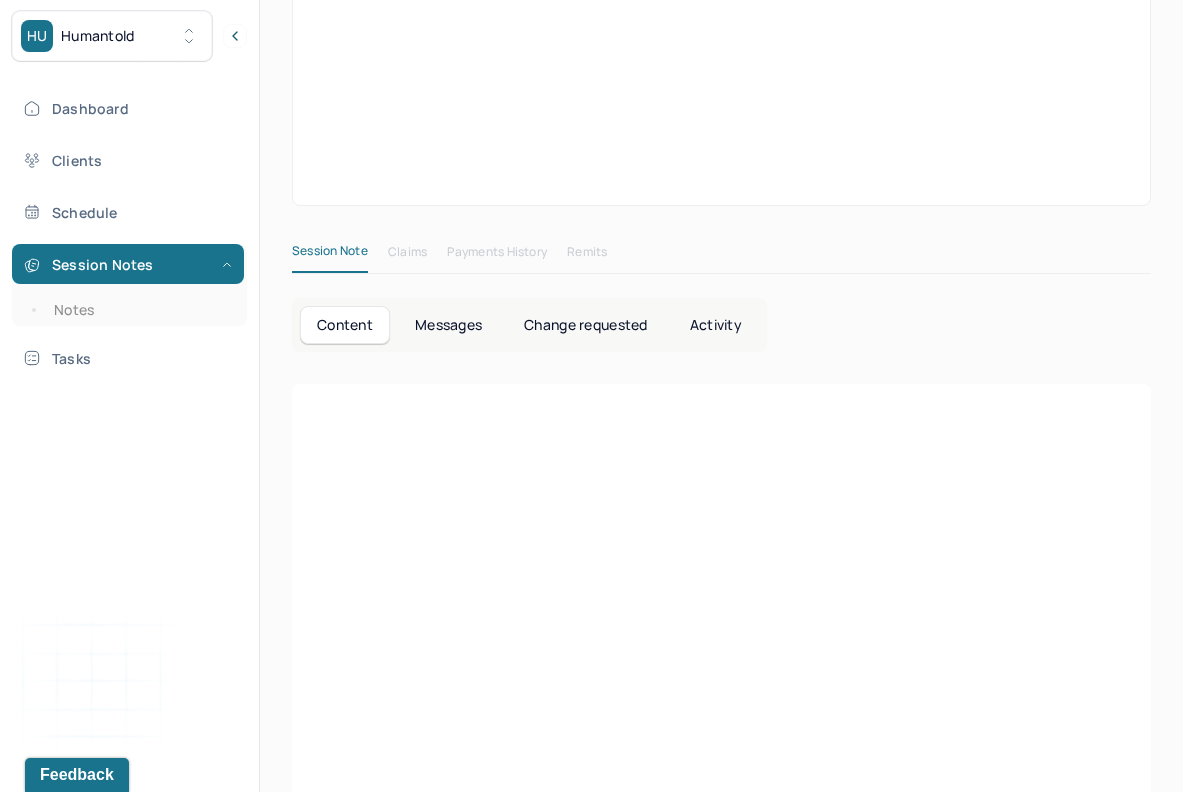 click at bounding box center [721, 708] 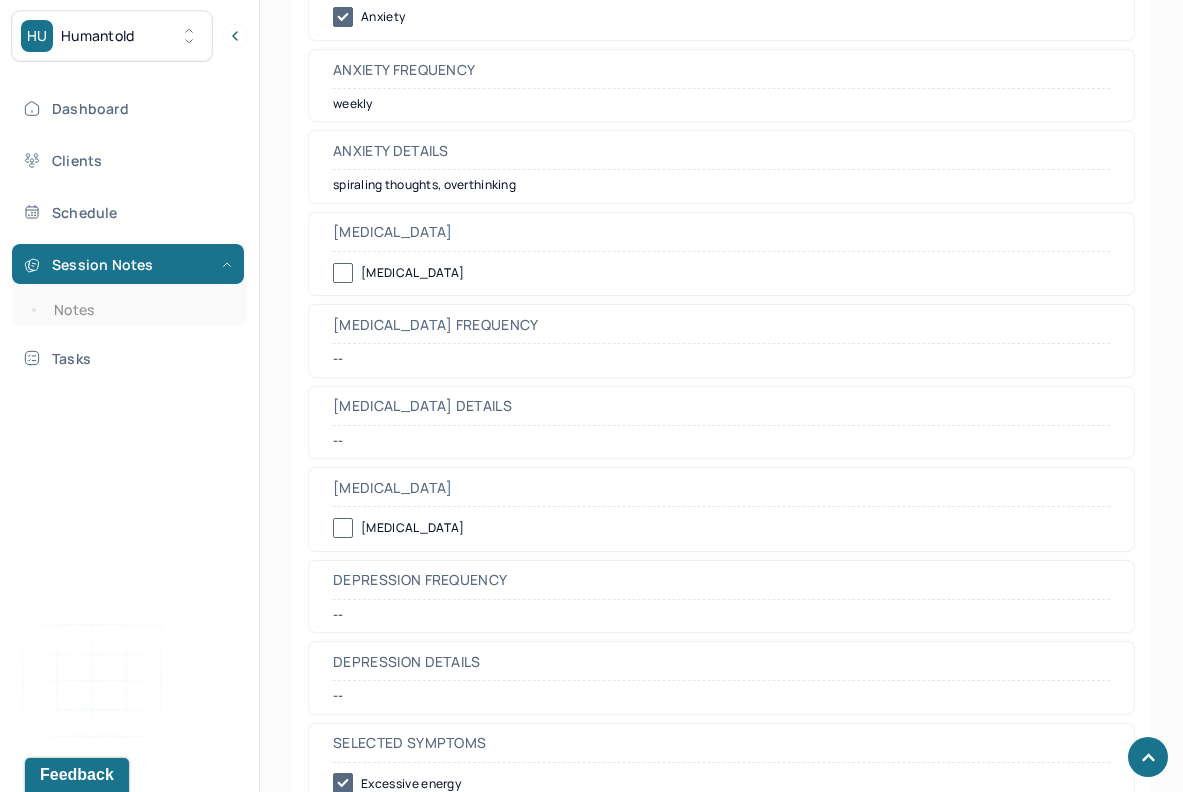 scroll, scrollTop: 0, scrollLeft: 0, axis: both 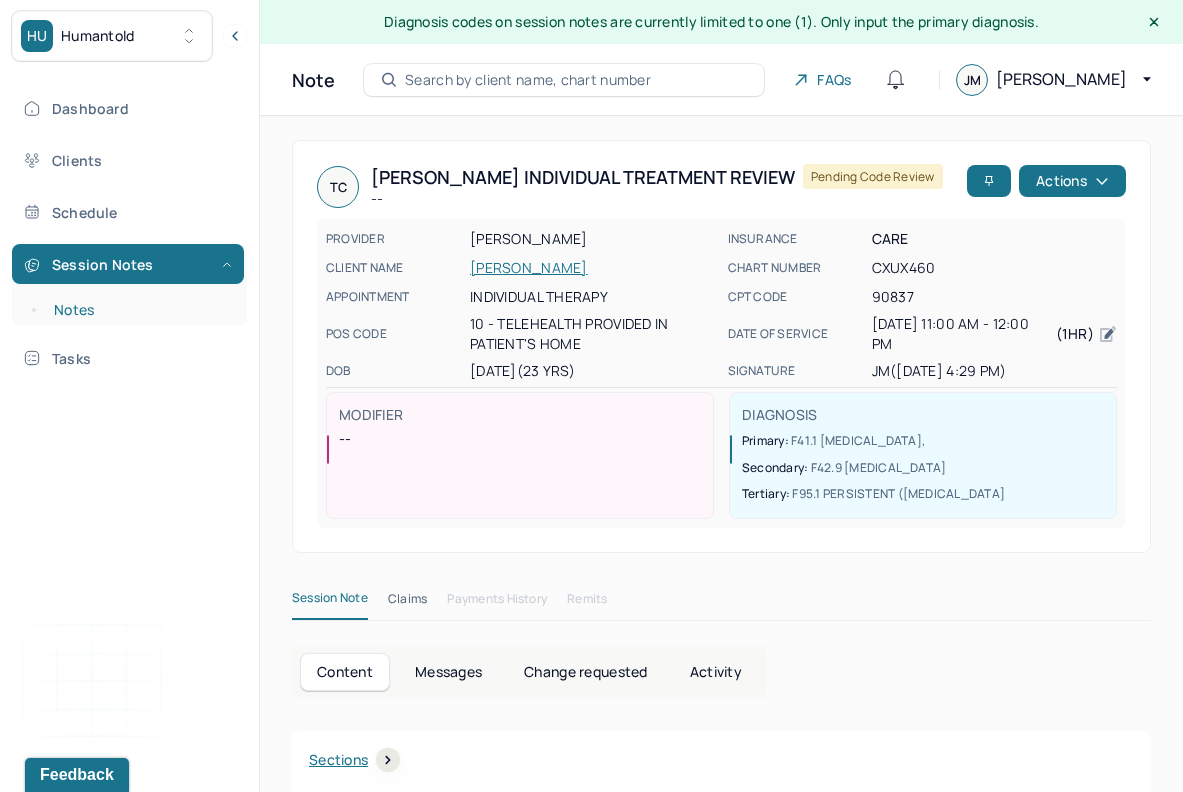 click on "Notes" at bounding box center (139, 310) 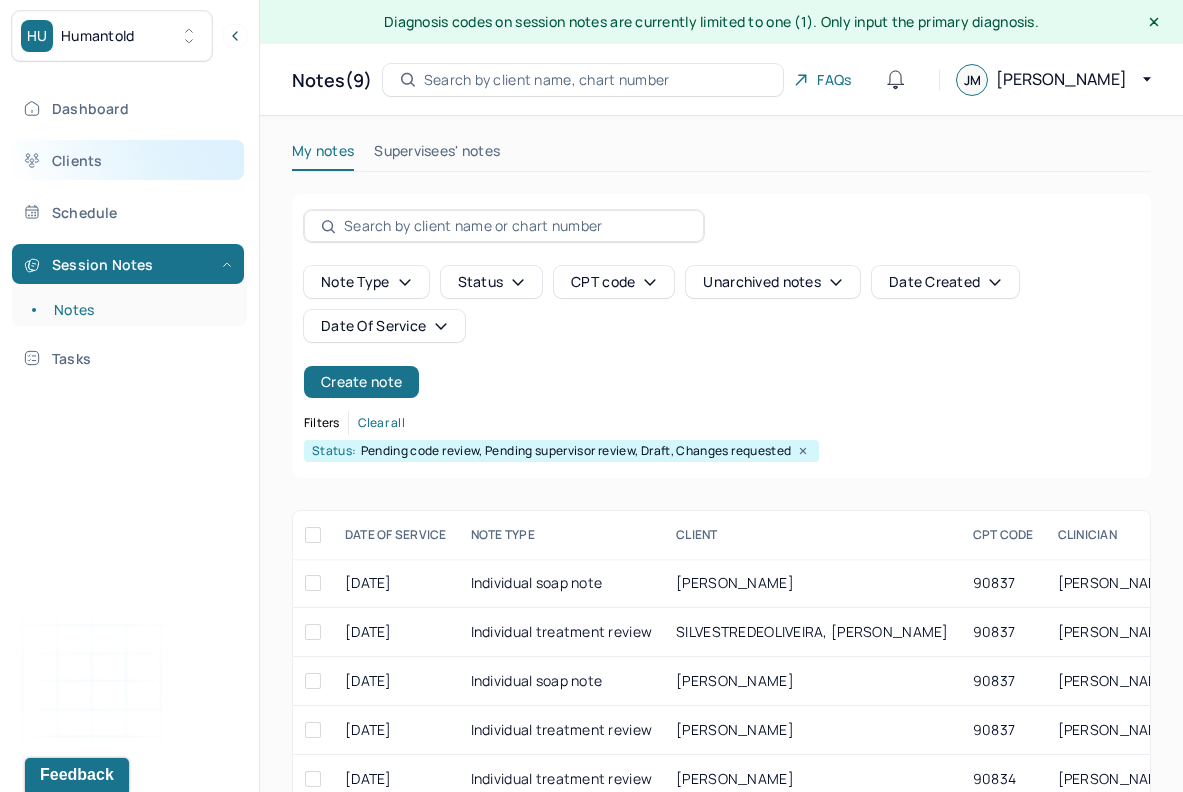 click on "Clients" at bounding box center [128, 160] 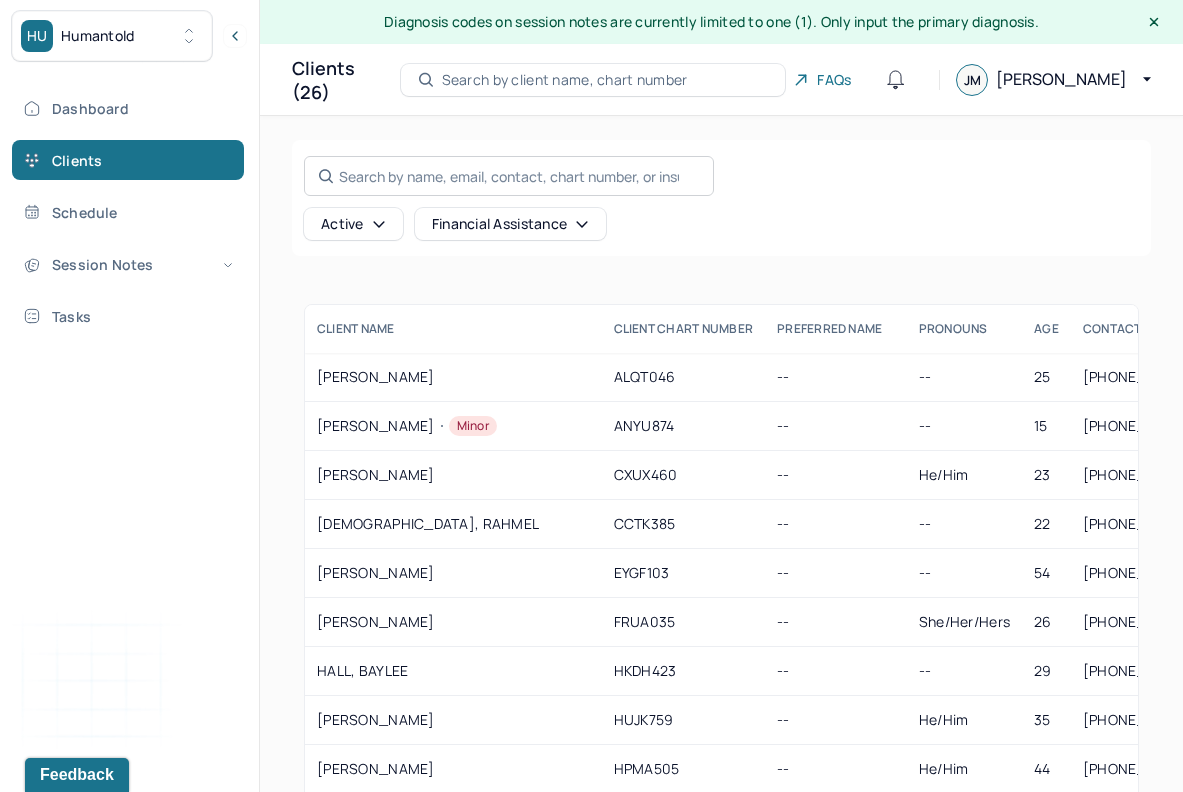 click on "Search by name, email, contact, chart number, or insurance id..." at bounding box center (509, 176) 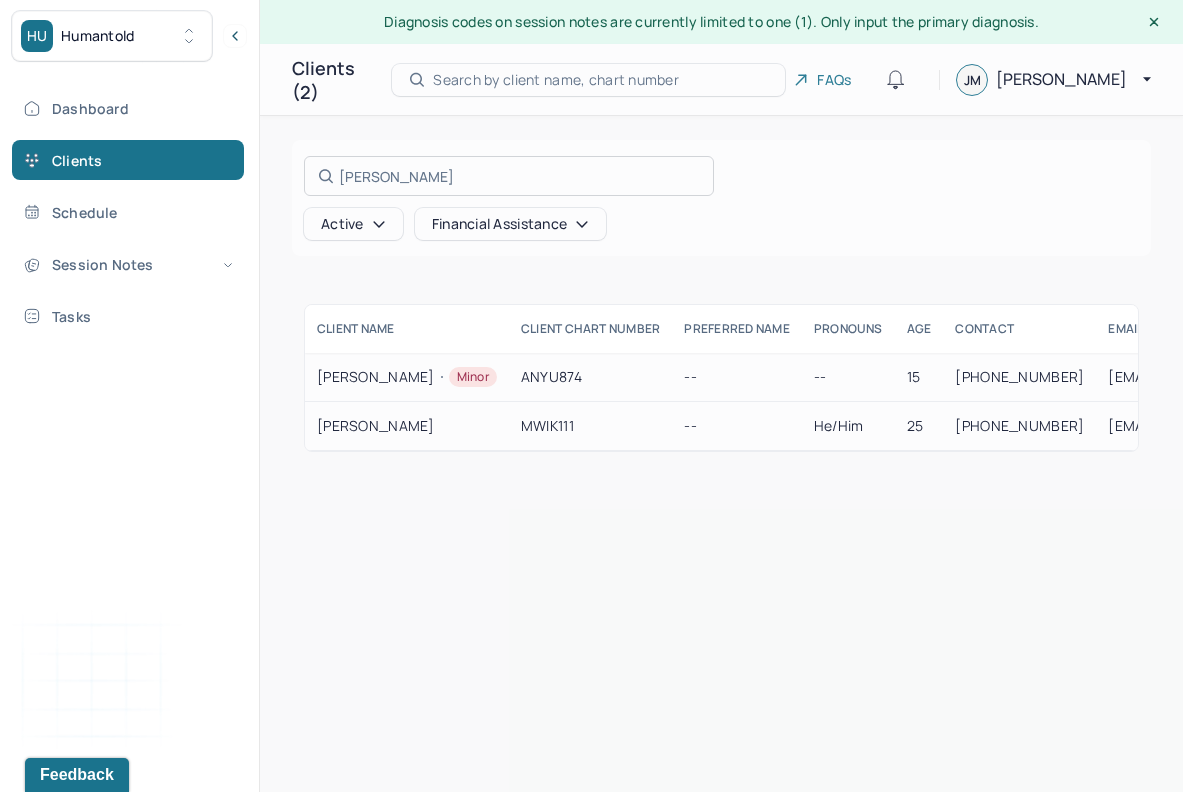 type on "[PERSON_NAME]" 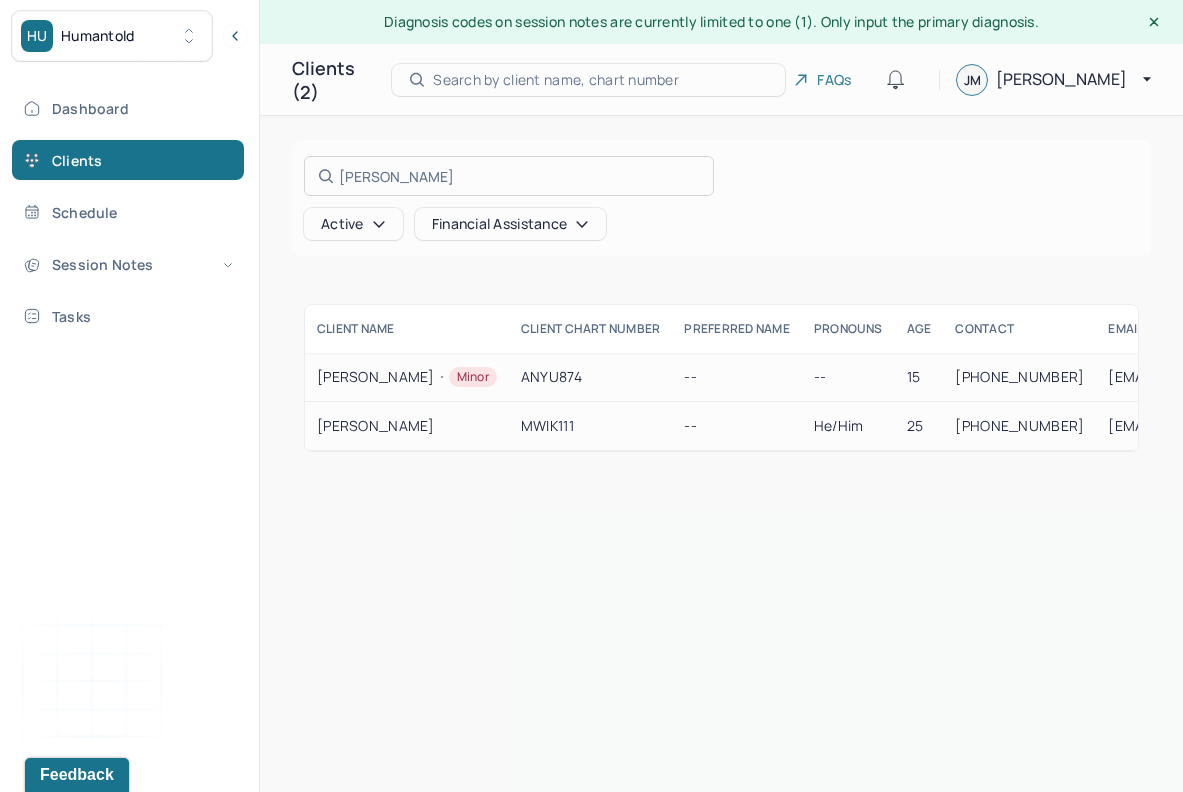 click at bounding box center (591, 396) 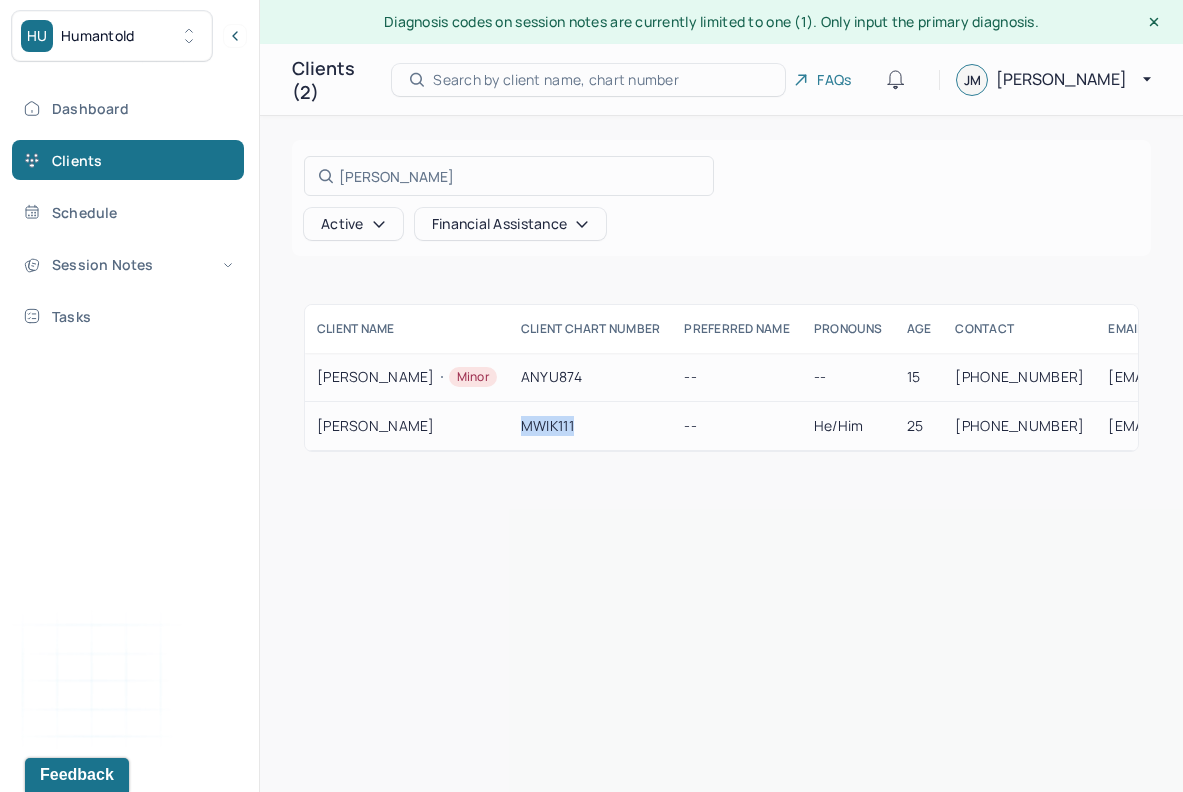 click on "MWIK111" at bounding box center [591, 426] 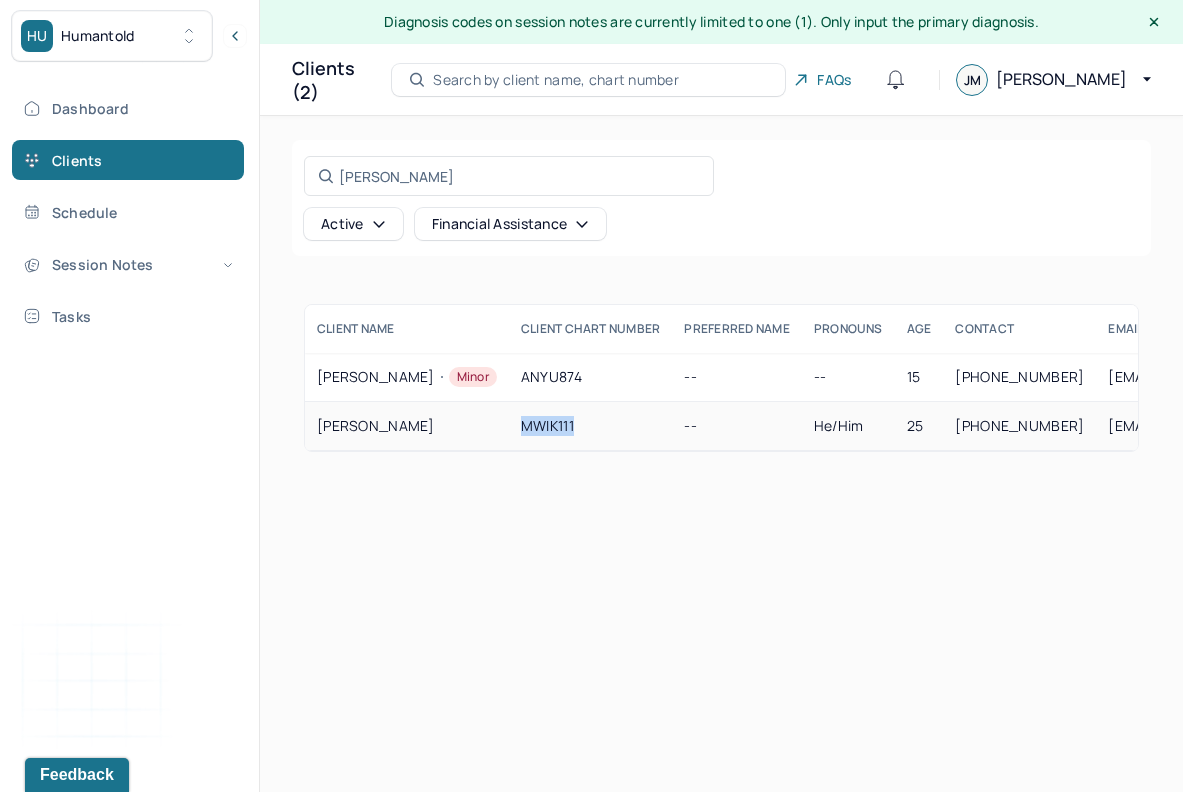 click on "MWIK111" at bounding box center (591, 426) 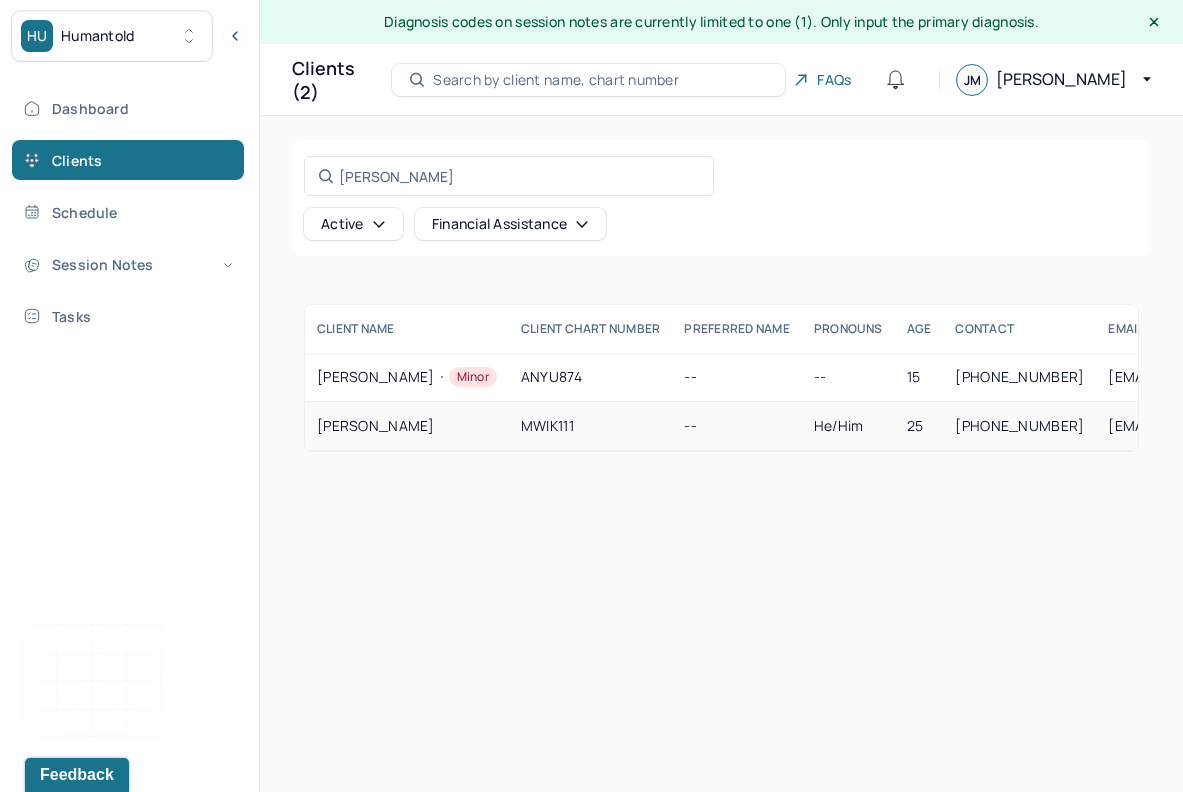 click on "MWIK111" at bounding box center (591, 426) 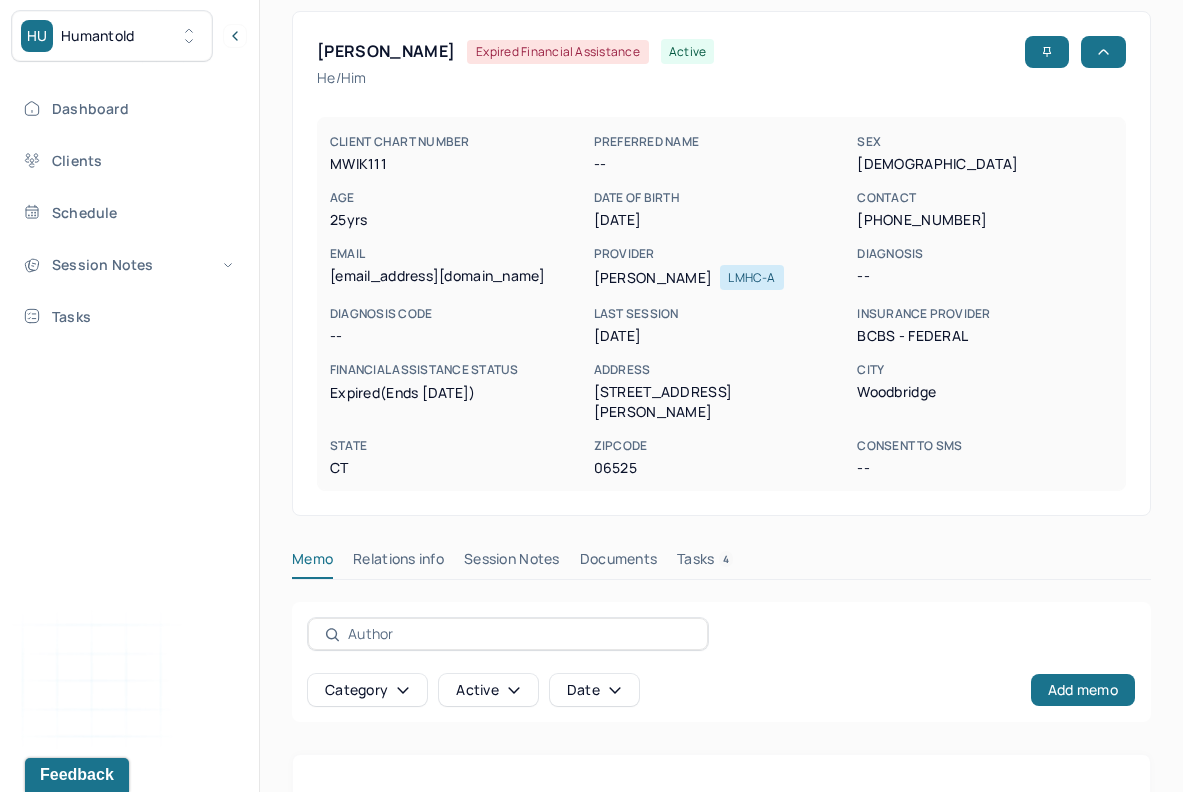 scroll, scrollTop: 156, scrollLeft: 0, axis: vertical 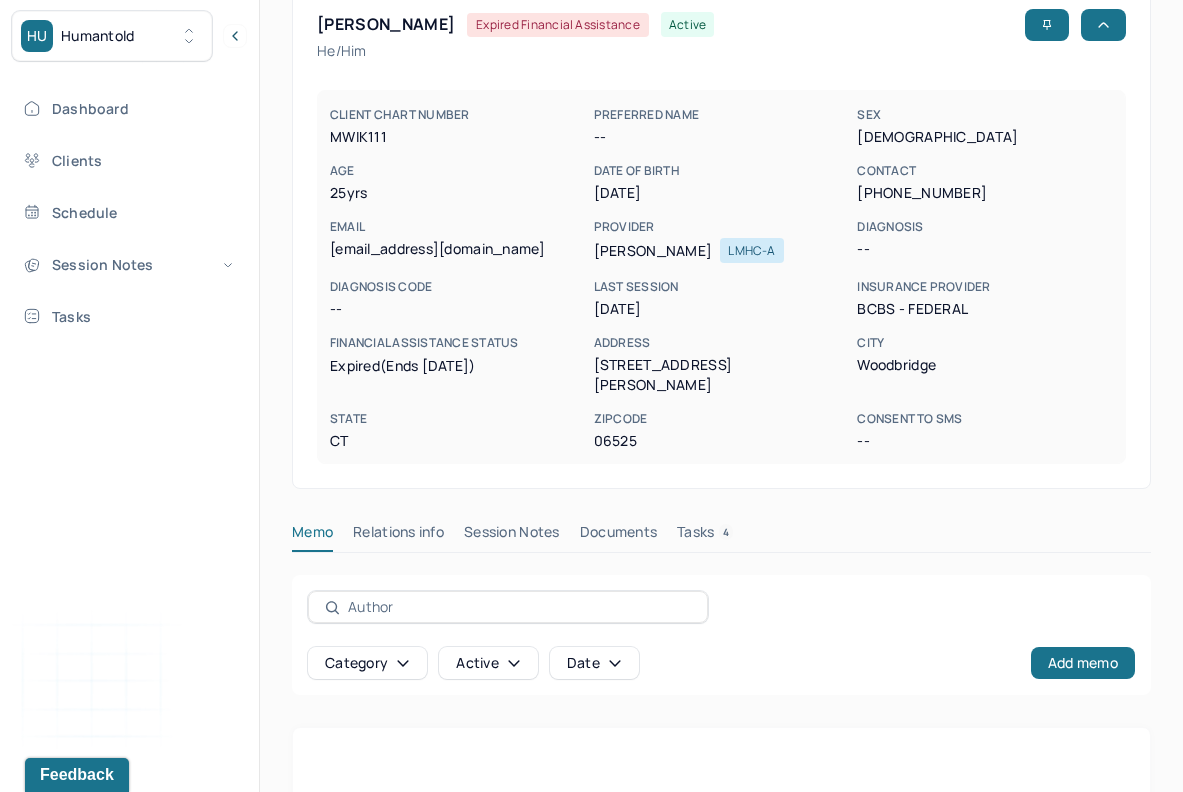 click on "Session Notes" at bounding box center (512, 536) 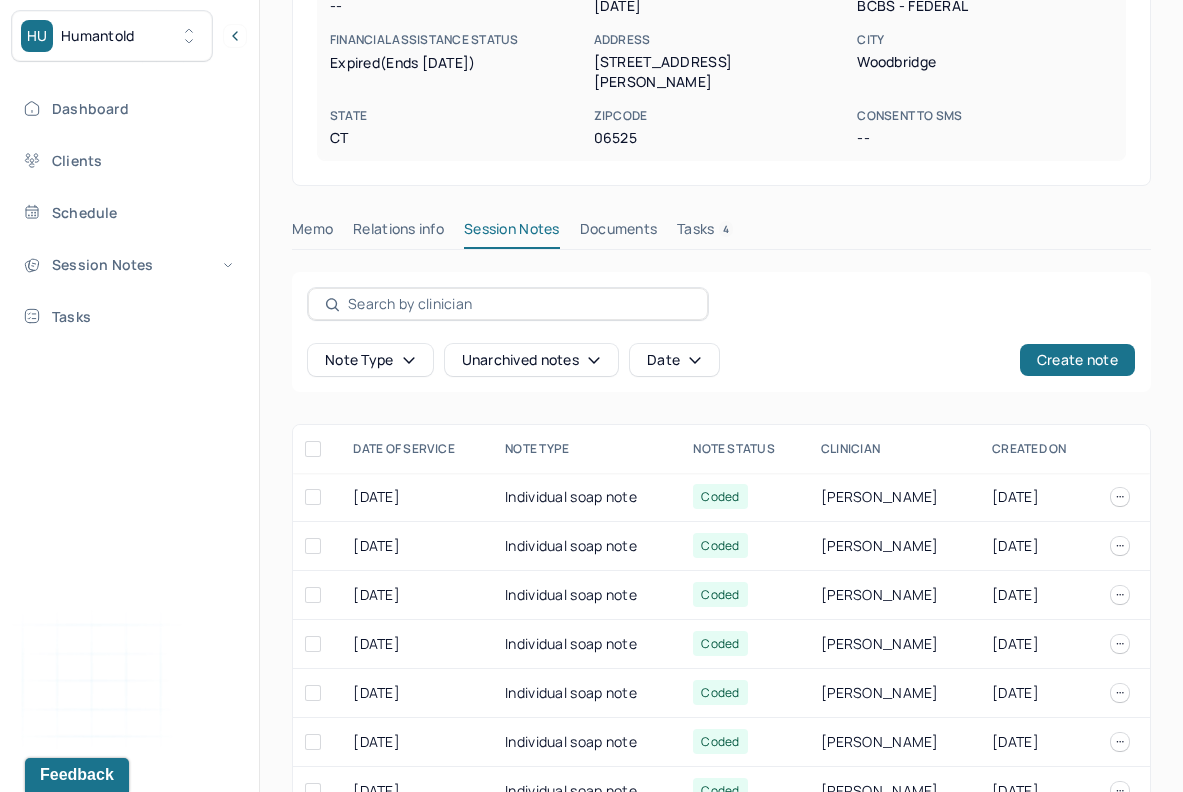 scroll, scrollTop: 460, scrollLeft: 0, axis: vertical 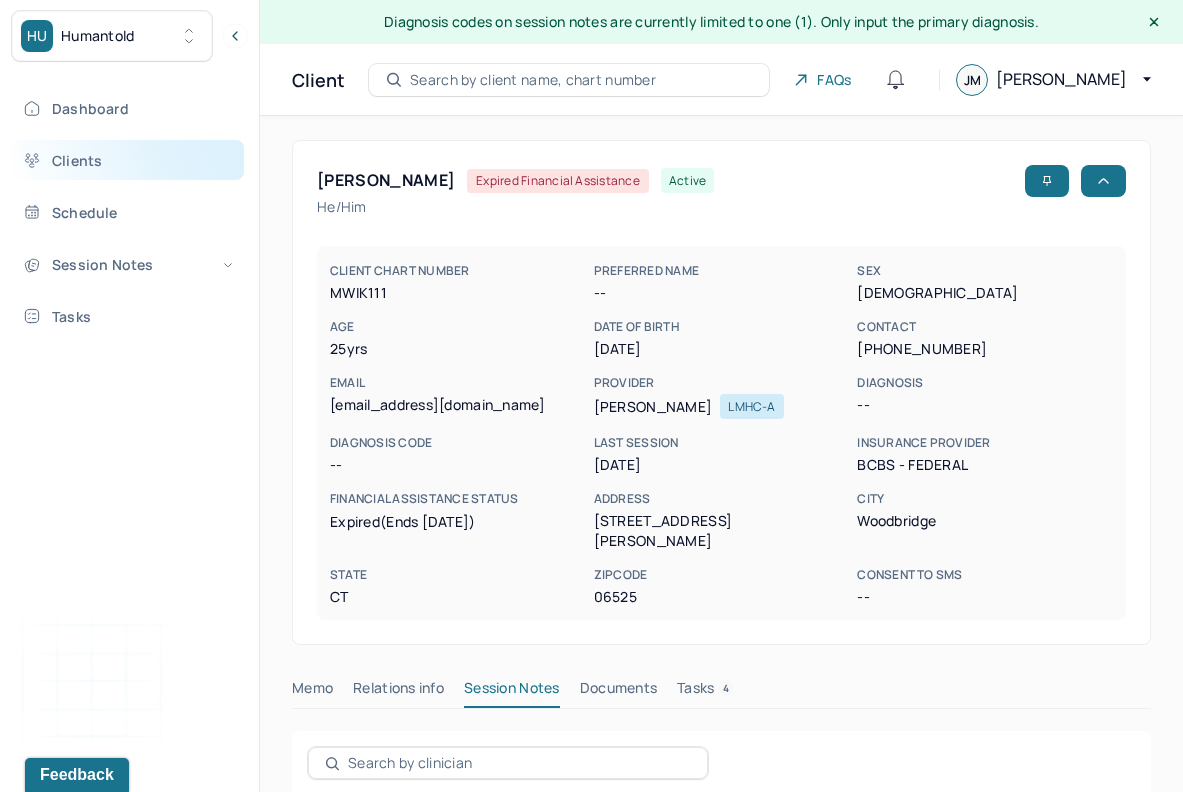 click on "Clients" at bounding box center (128, 160) 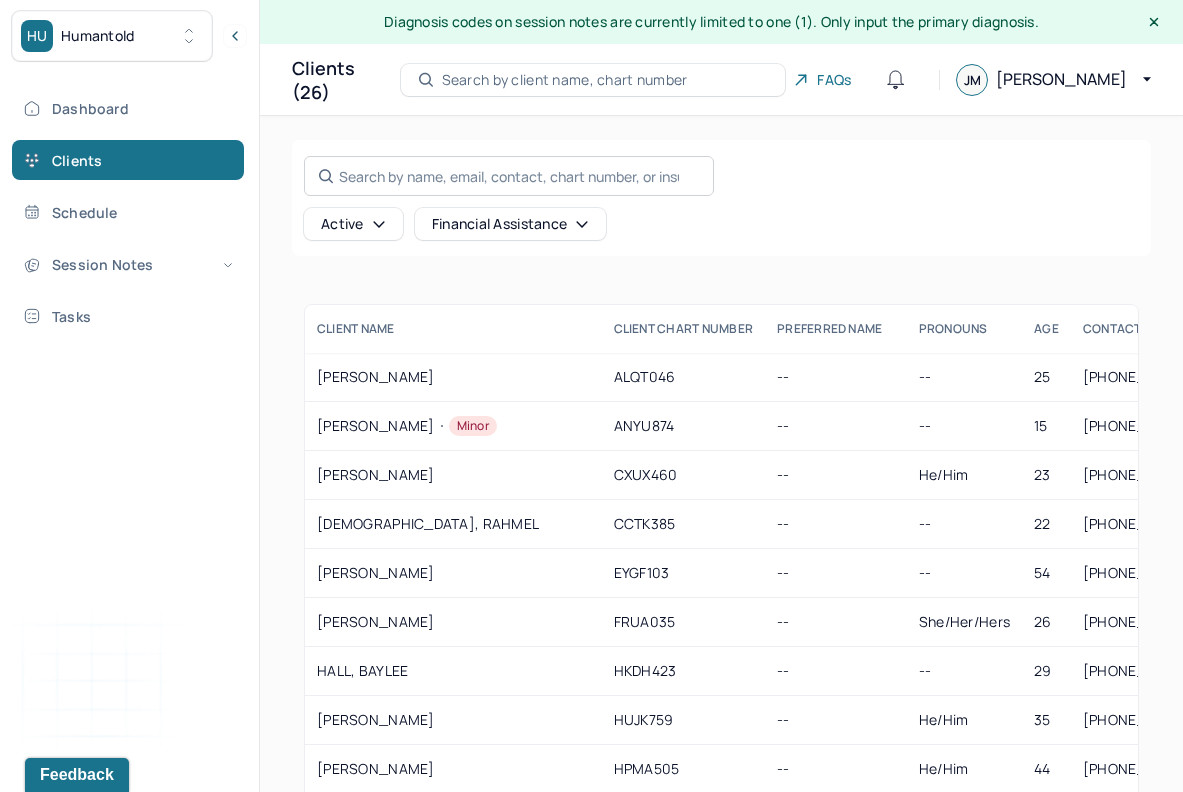 click on "Search by name, email, contact, chart number, or insurance id..." at bounding box center (509, 176) 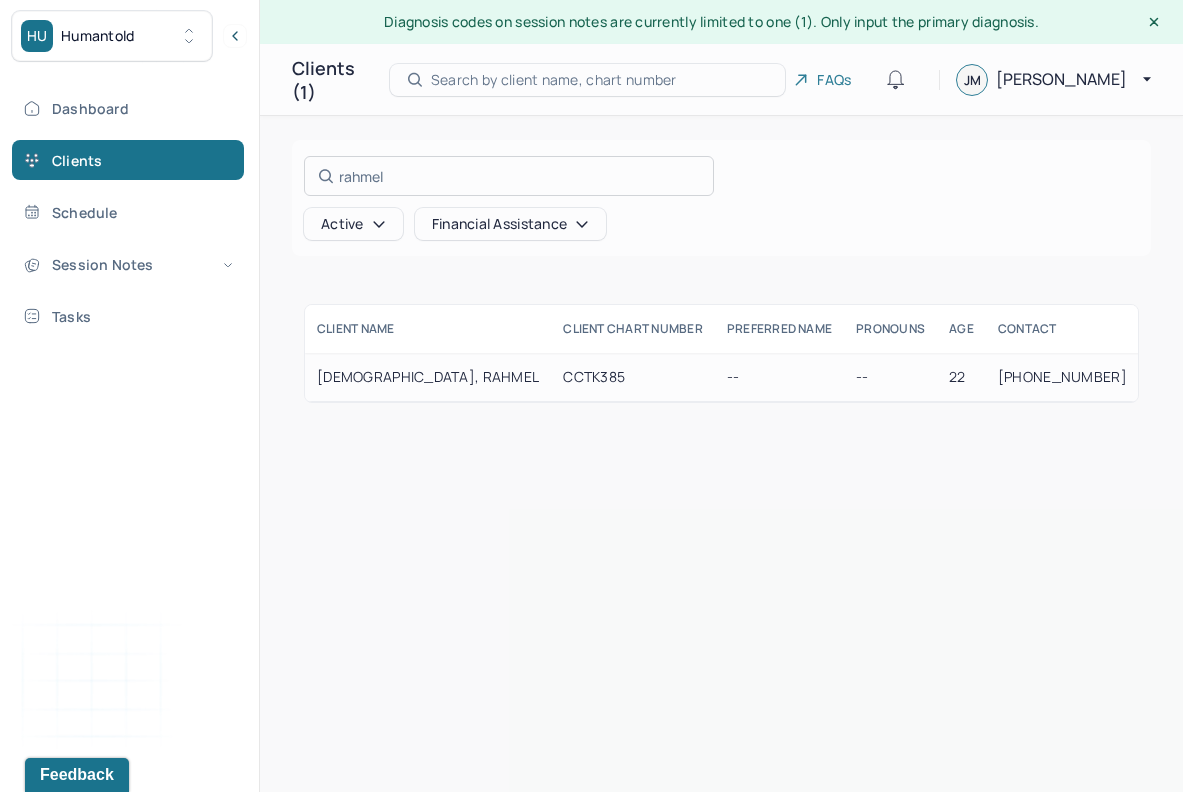 type on "rahmel" 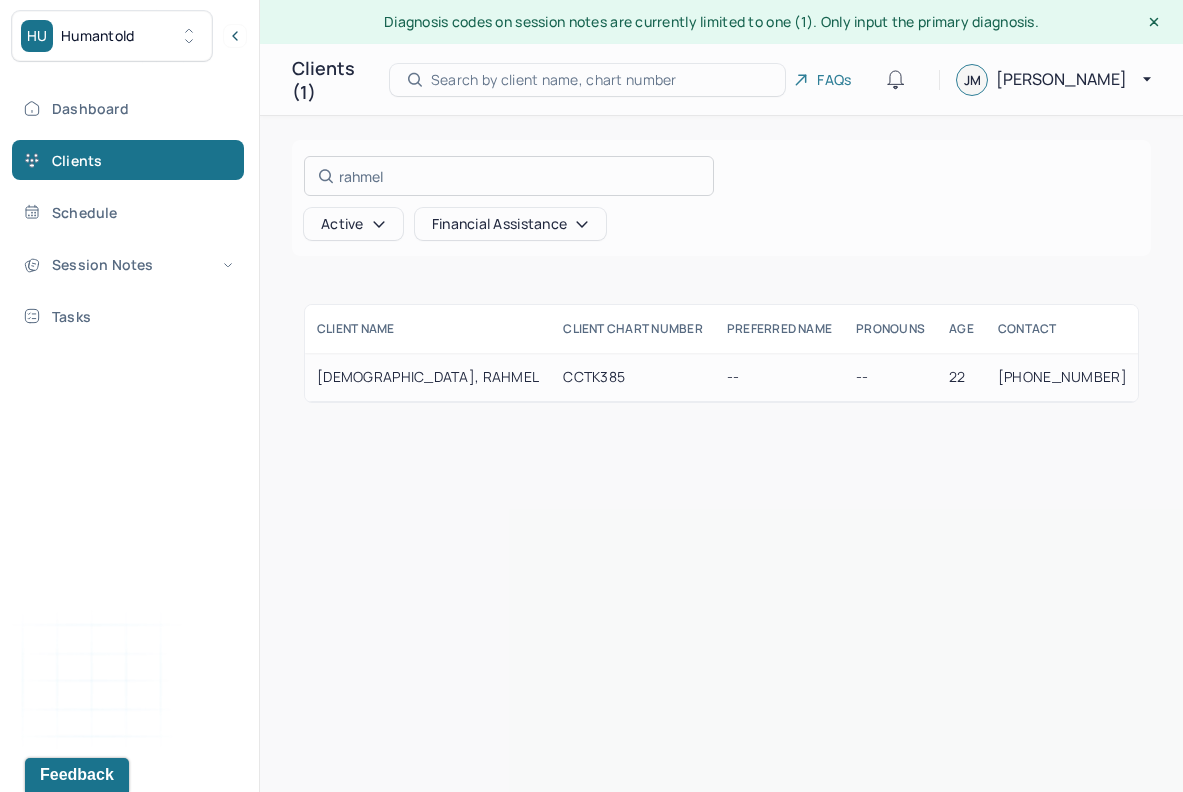 click at bounding box center [591, 396] 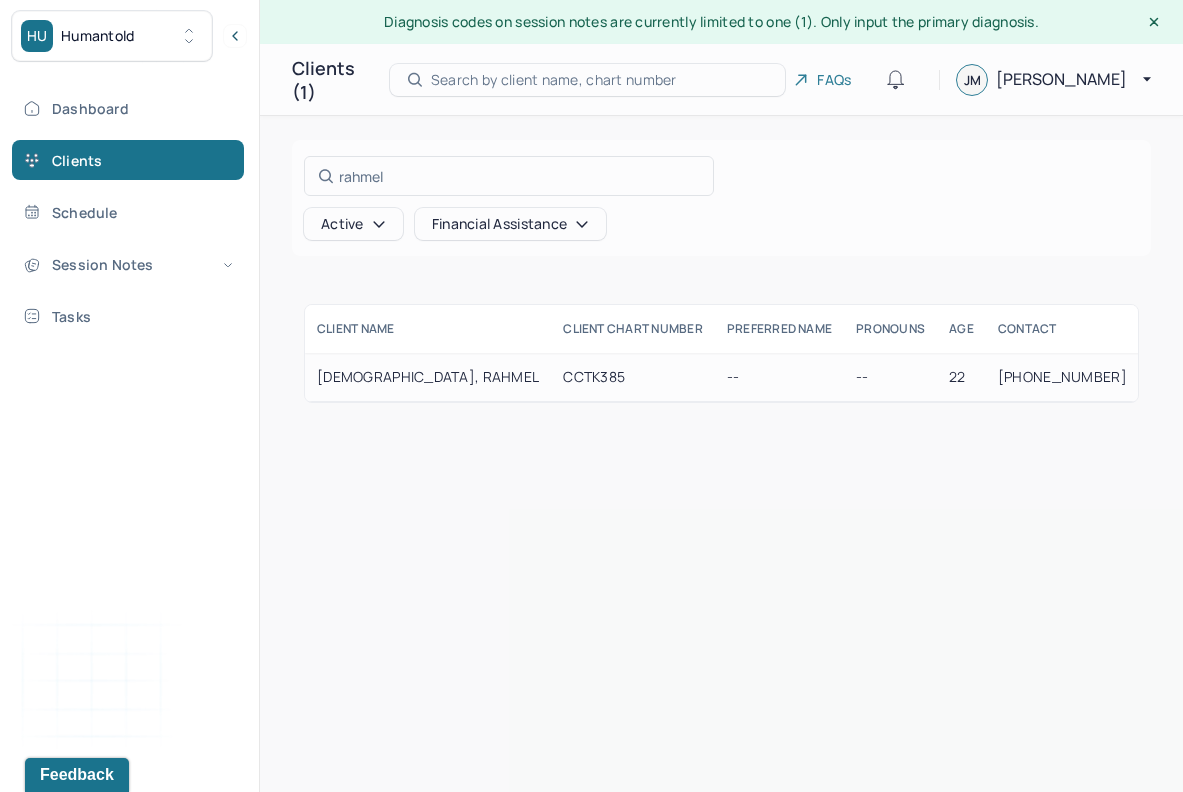 click on "CCTK385" at bounding box center (633, 377) 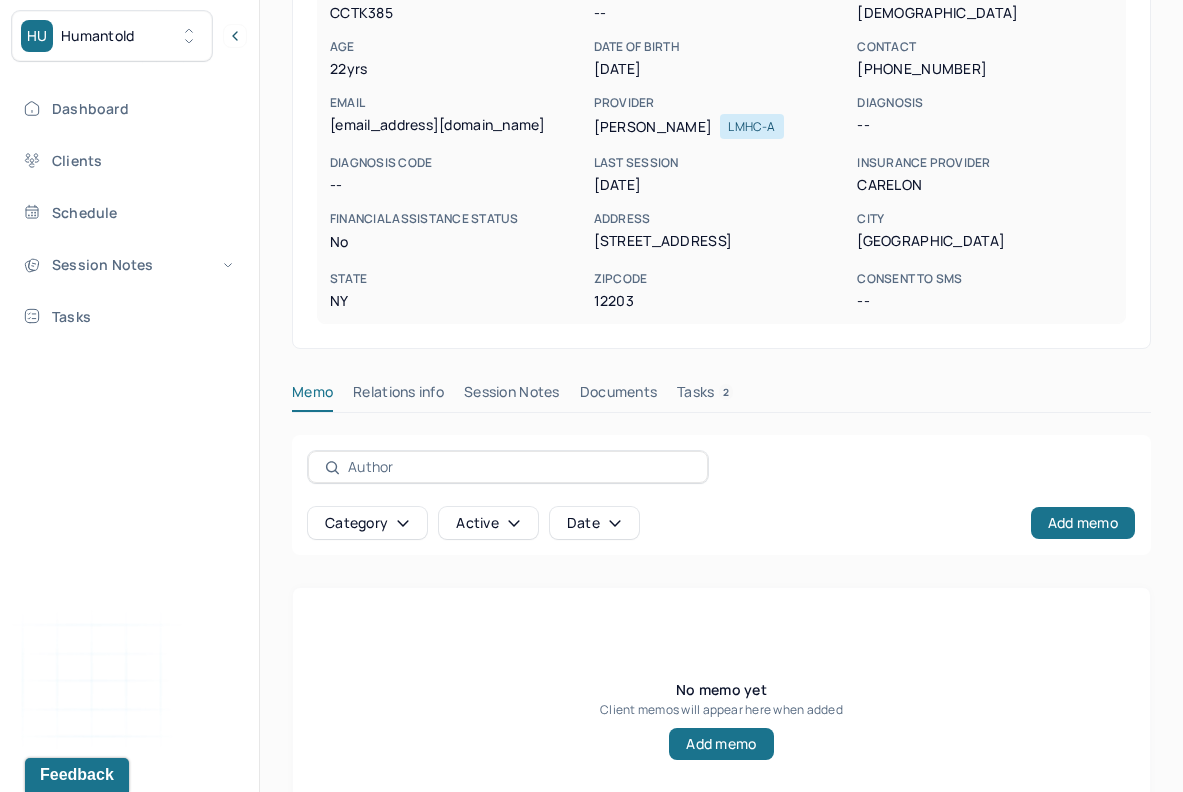 scroll, scrollTop: 365, scrollLeft: 0, axis: vertical 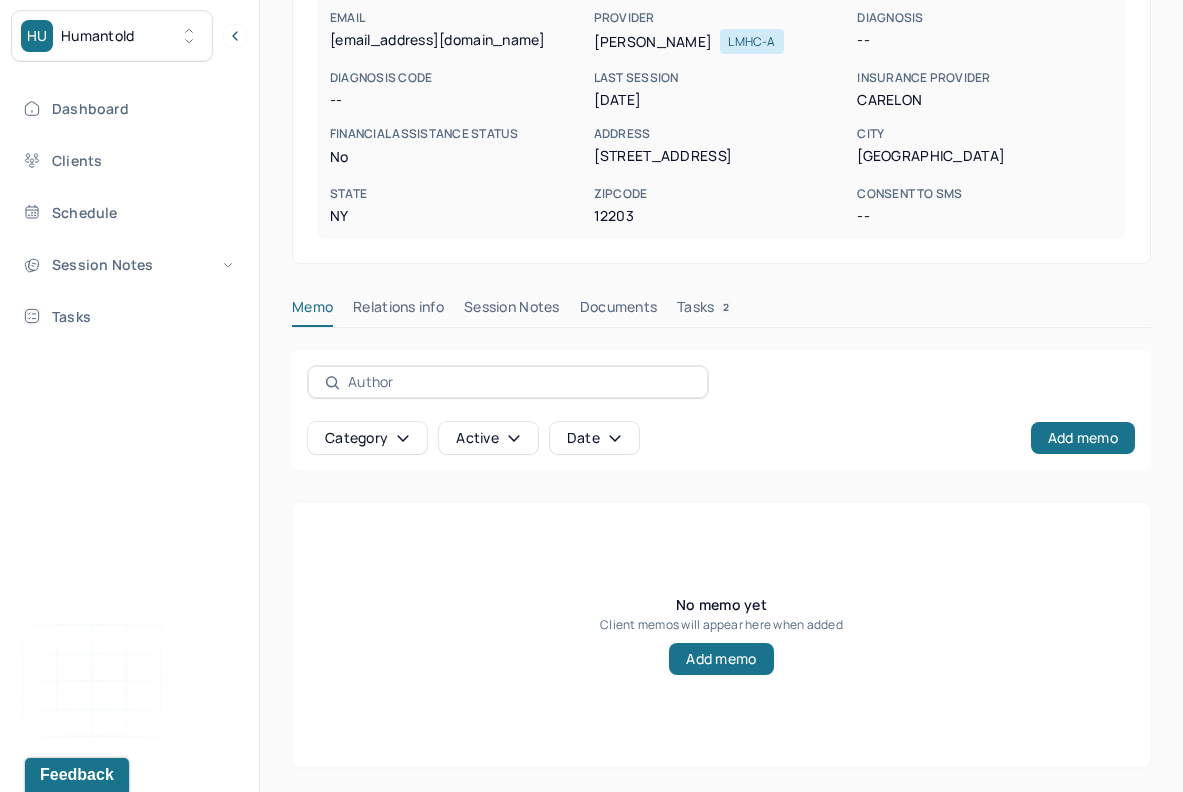 click on "Session Notes" at bounding box center (512, 311) 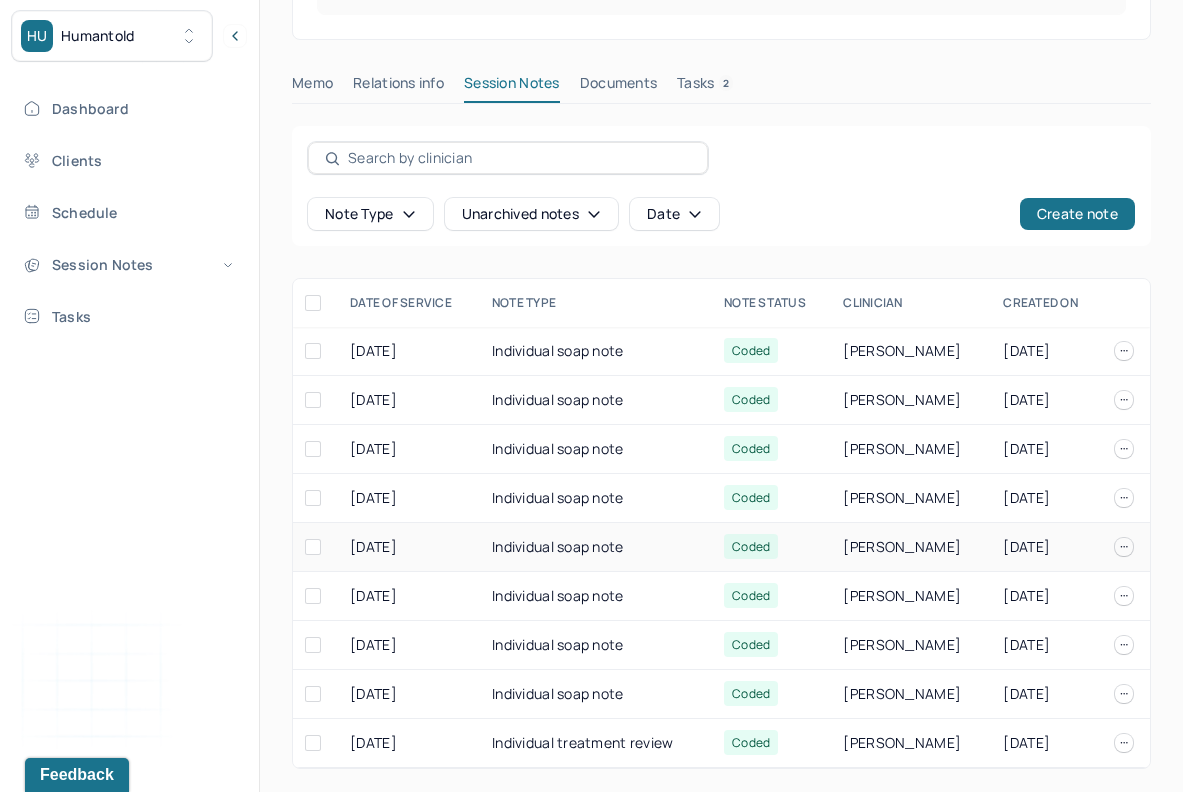 scroll, scrollTop: 0, scrollLeft: 0, axis: both 